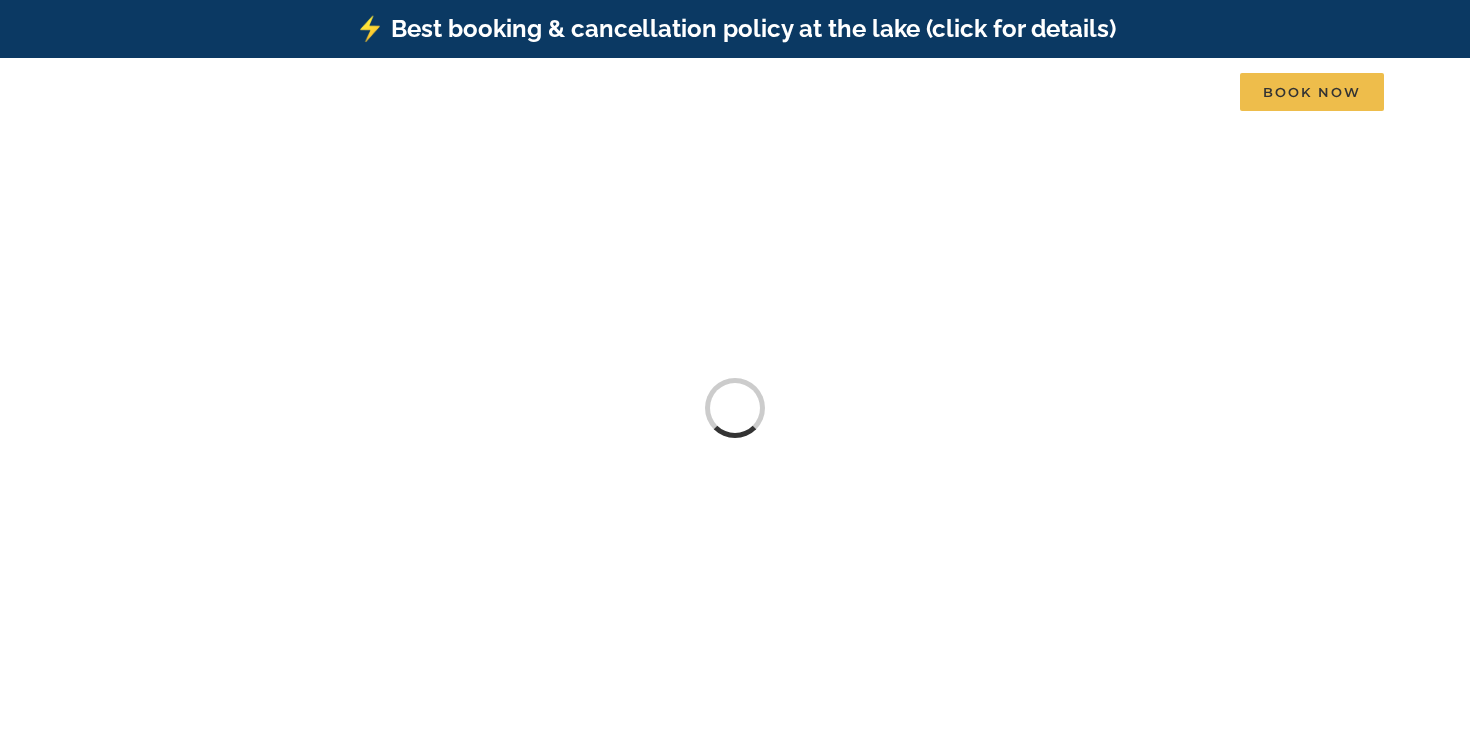 scroll, scrollTop: 0, scrollLeft: 0, axis: both 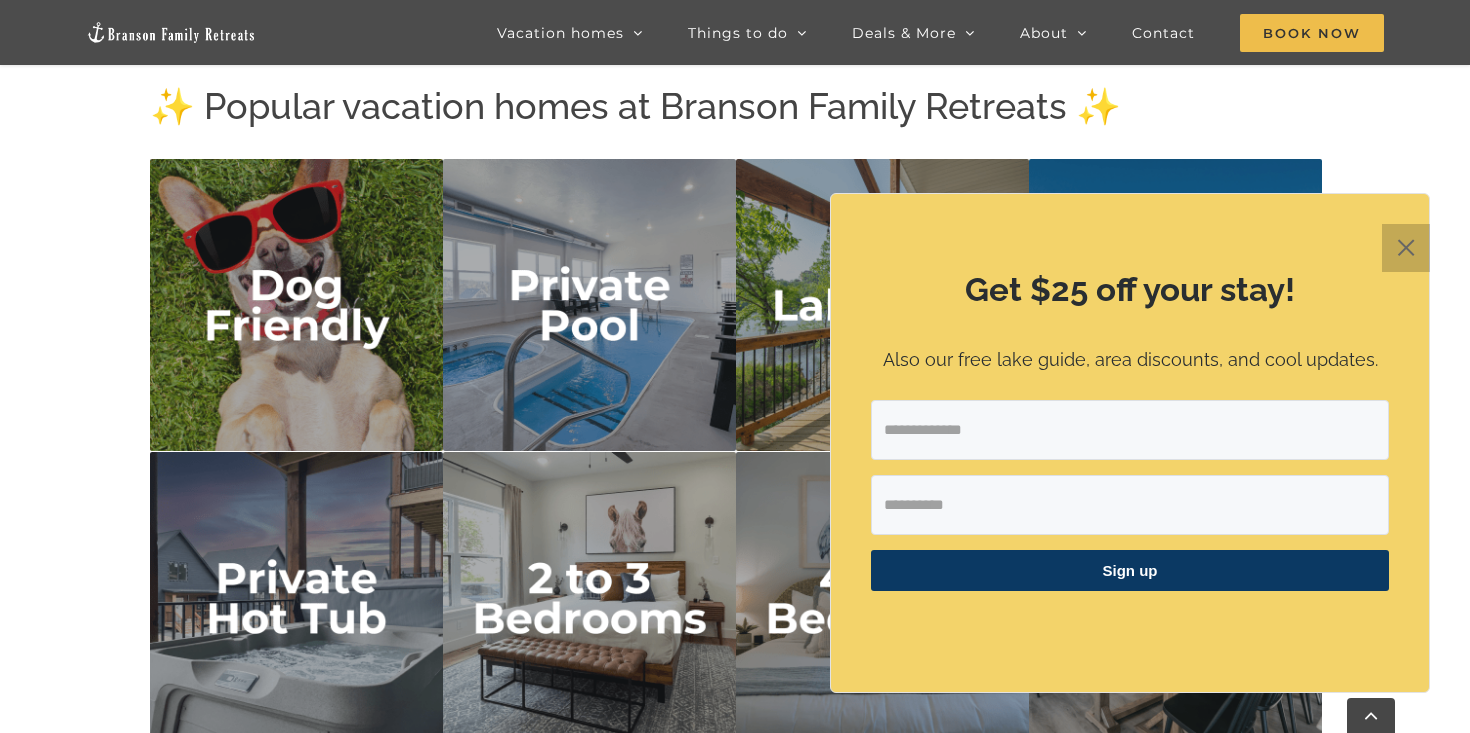 click on "✕" at bounding box center (1406, 248) 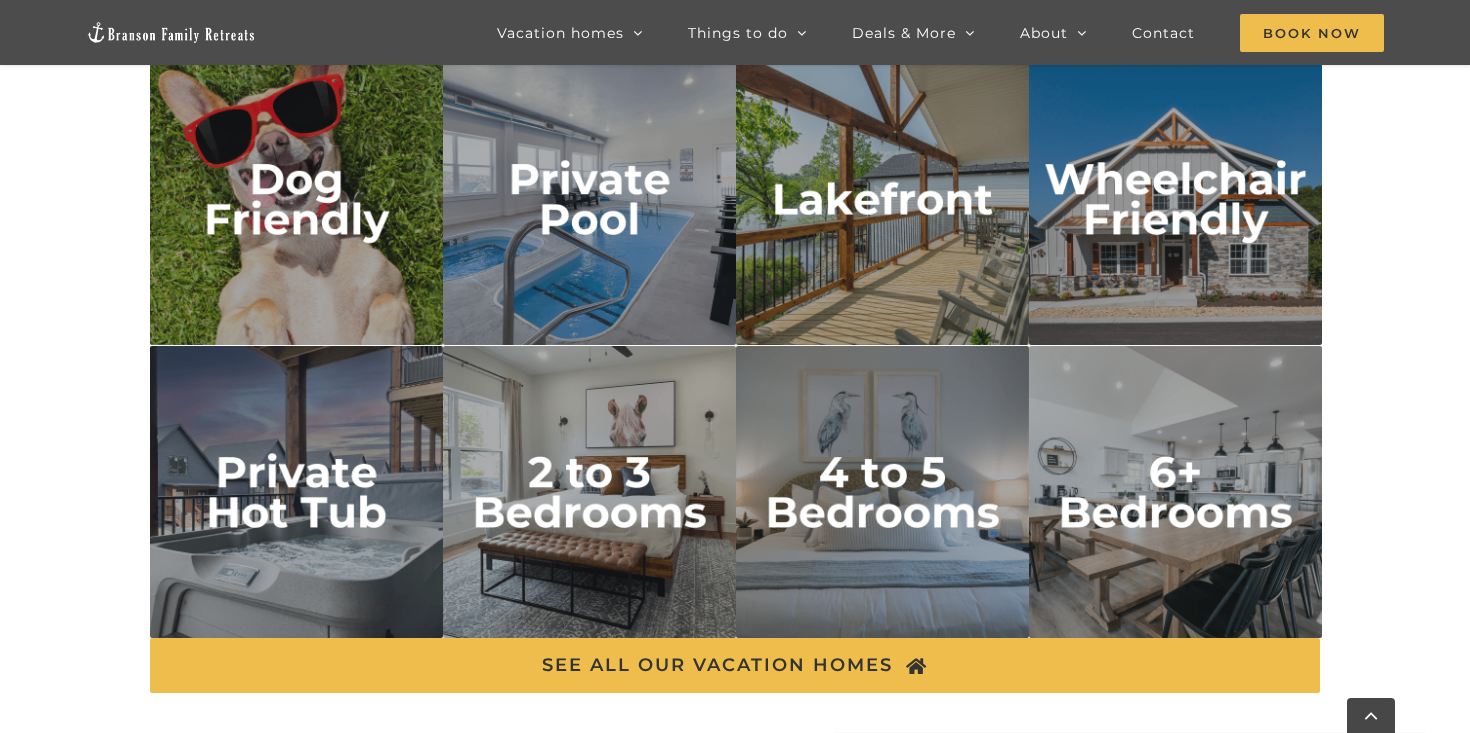 scroll, scrollTop: 3242, scrollLeft: 0, axis: vertical 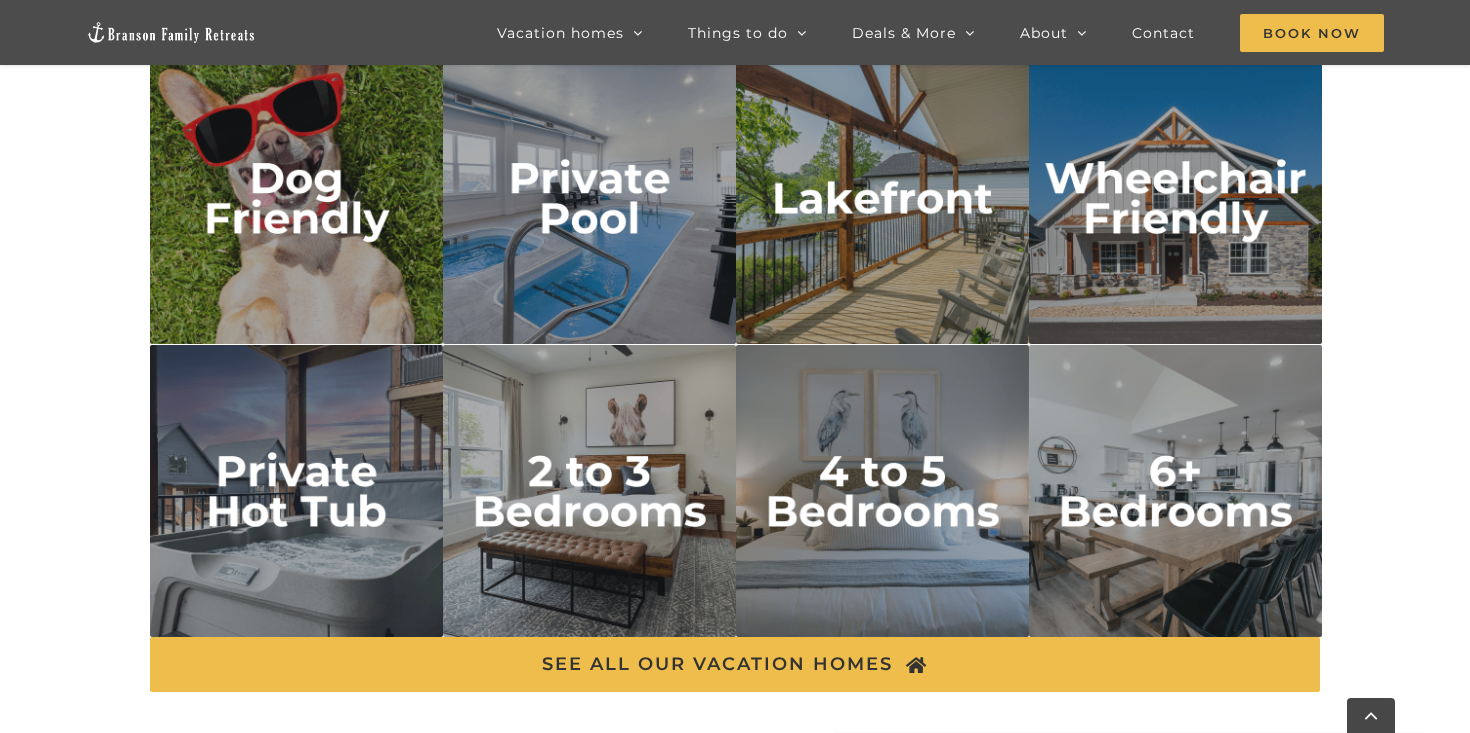 click at bounding box center [882, 198] 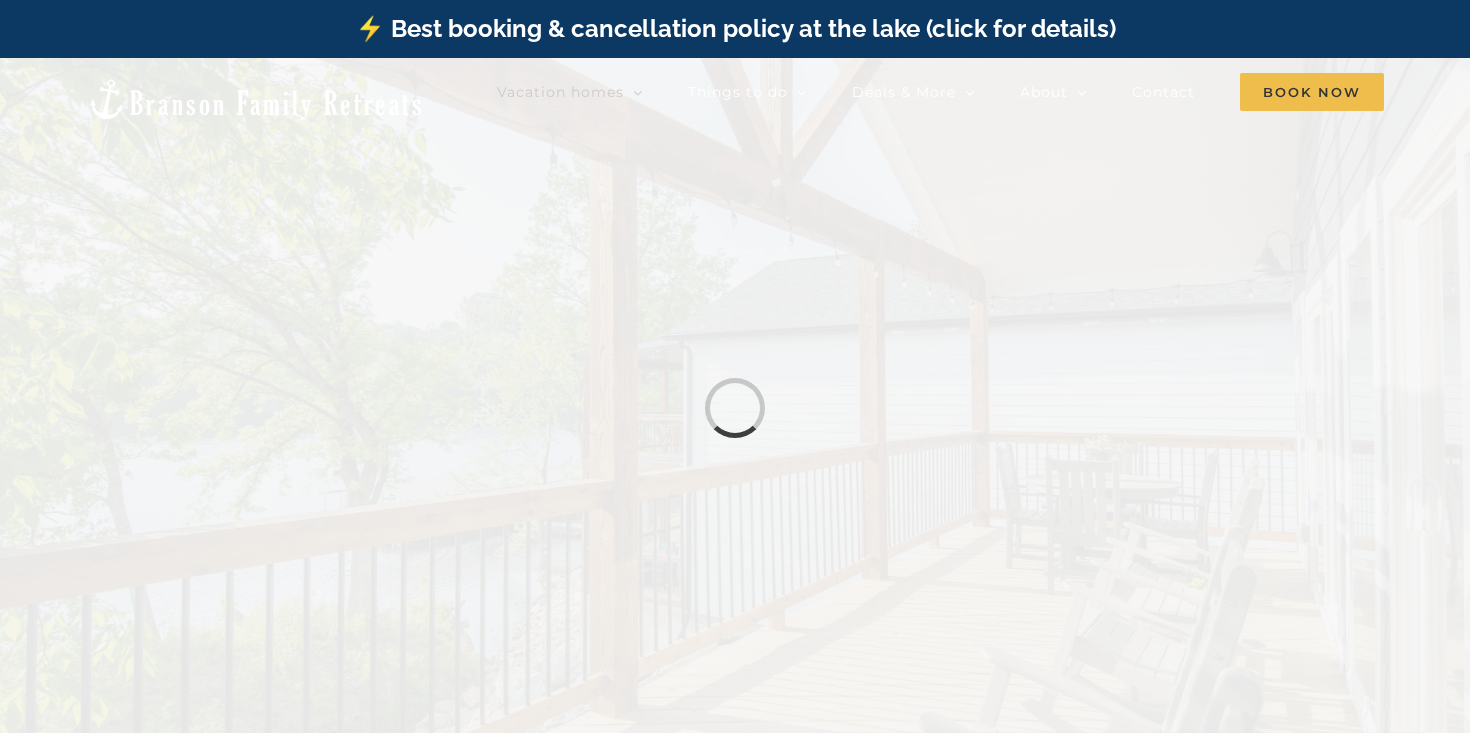 scroll, scrollTop: 0, scrollLeft: 0, axis: both 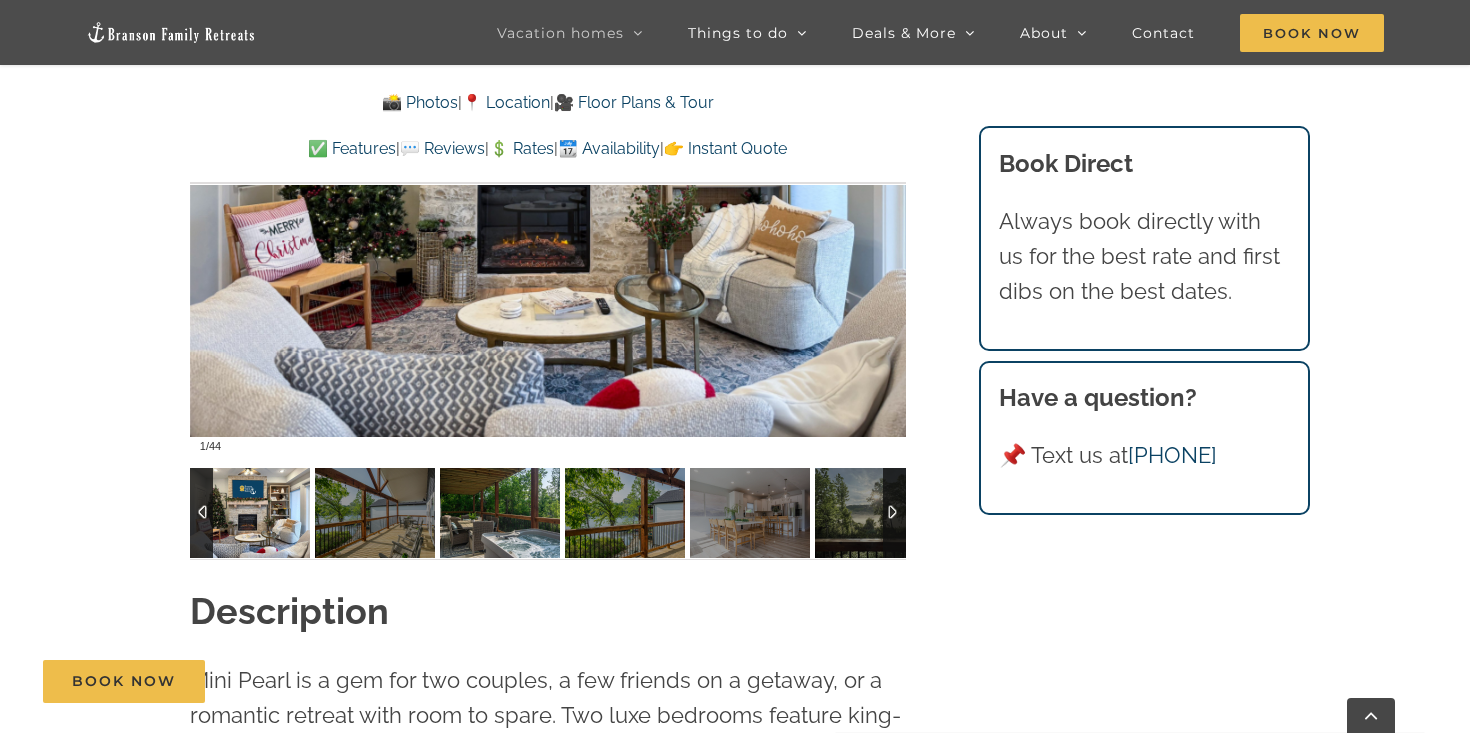 click at bounding box center [500, 513] 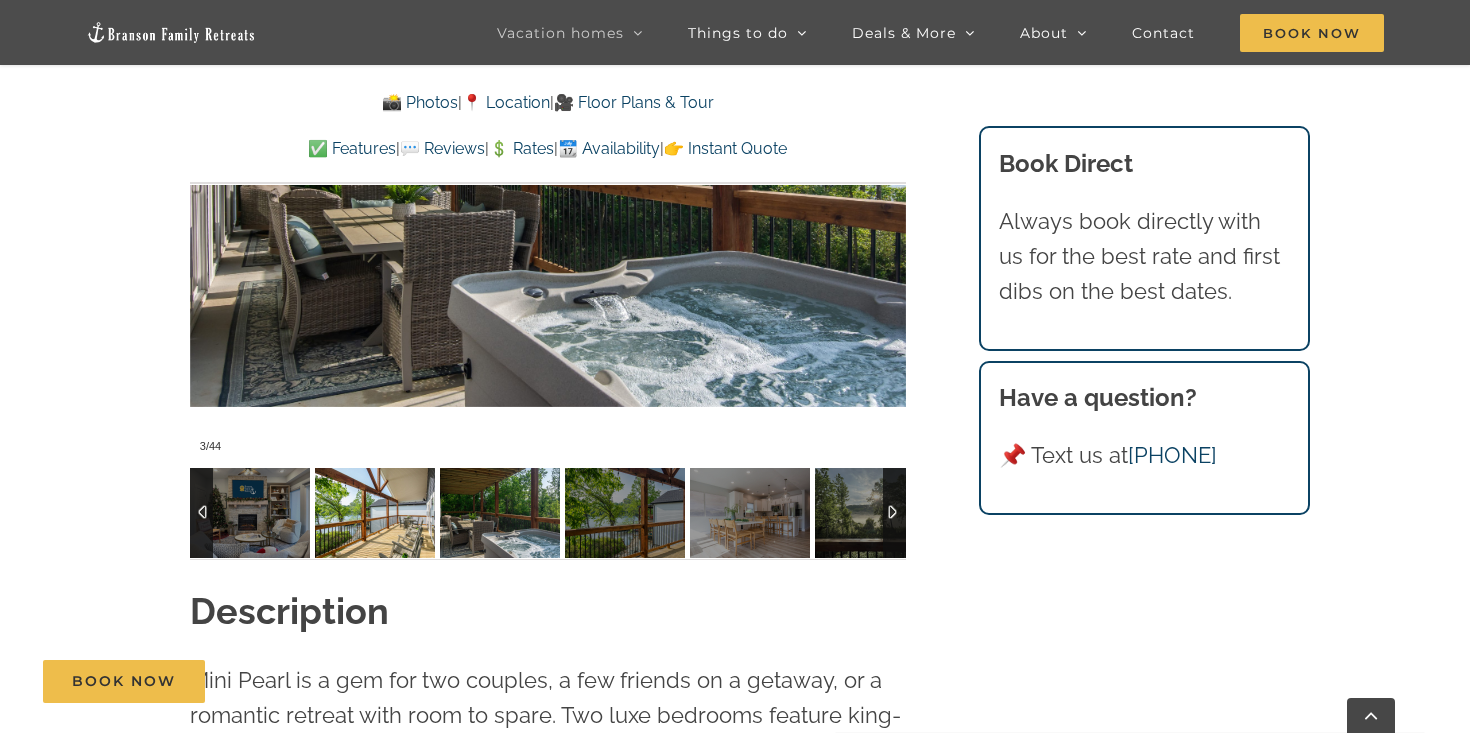click at bounding box center [375, 513] 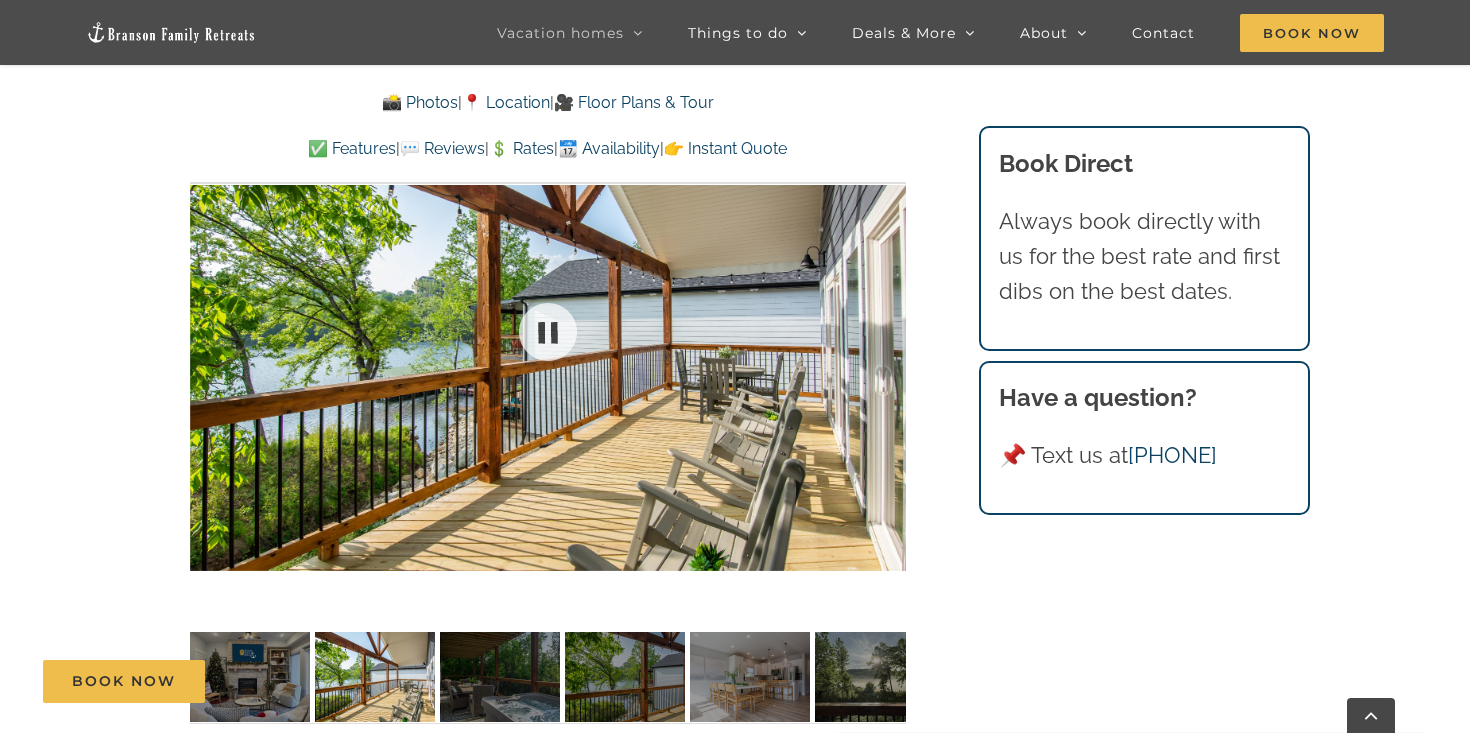 scroll, scrollTop: 1333, scrollLeft: 0, axis: vertical 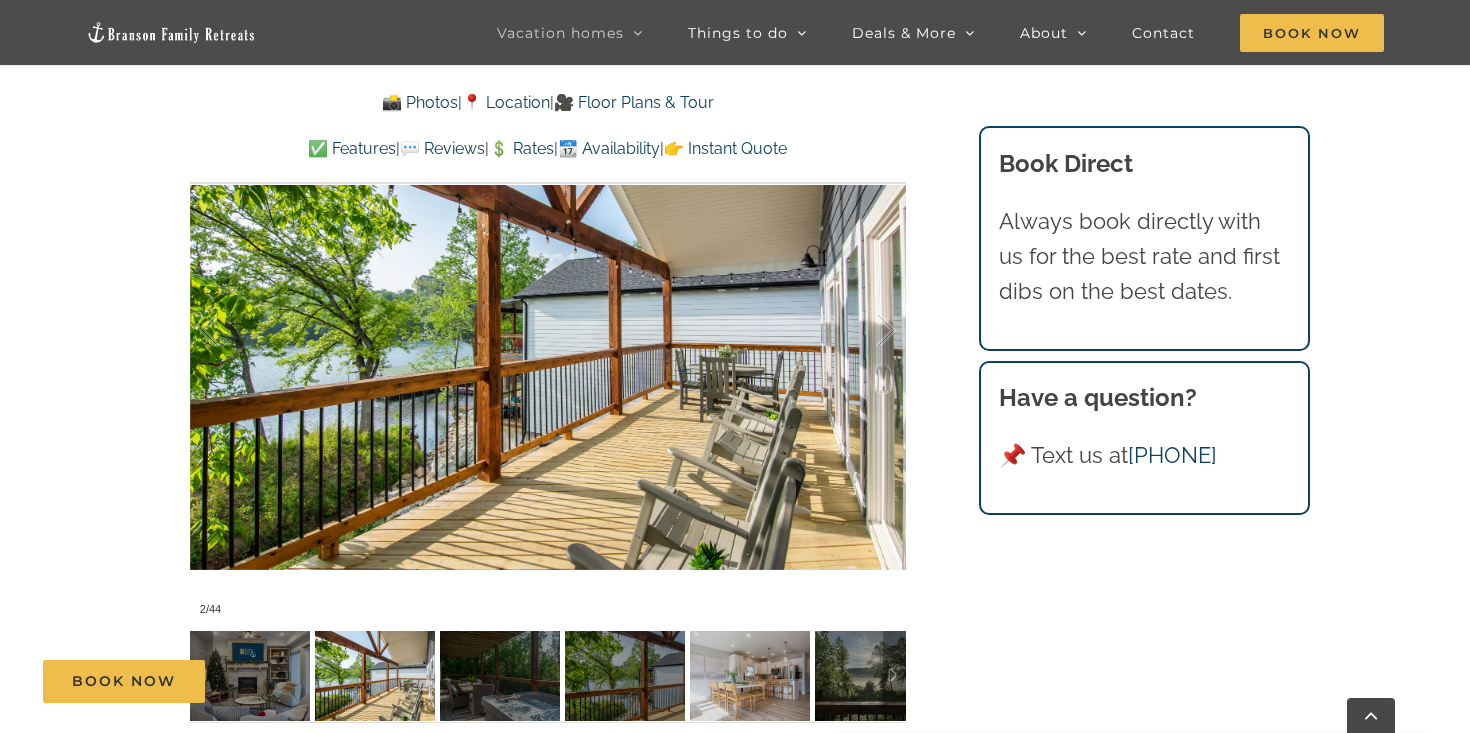 click on "Book Now" at bounding box center [750, 681] 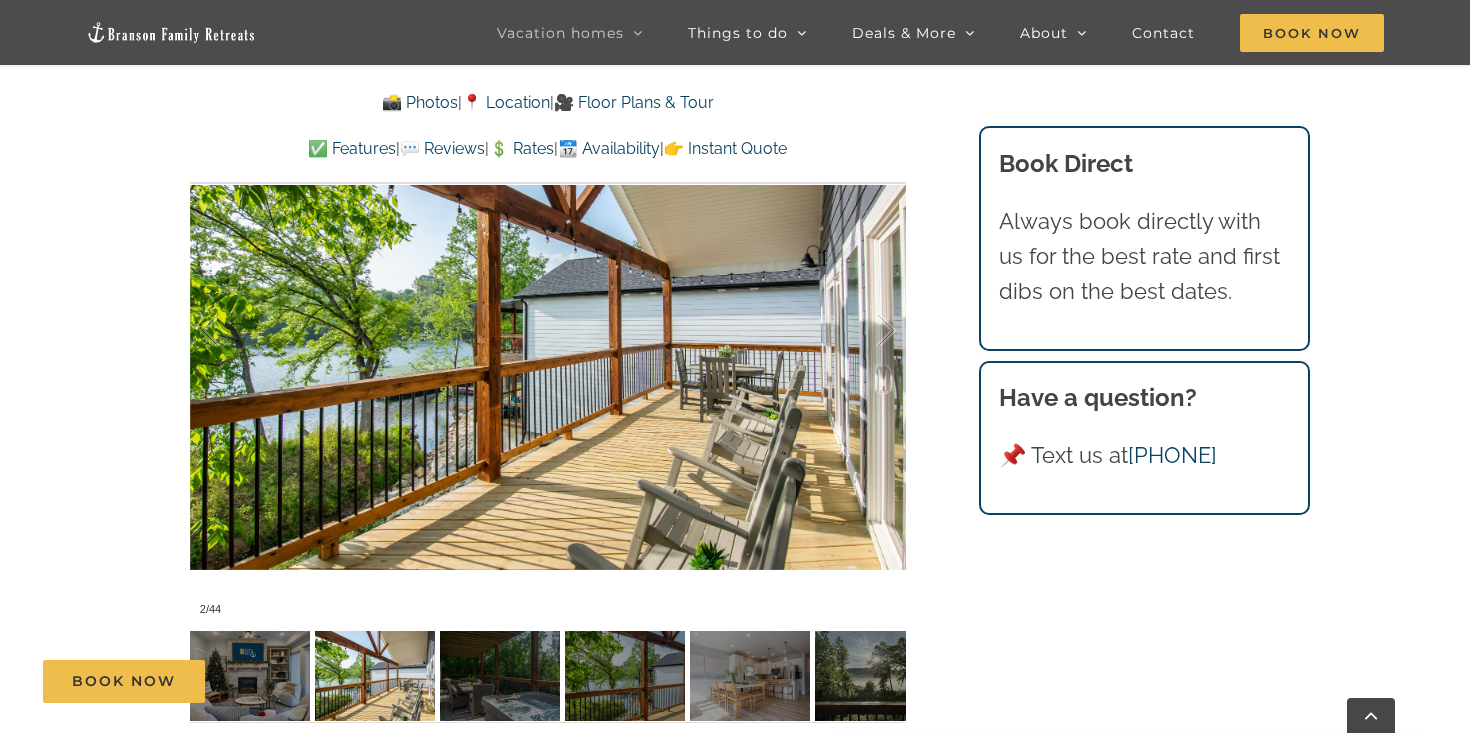 click on "Book Now" at bounding box center (750, 681) 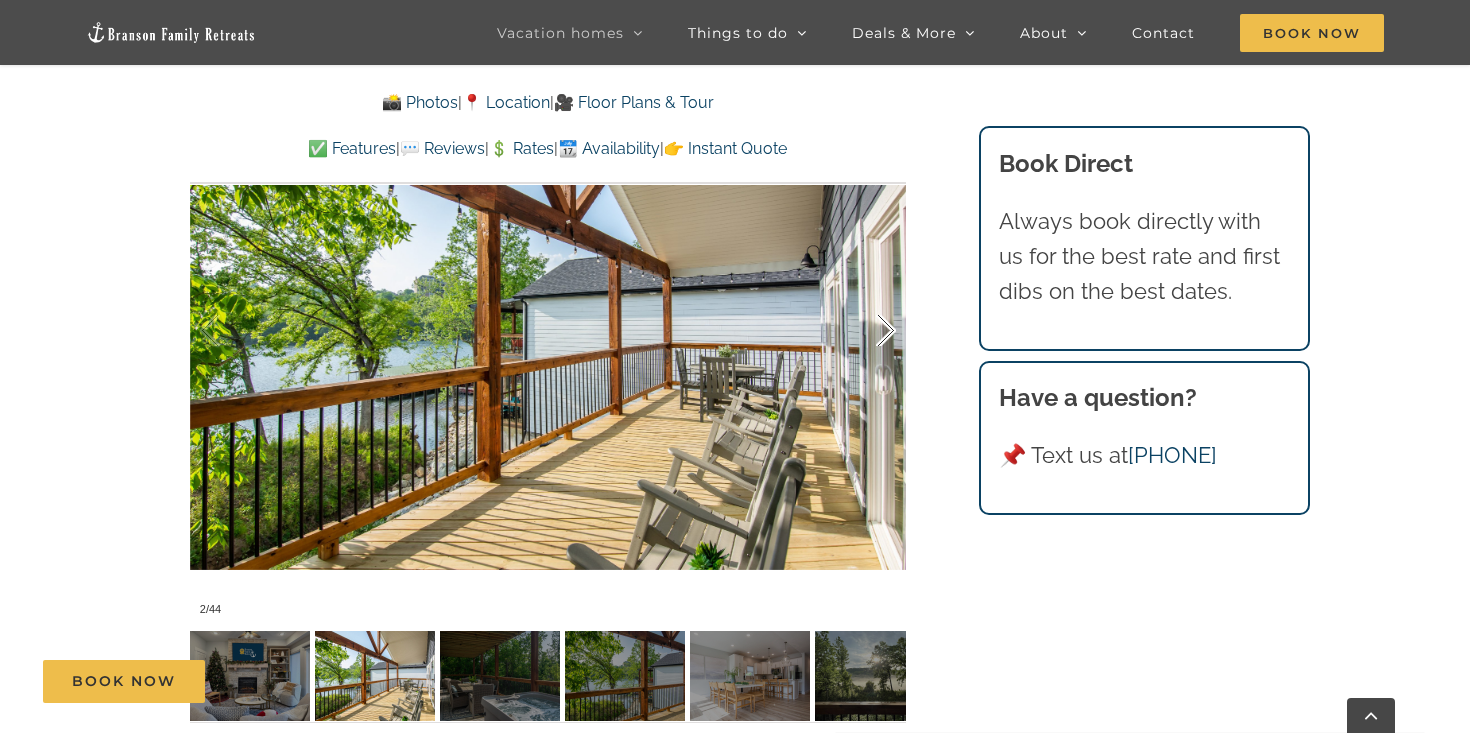 click at bounding box center [865, 331] 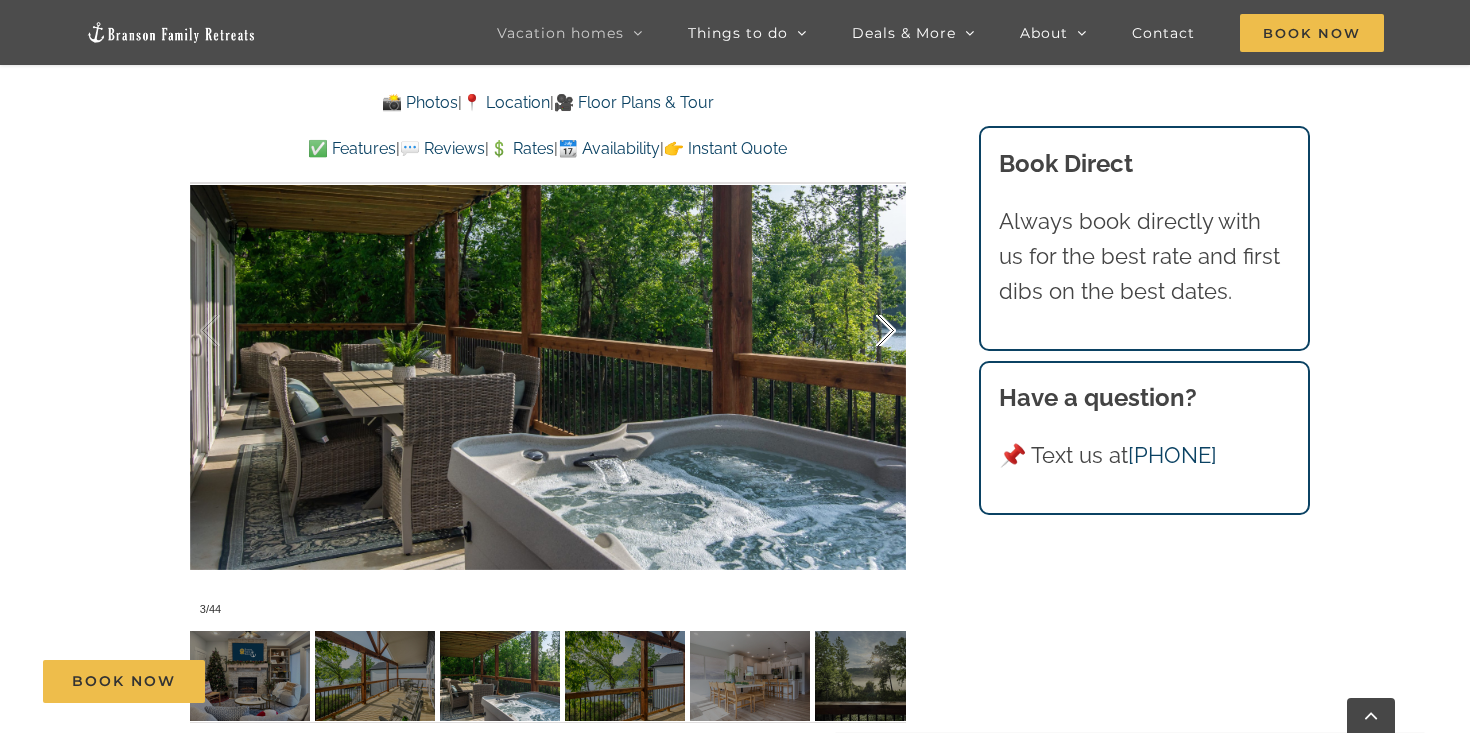 click at bounding box center (865, 331) 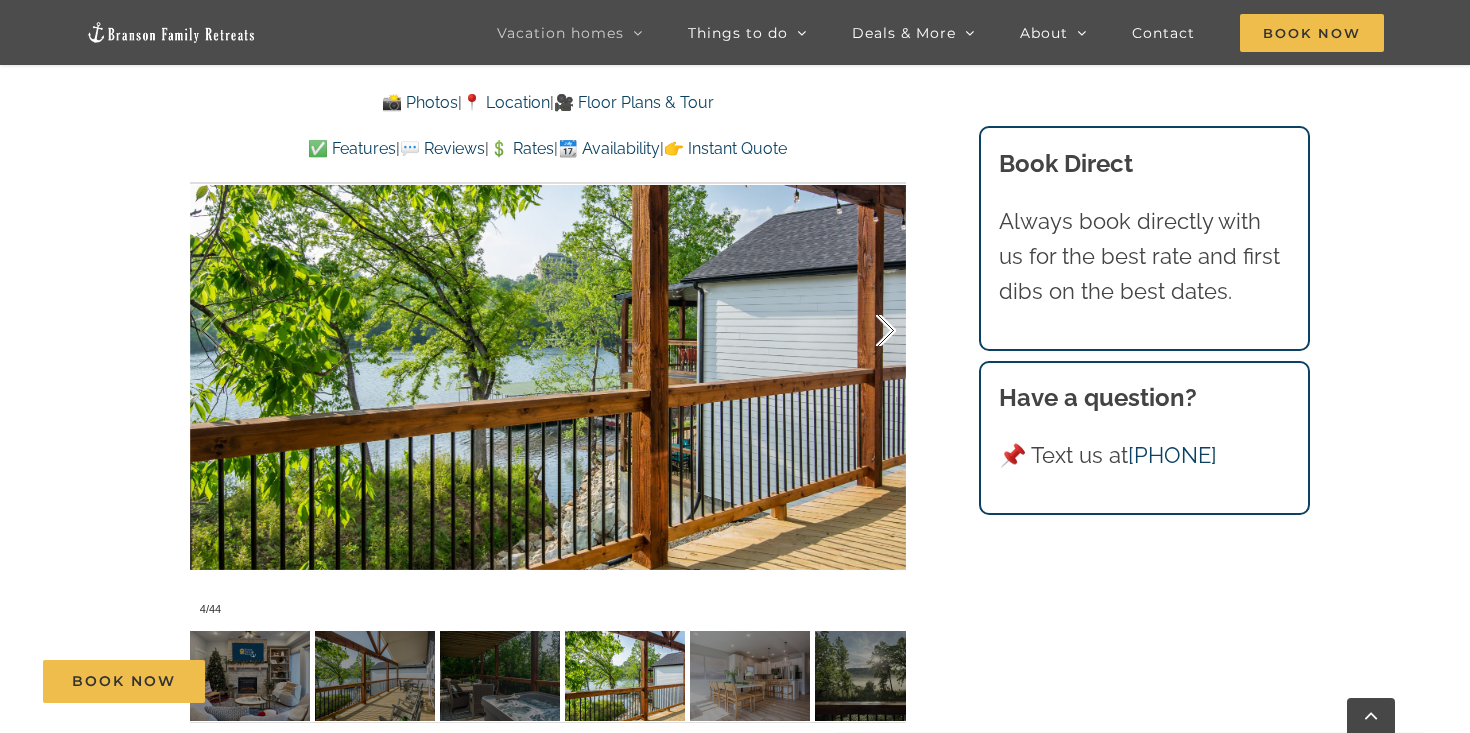click at bounding box center [865, 331] 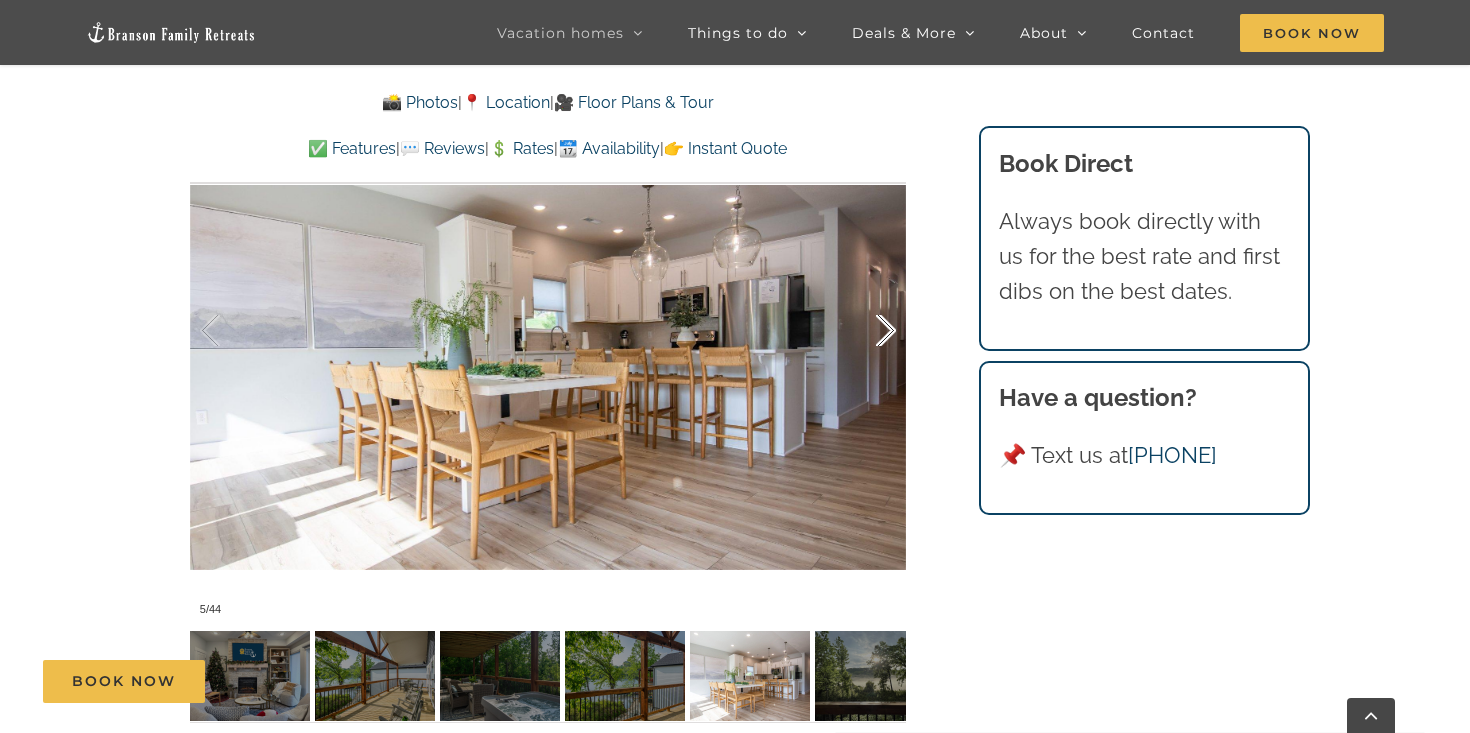 click at bounding box center (865, 331) 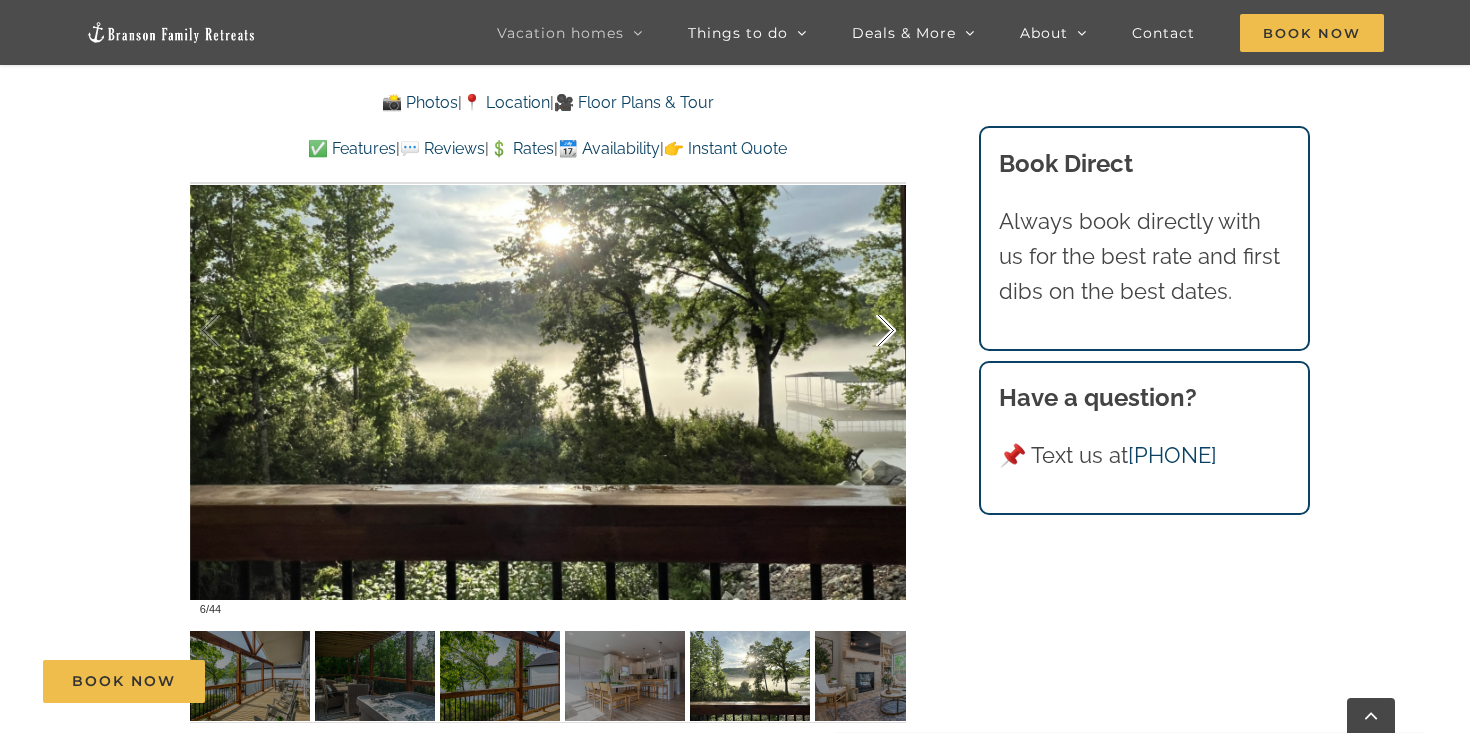 click at bounding box center [865, 331] 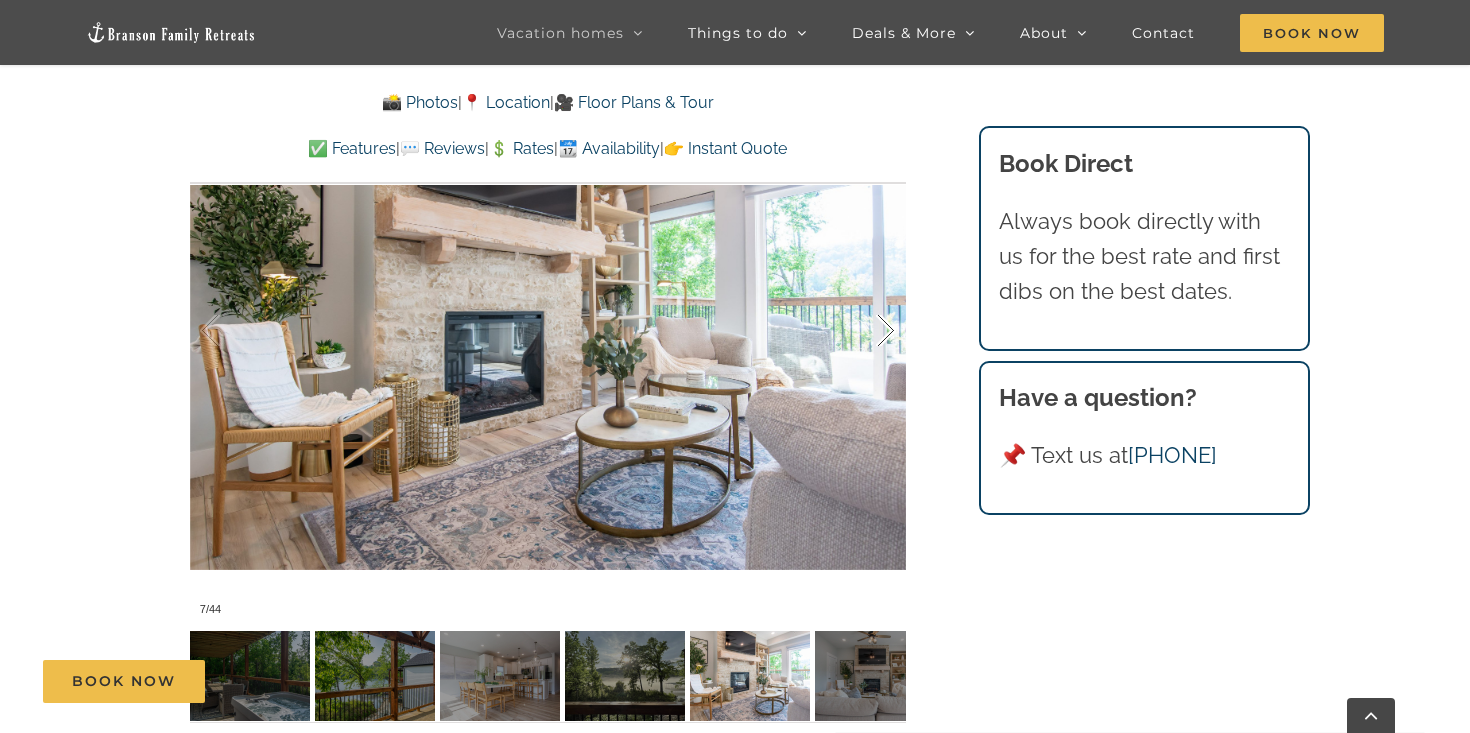click at bounding box center [865, 331] 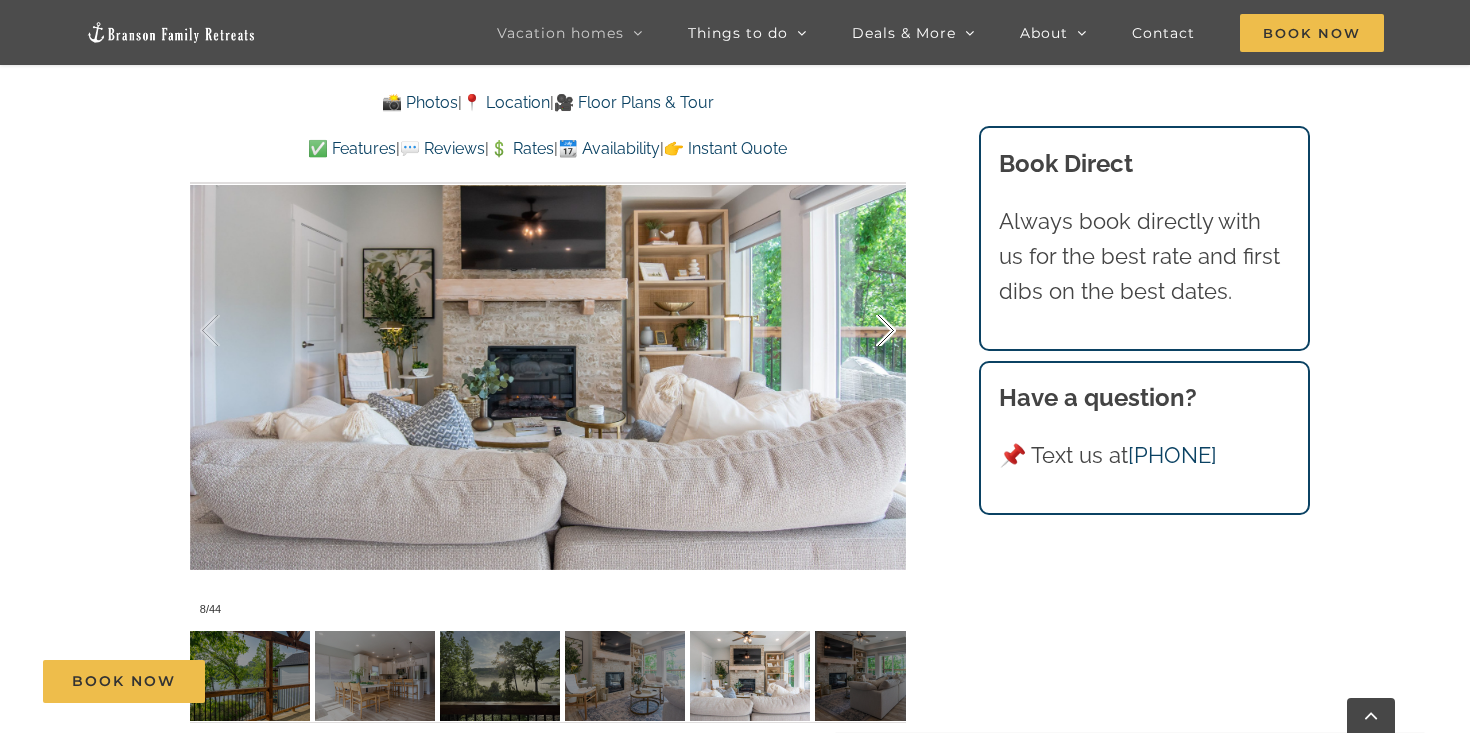 click at bounding box center (865, 331) 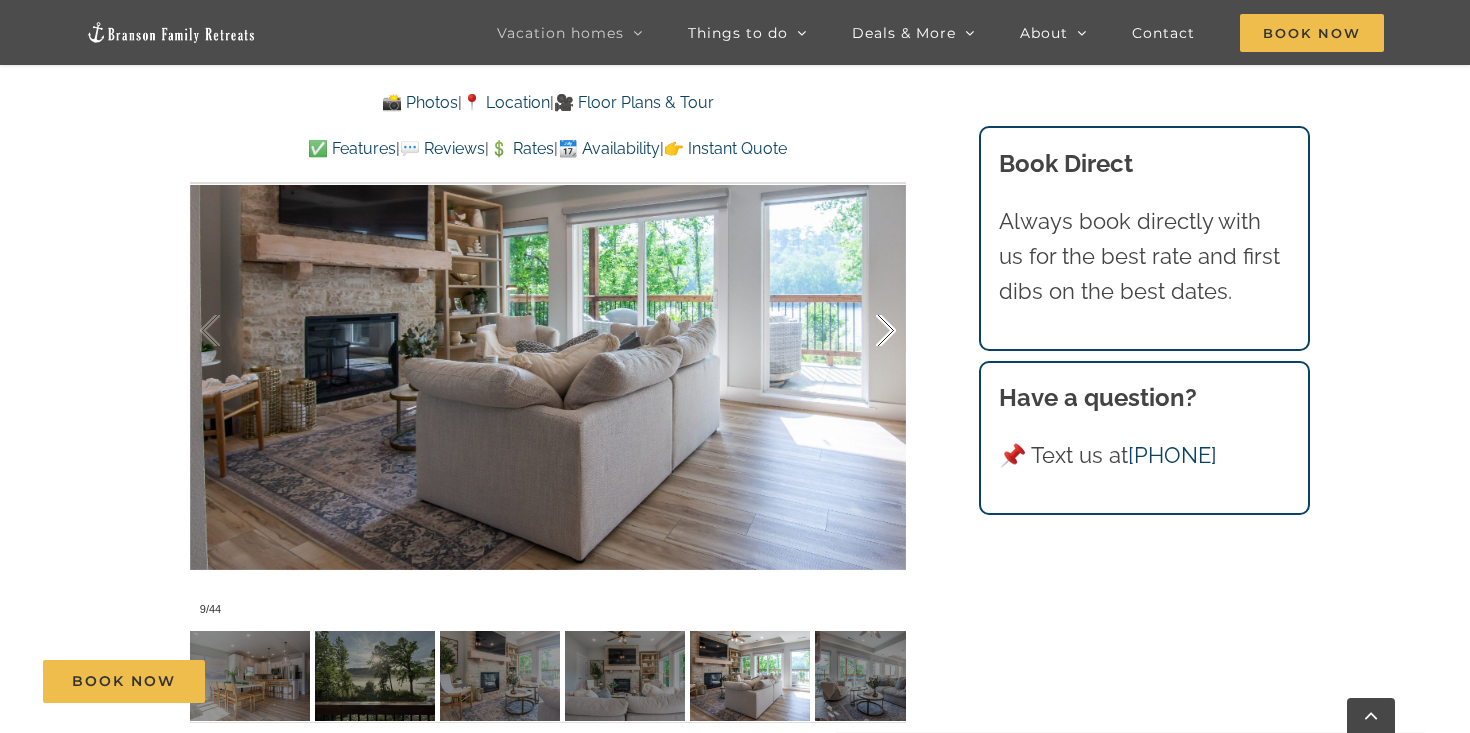 click at bounding box center (865, 331) 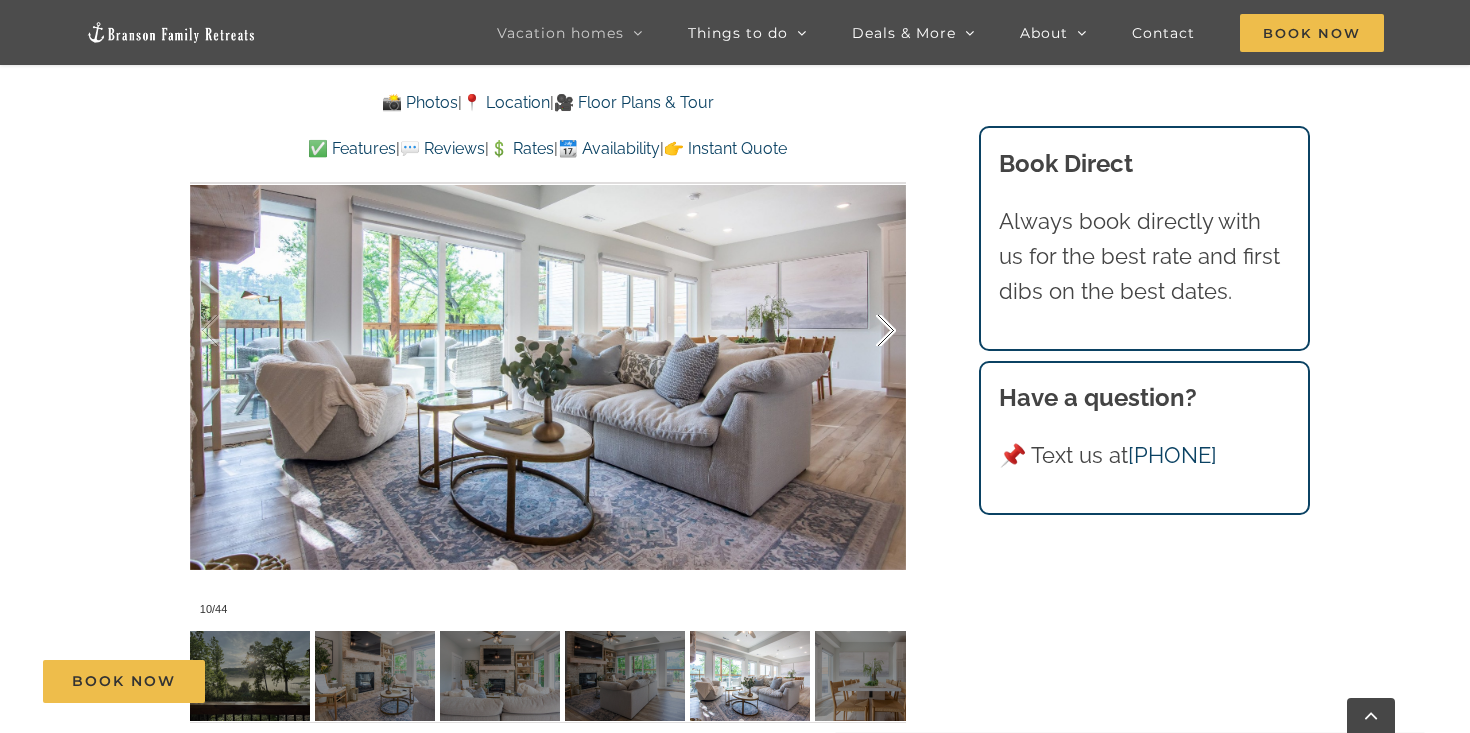 click at bounding box center (865, 331) 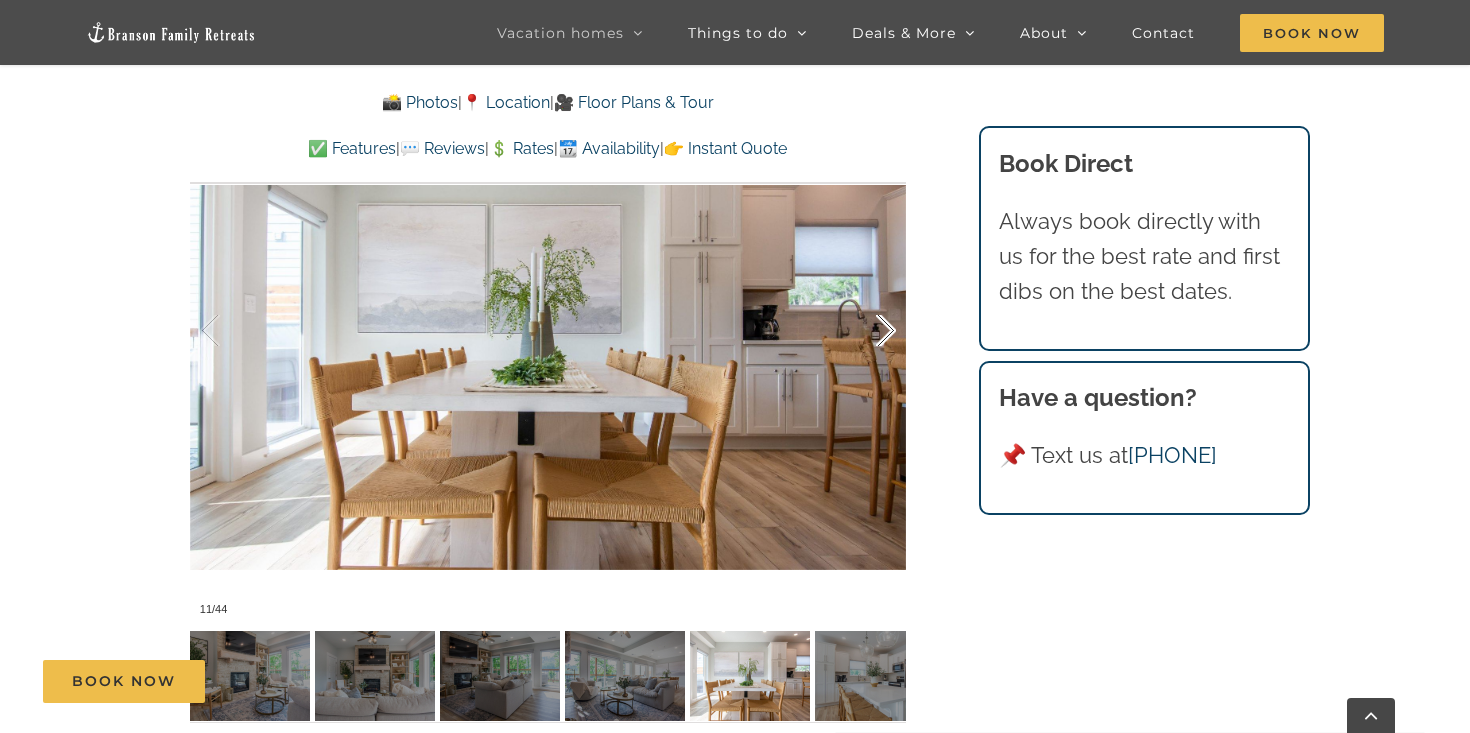 click at bounding box center [865, 331] 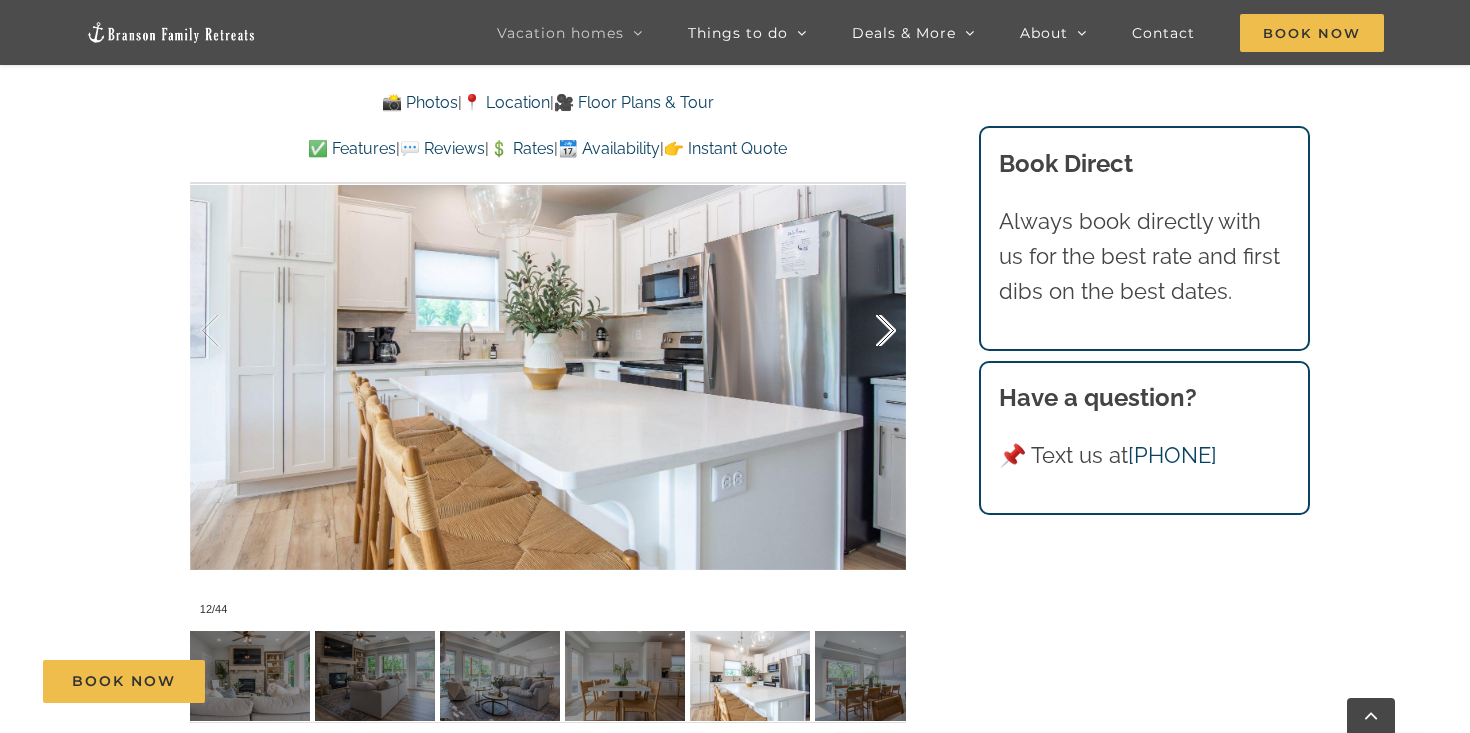 click at bounding box center (865, 331) 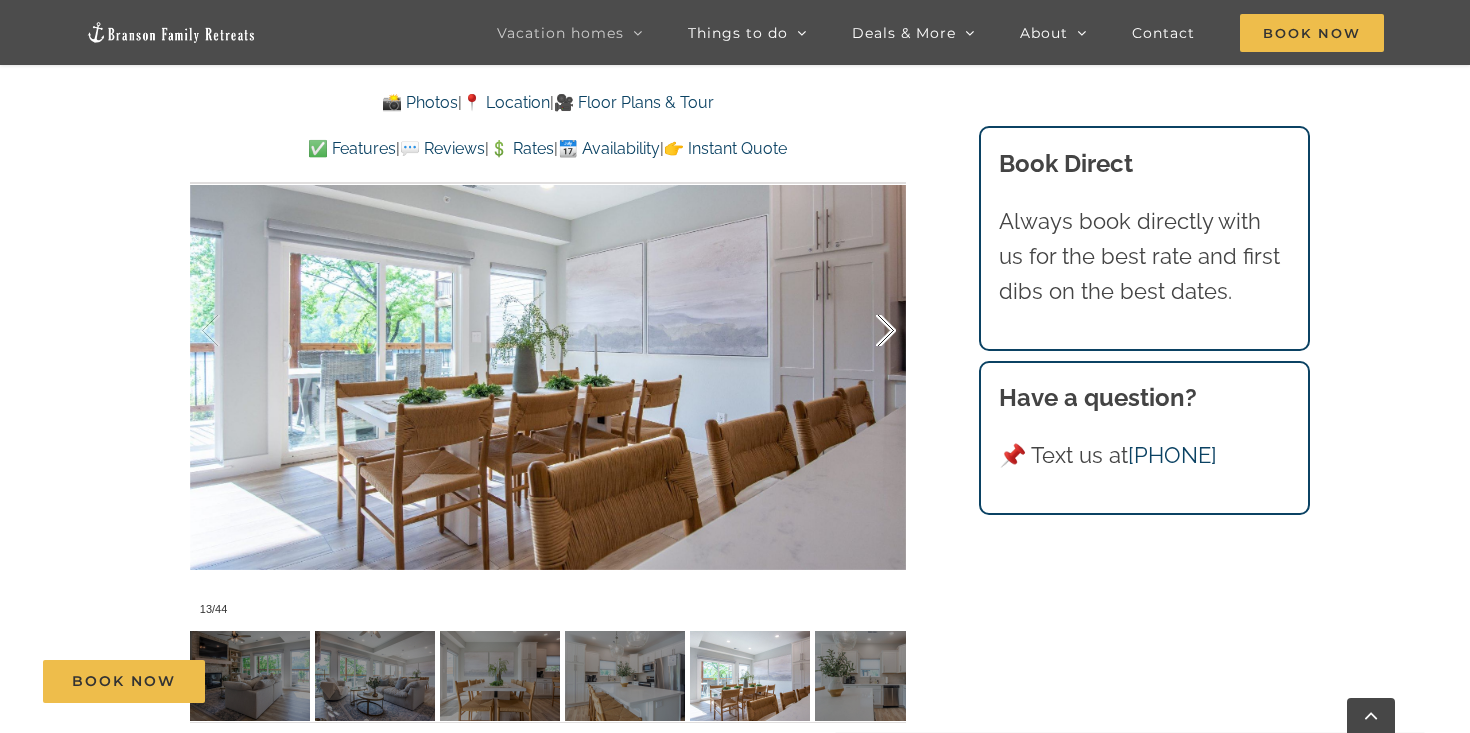 click at bounding box center (865, 331) 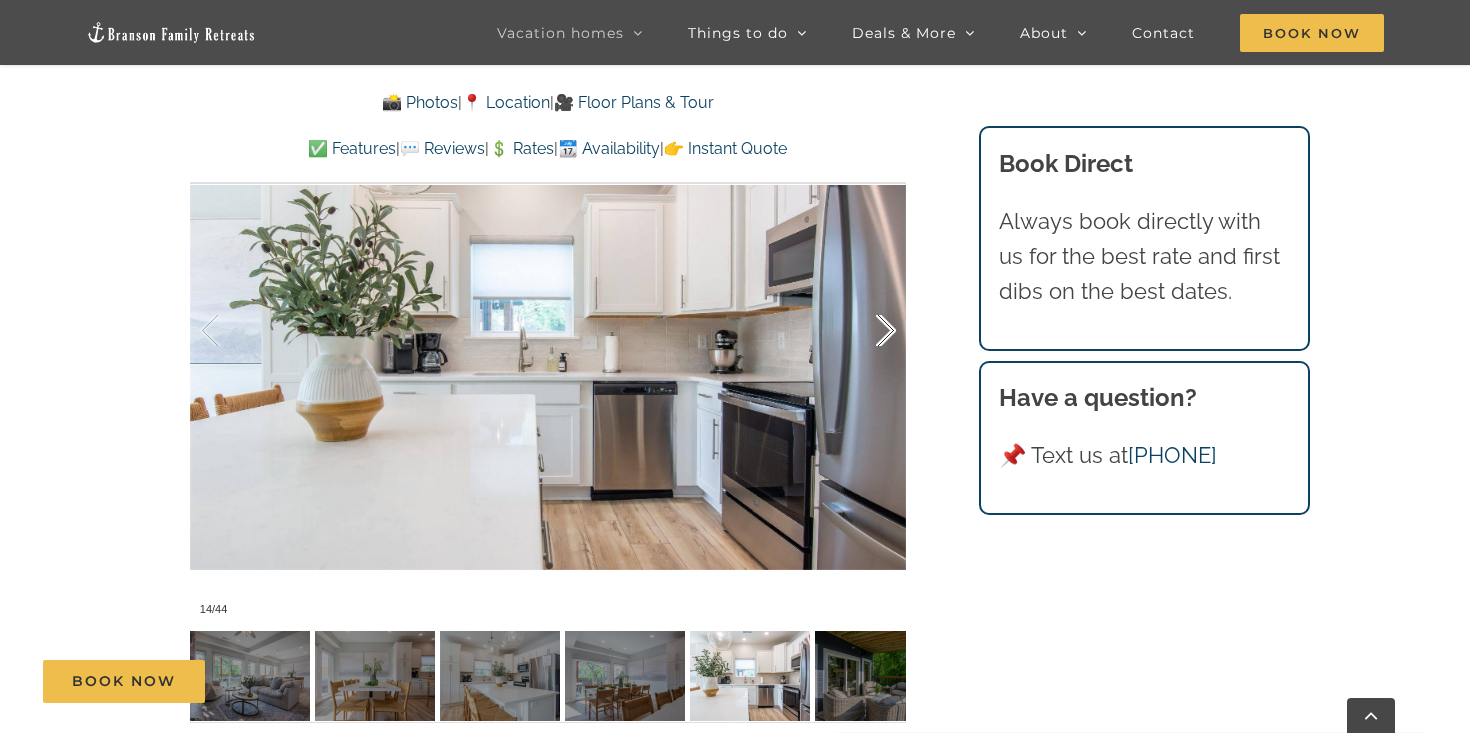 click at bounding box center [865, 331] 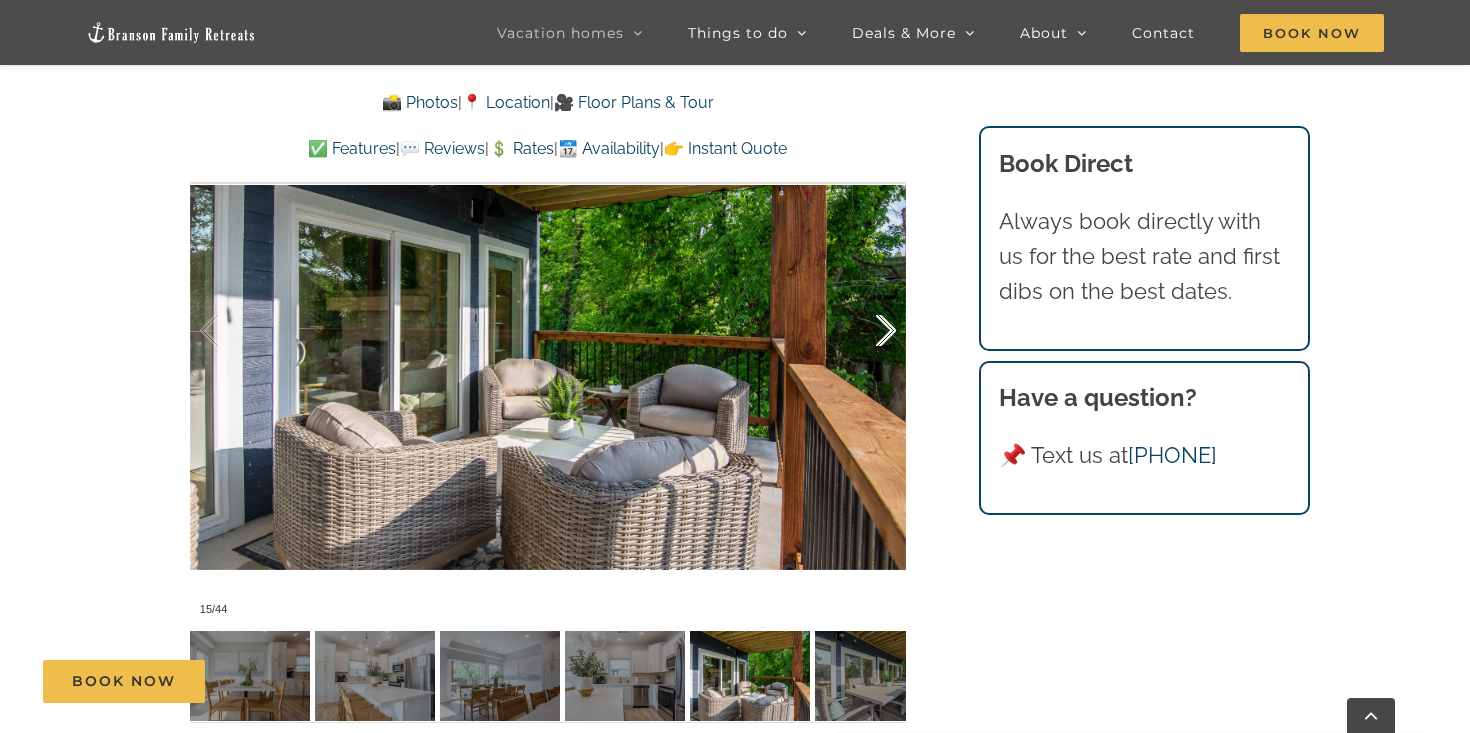 click at bounding box center [865, 331] 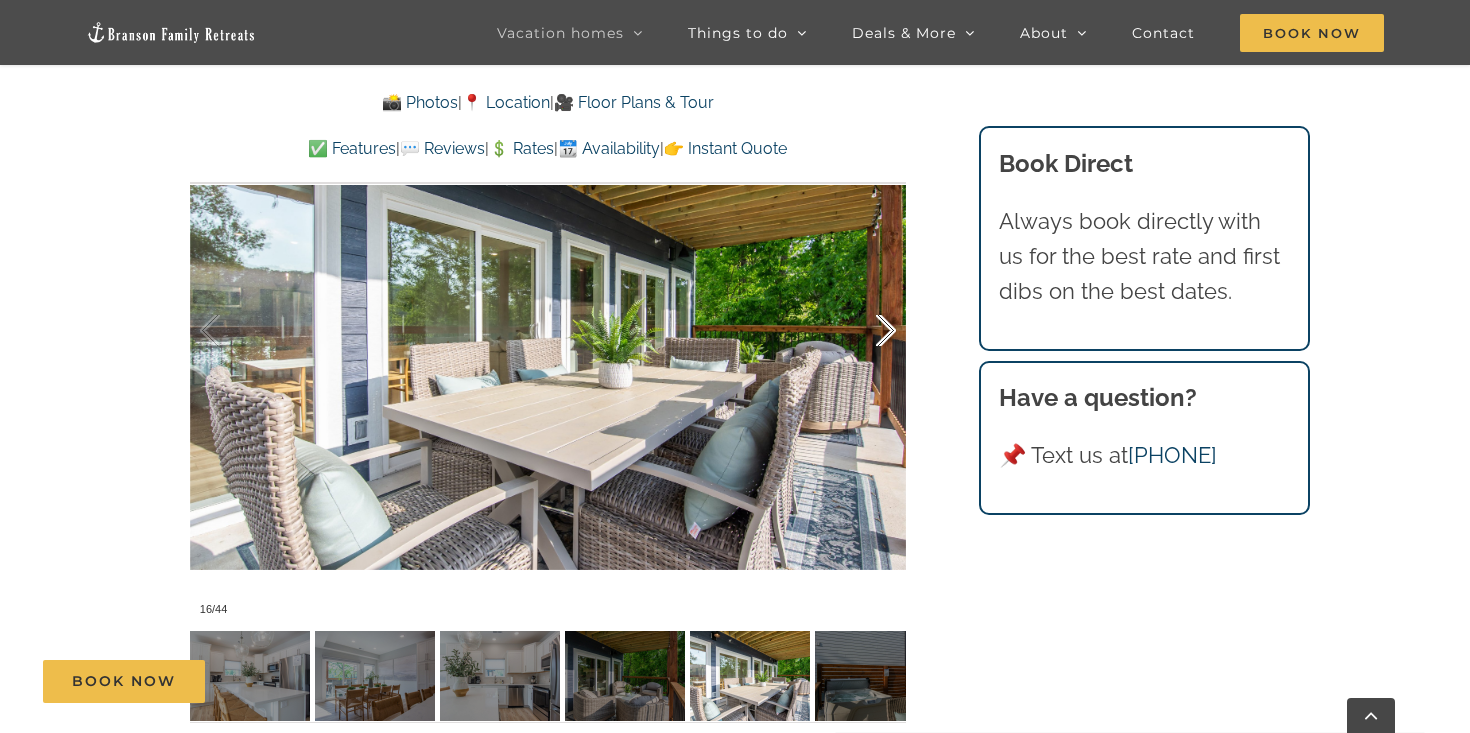 click at bounding box center (865, 331) 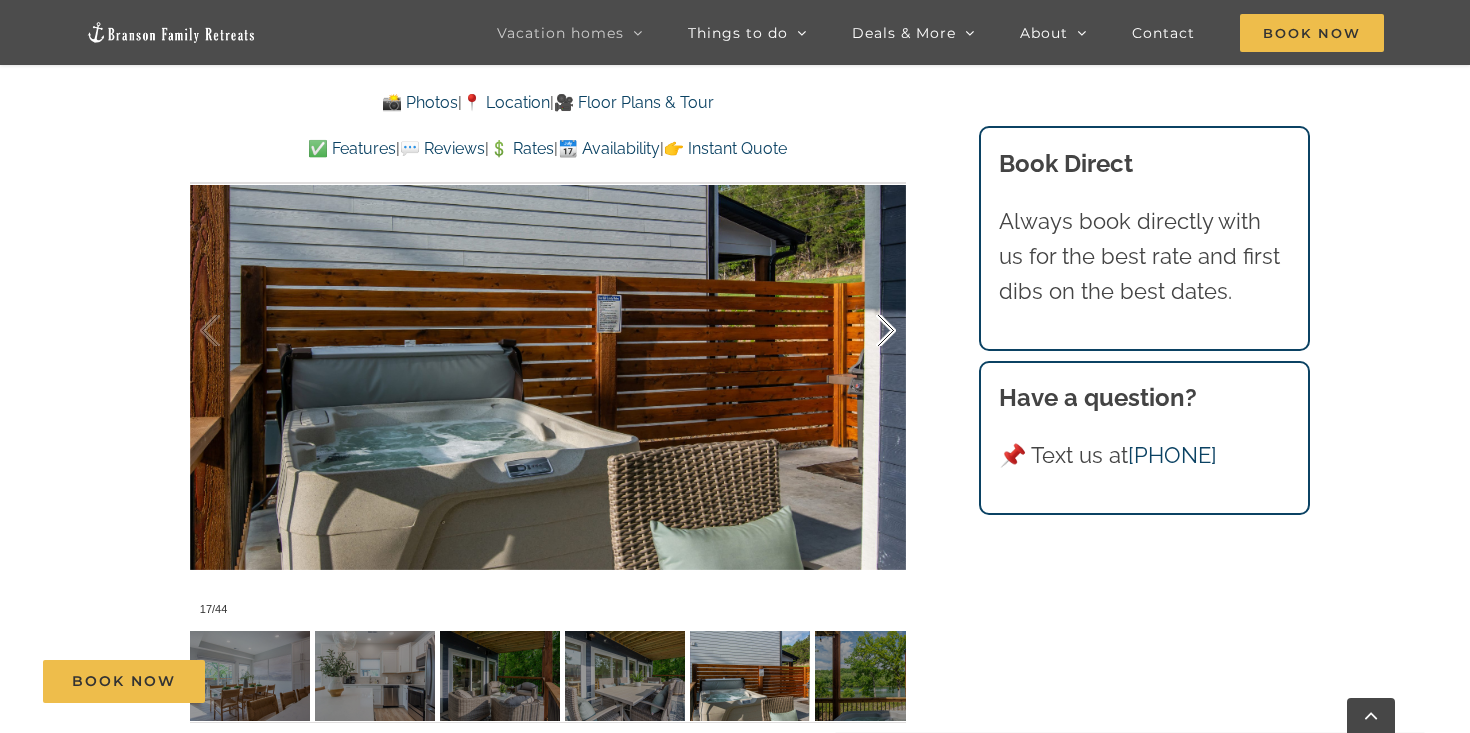click at bounding box center (865, 331) 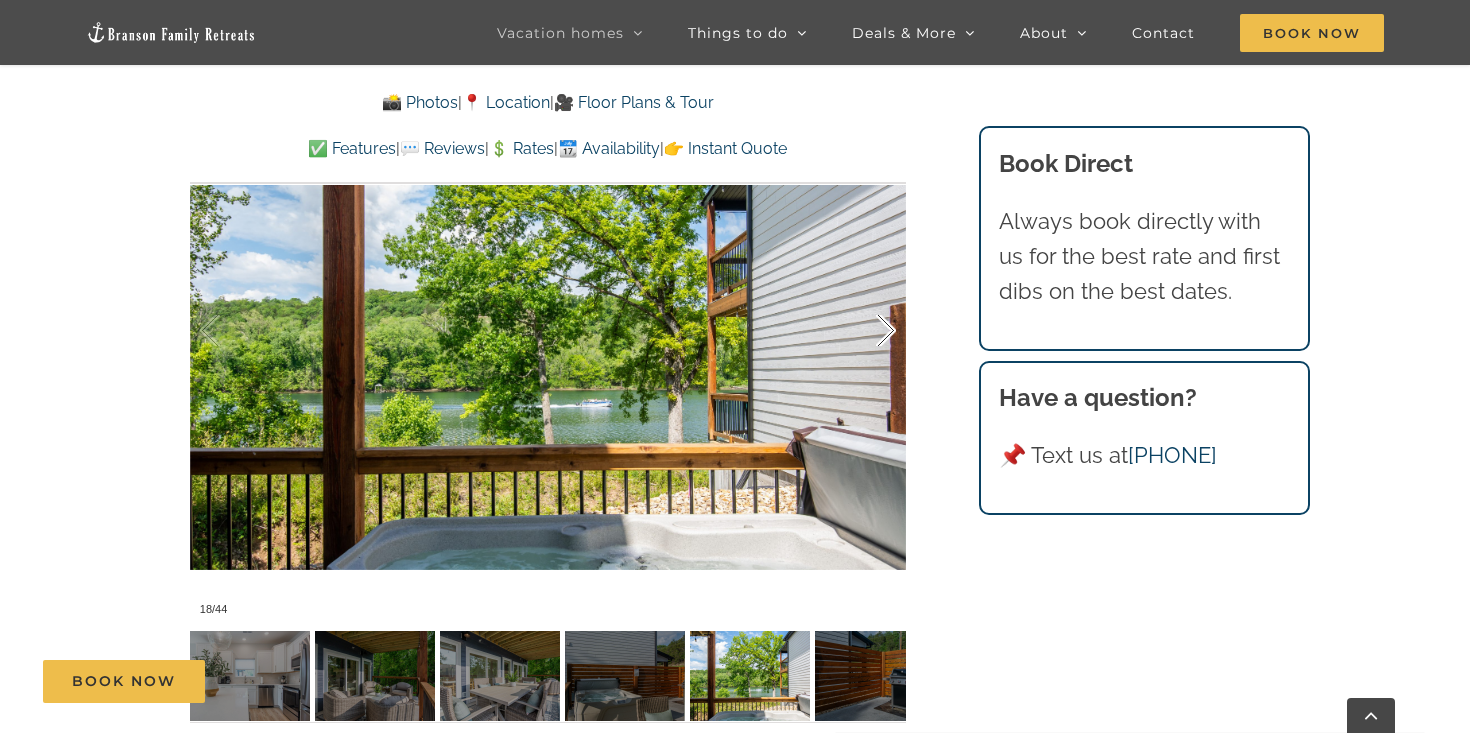 click at bounding box center [865, 331] 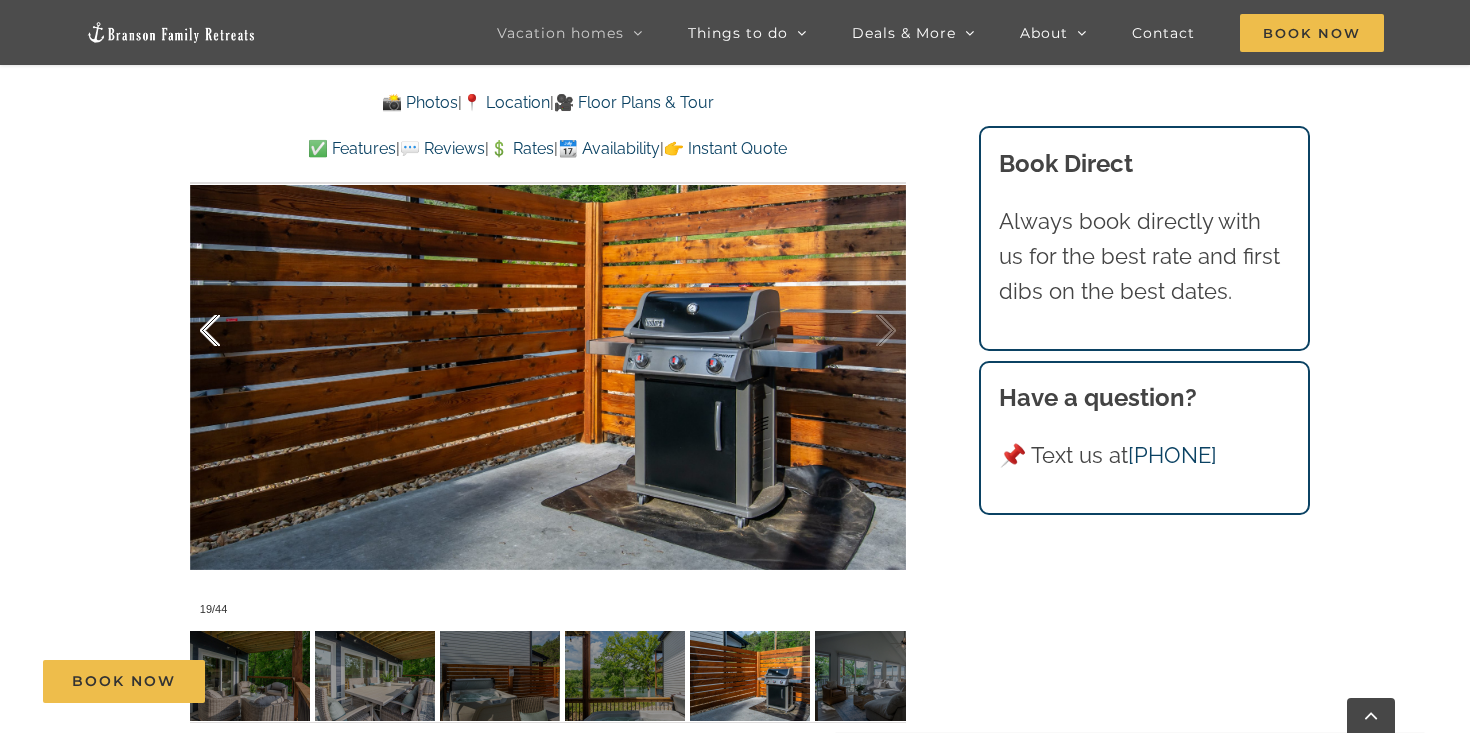 click at bounding box center [231, 331] 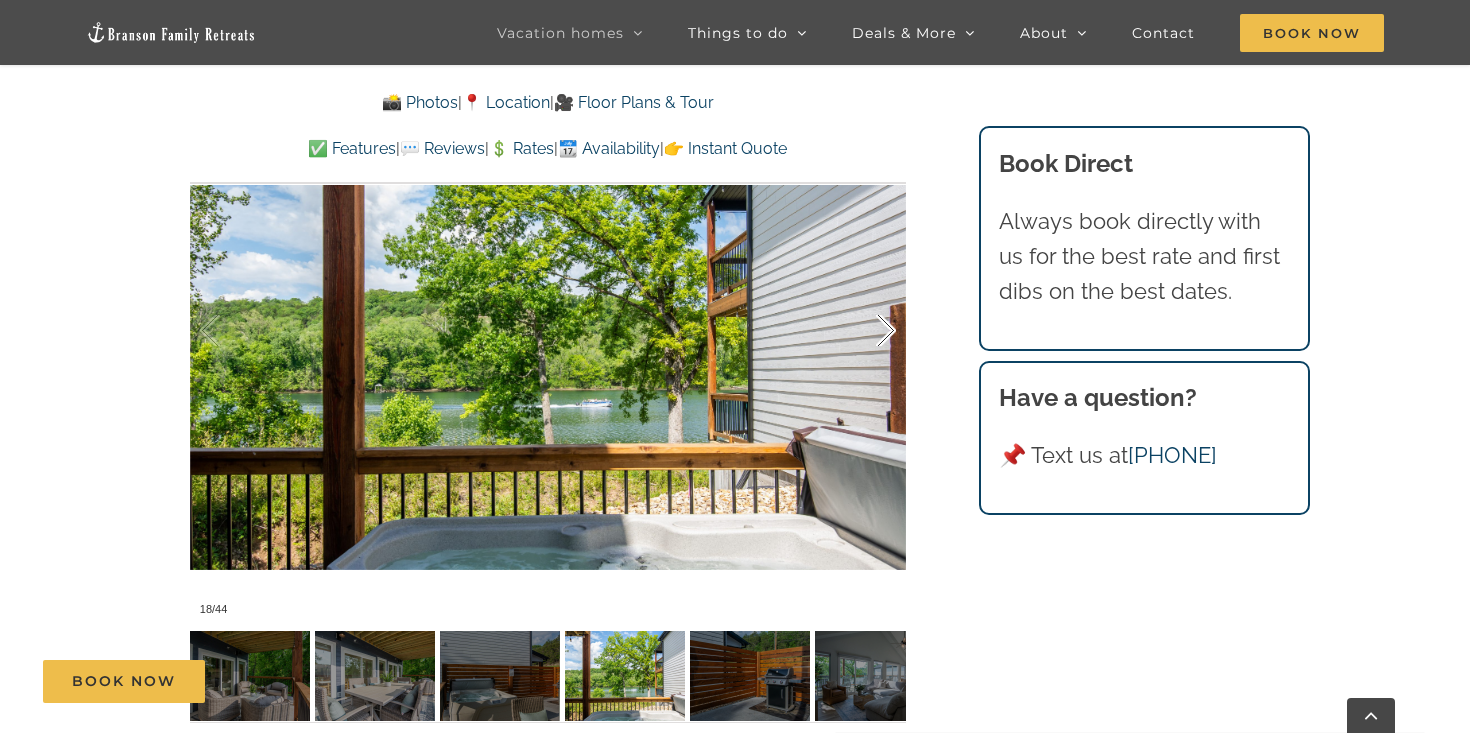 click at bounding box center [865, 331] 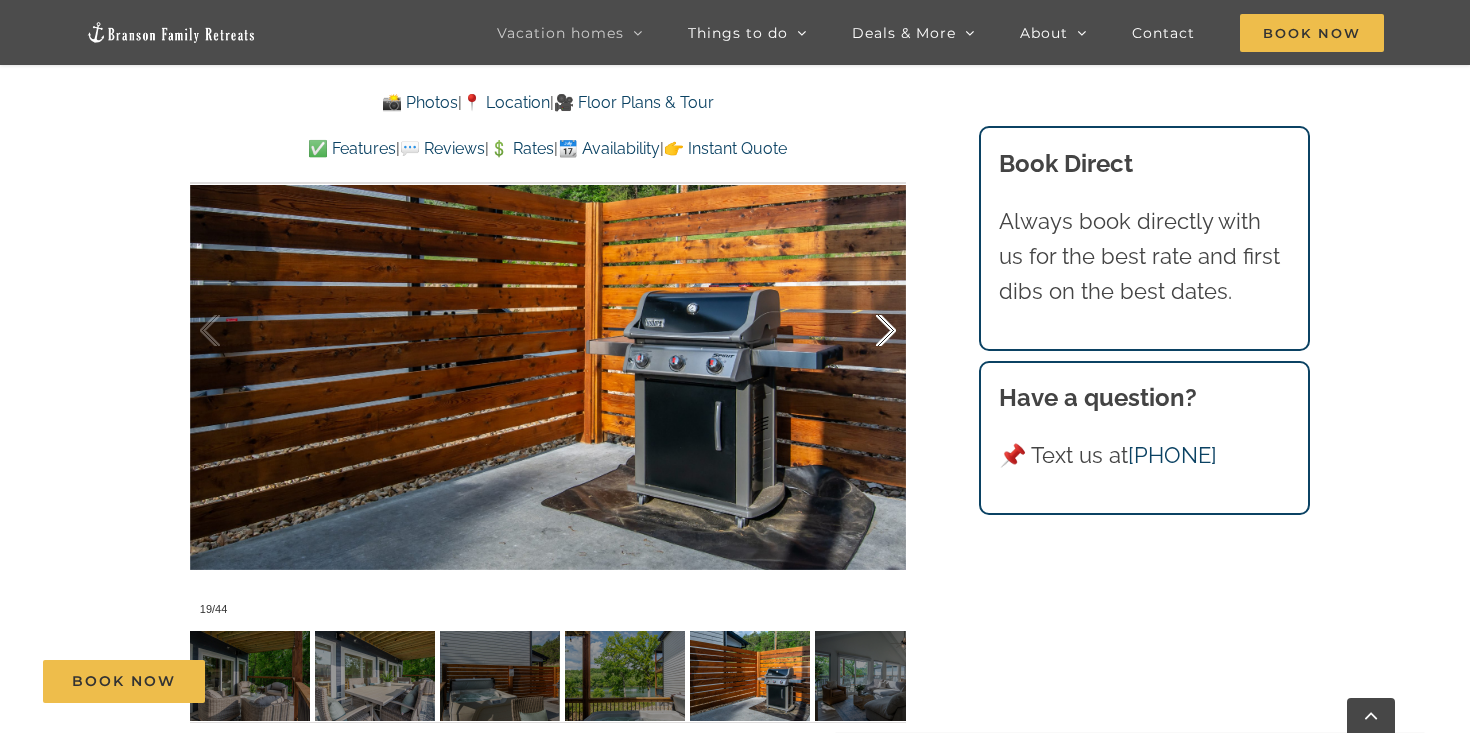 click at bounding box center (865, 331) 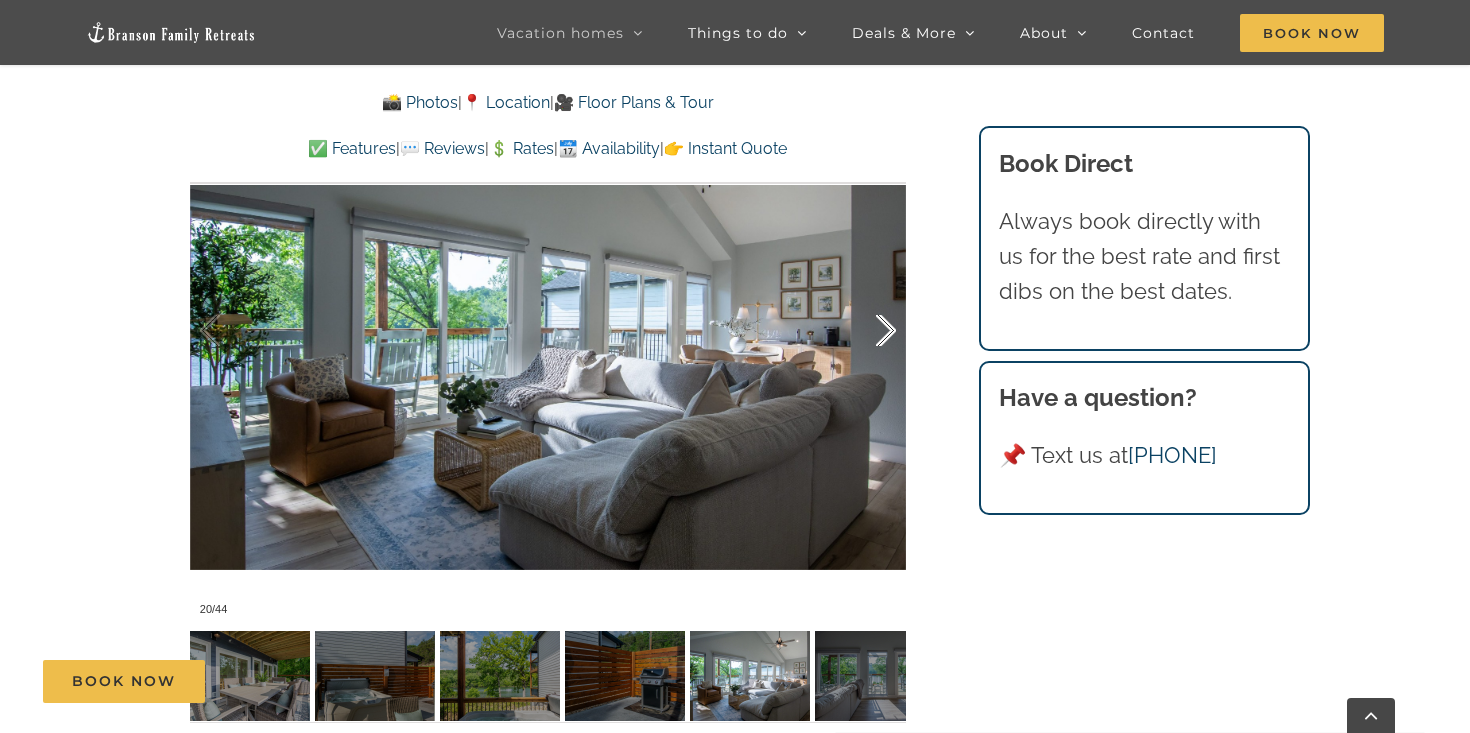 click at bounding box center (865, 331) 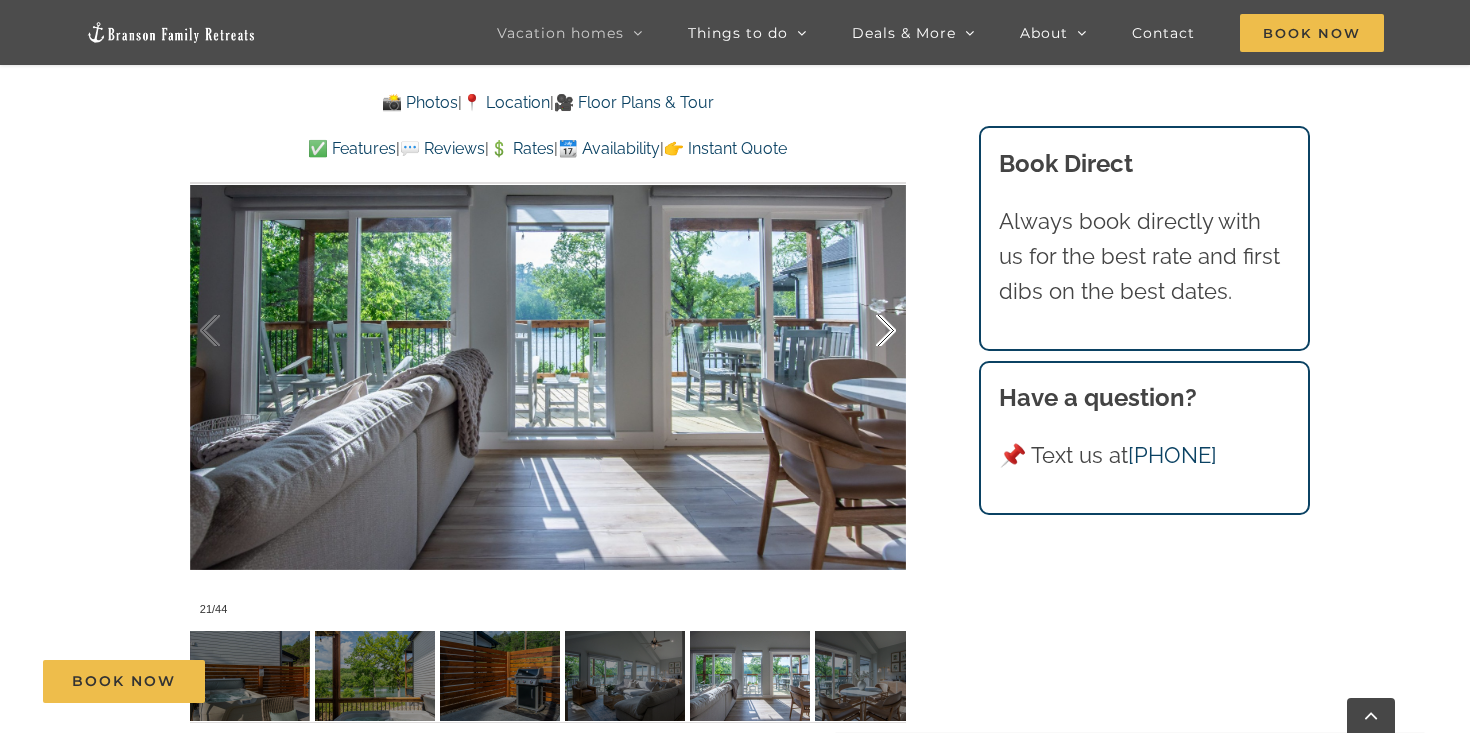 click at bounding box center [865, 331] 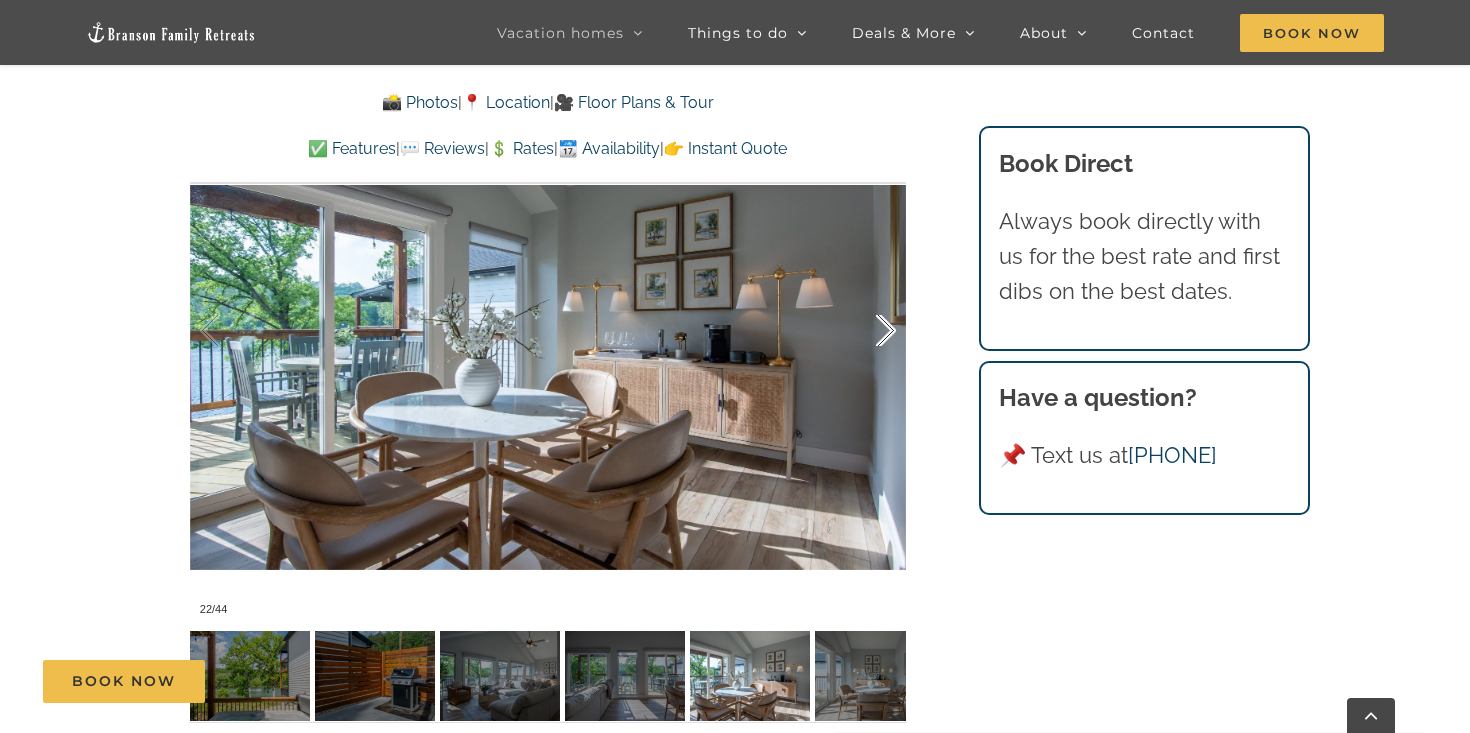 click at bounding box center [865, 331] 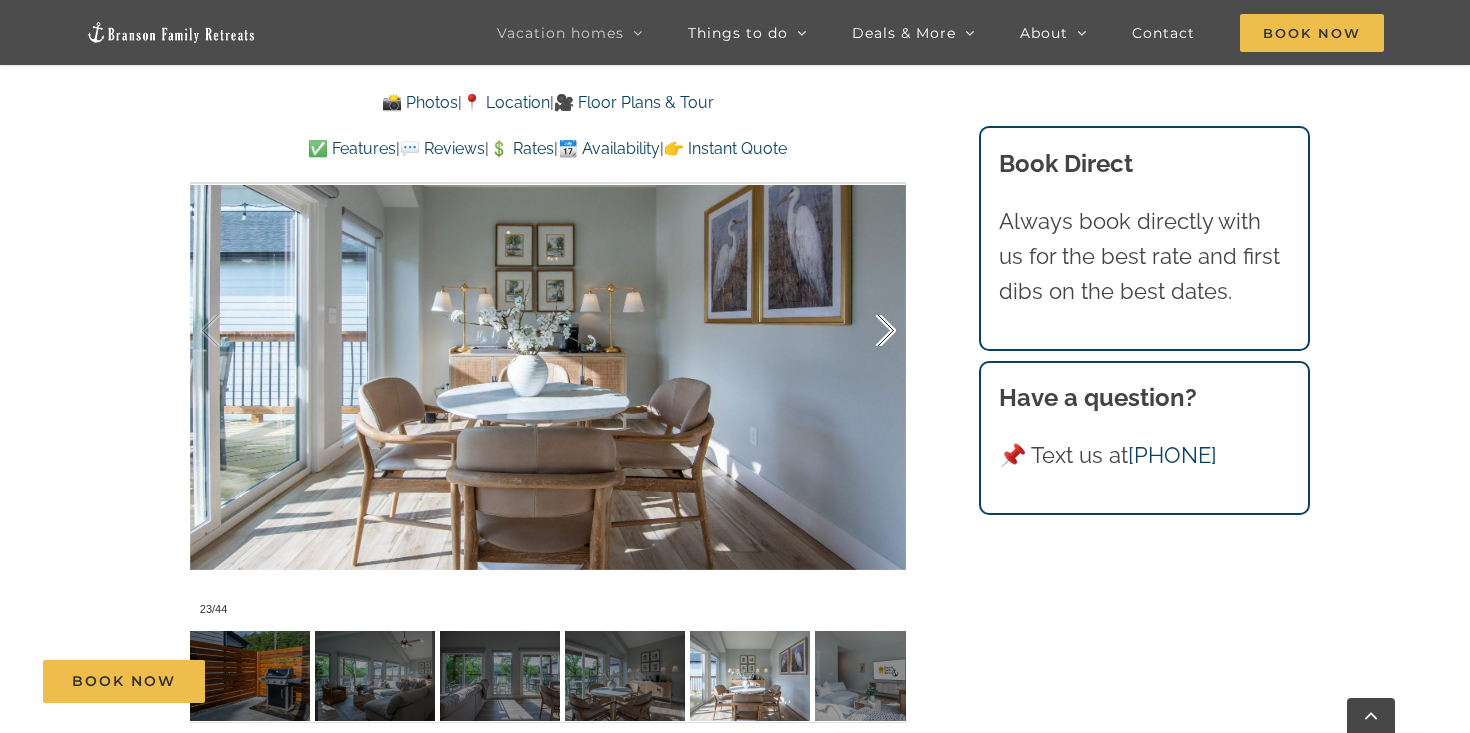 click at bounding box center (865, 331) 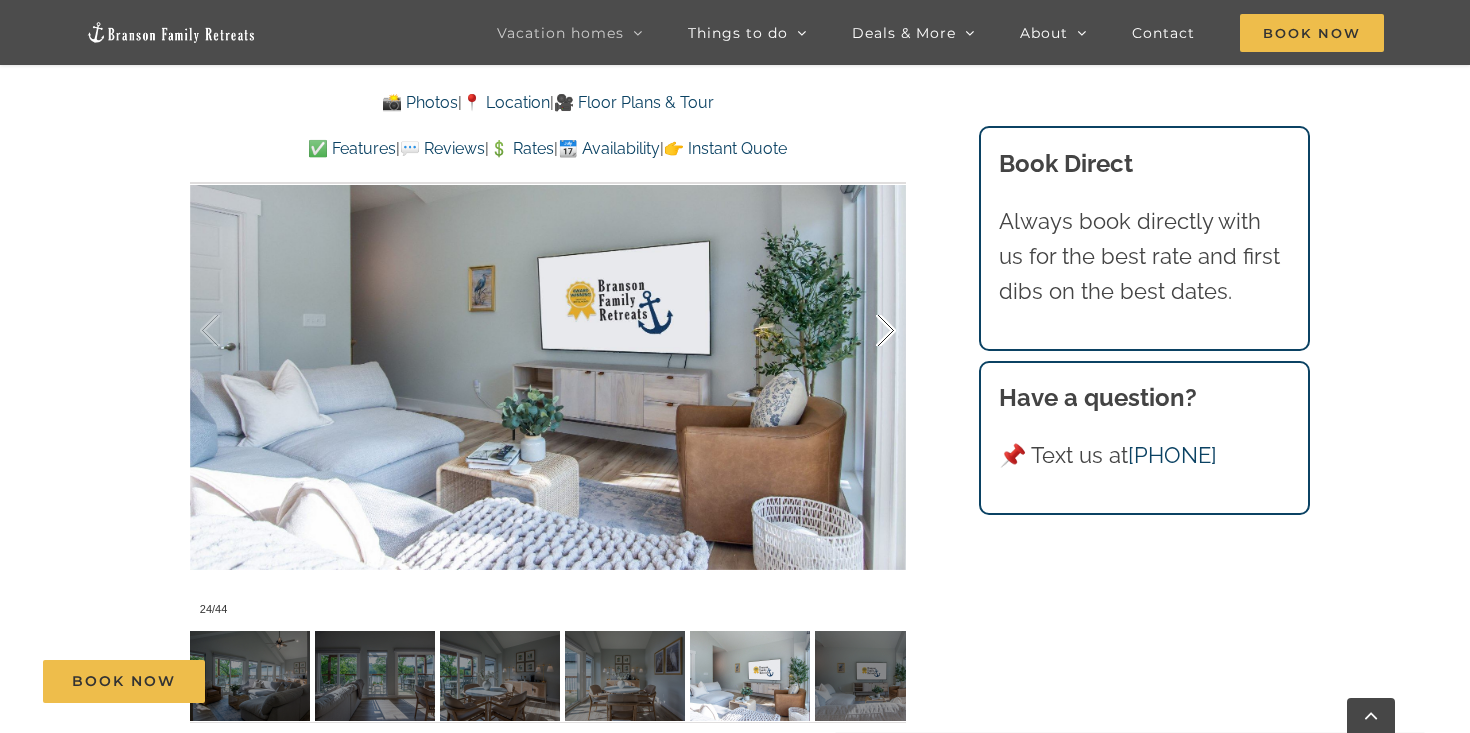 click at bounding box center (865, 331) 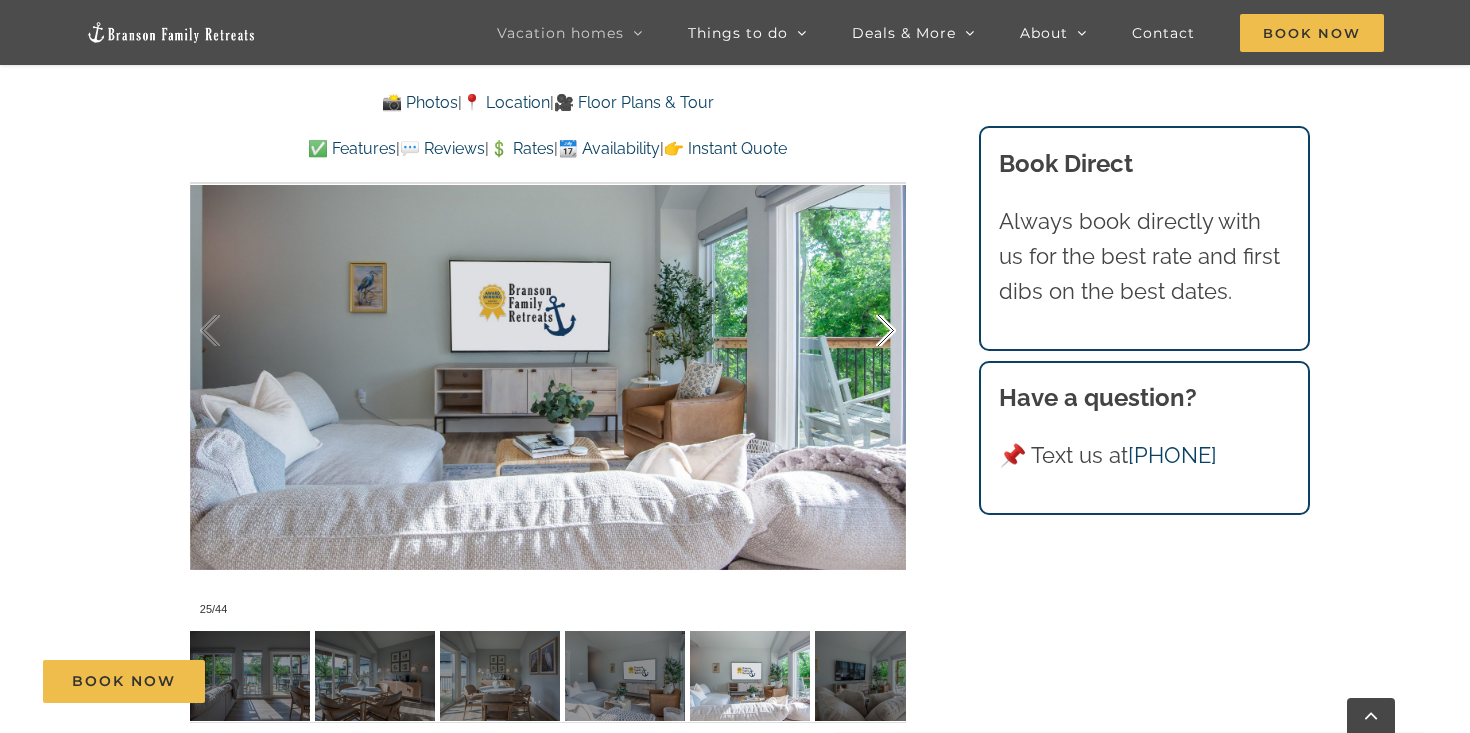 click at bounding box center [865, 331] 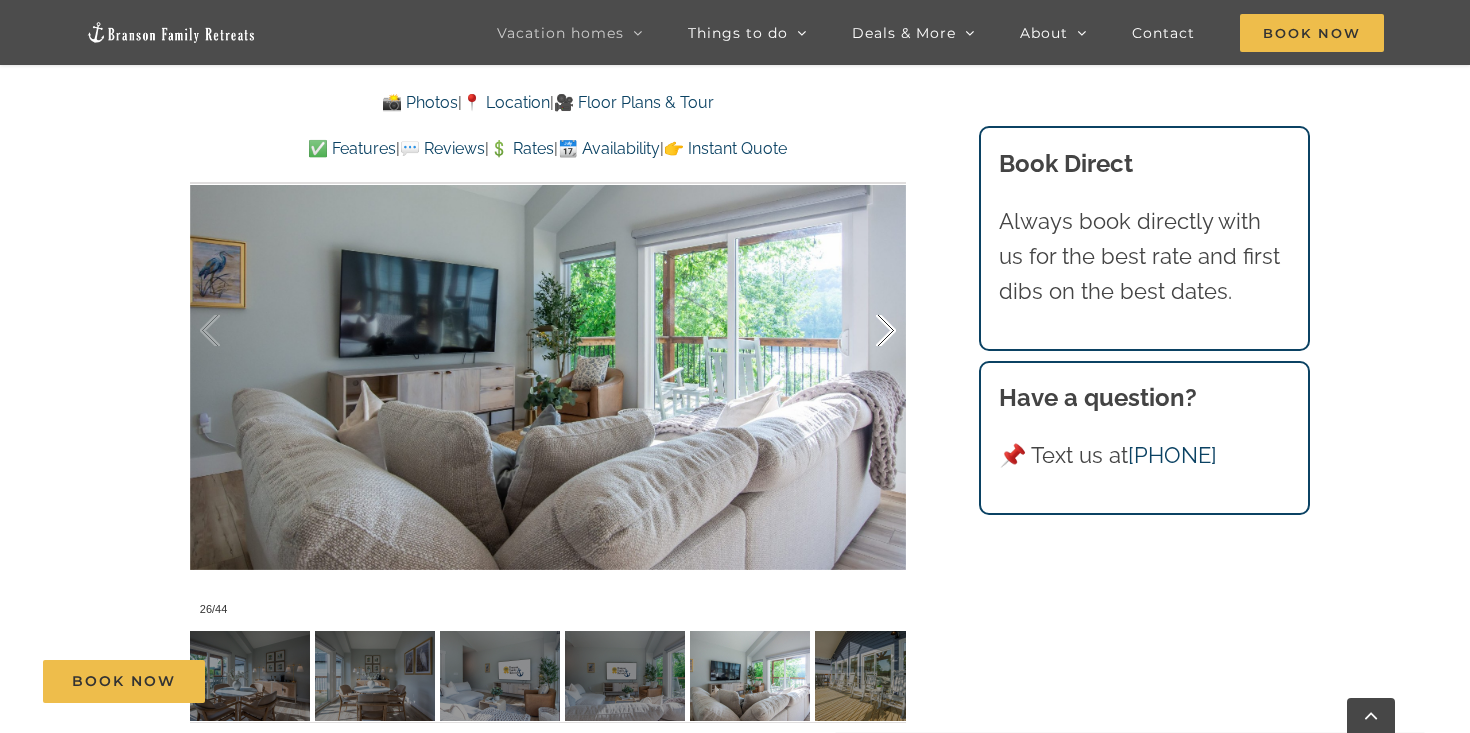 click at bounding box center (865, 331) 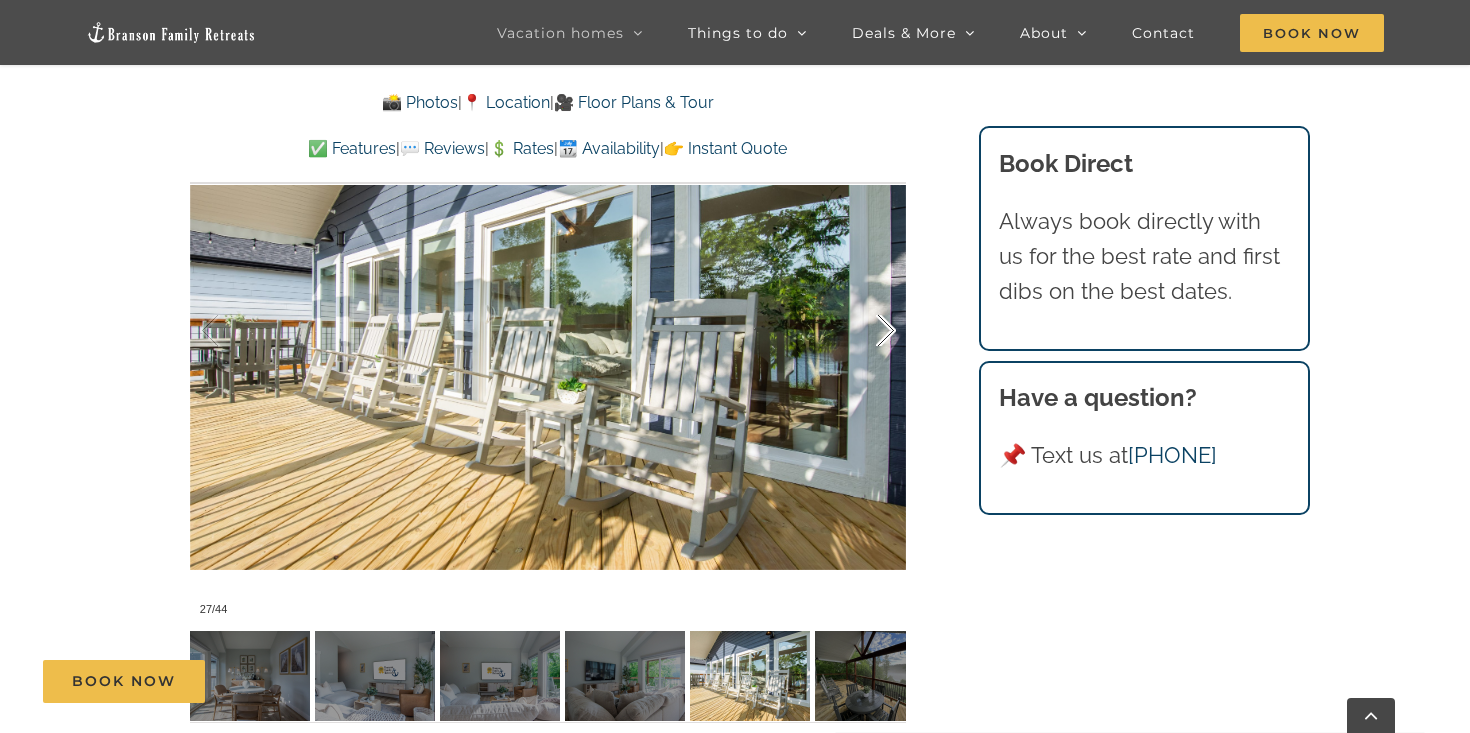 click at bounding box center (865, 331) 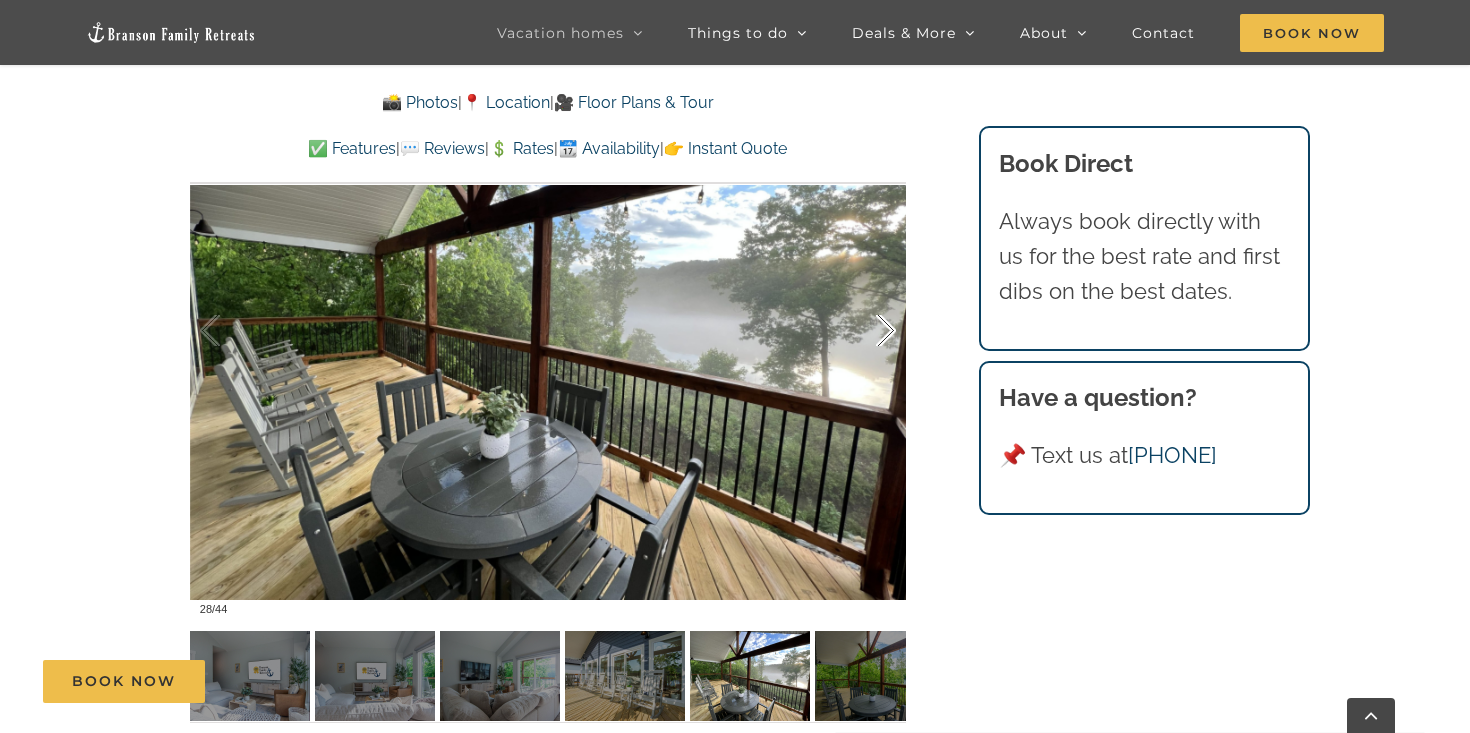 click at bounding box center (865, 331) 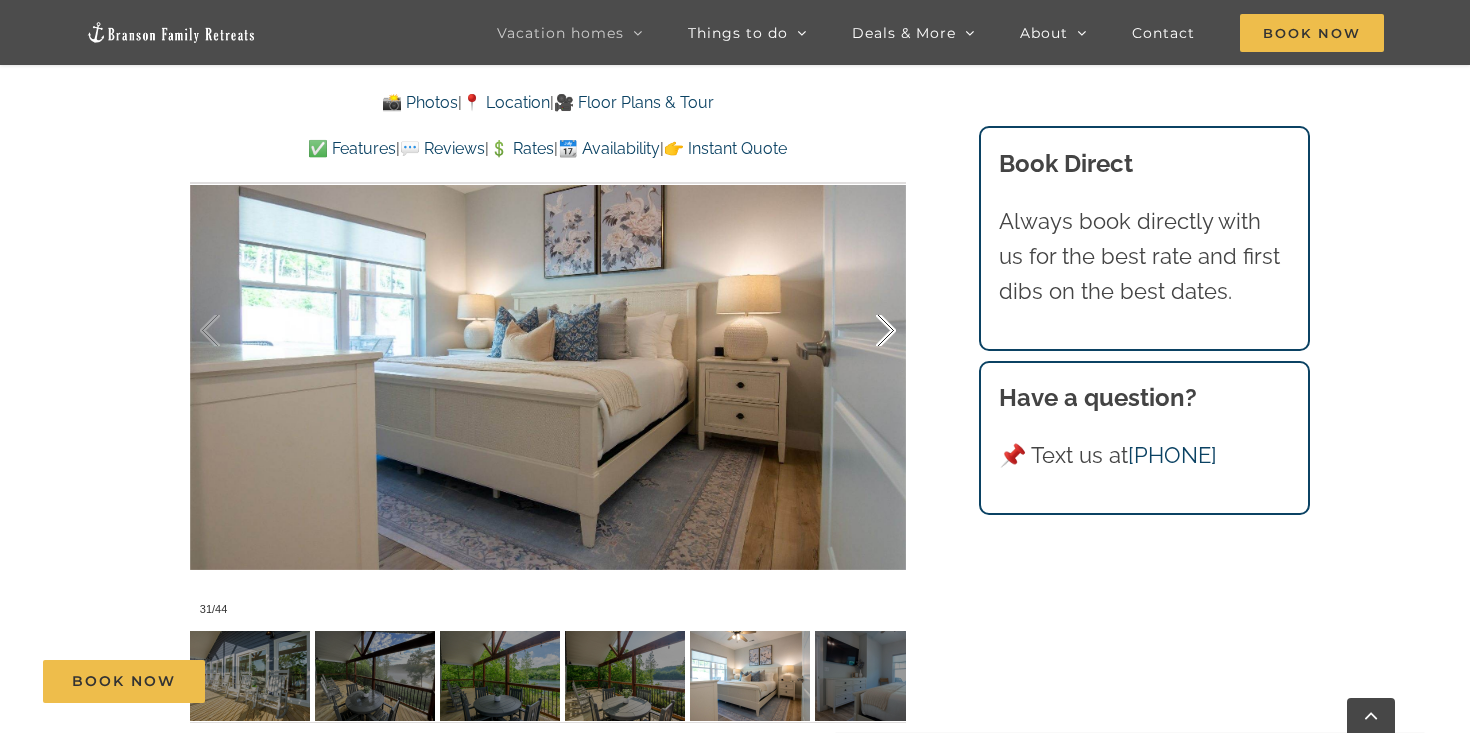 click at bounding box center (865, 331) 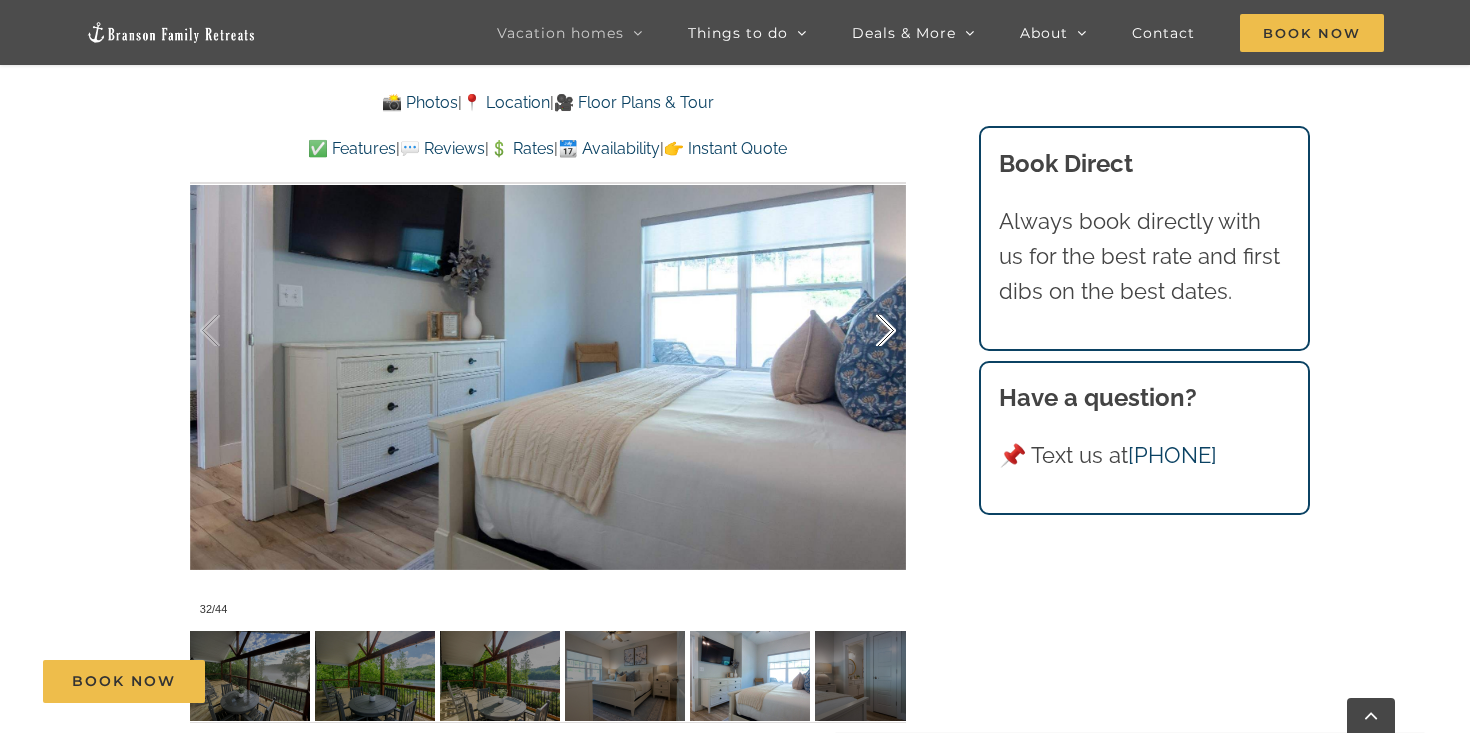 click at bounding box center [865, 331] 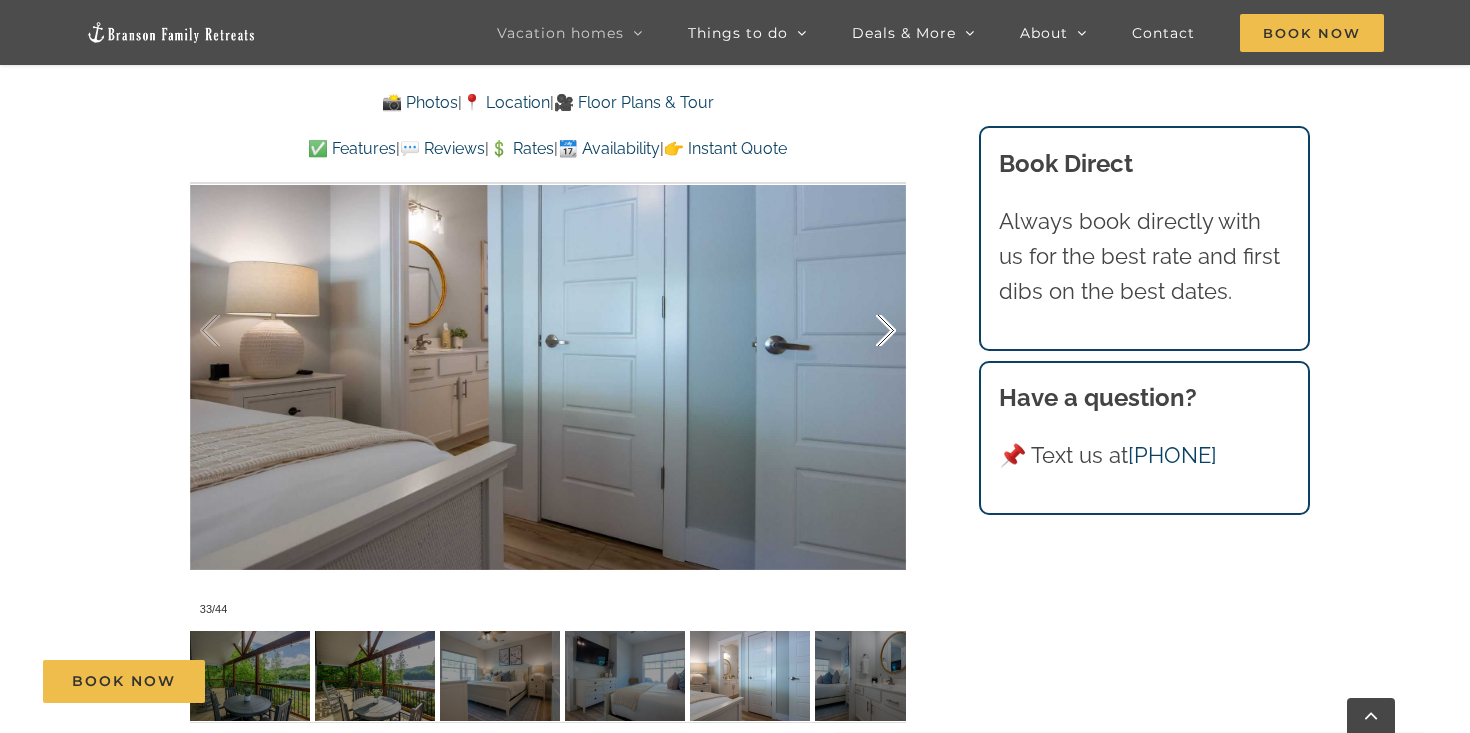 click at bounding box center (865, 331) 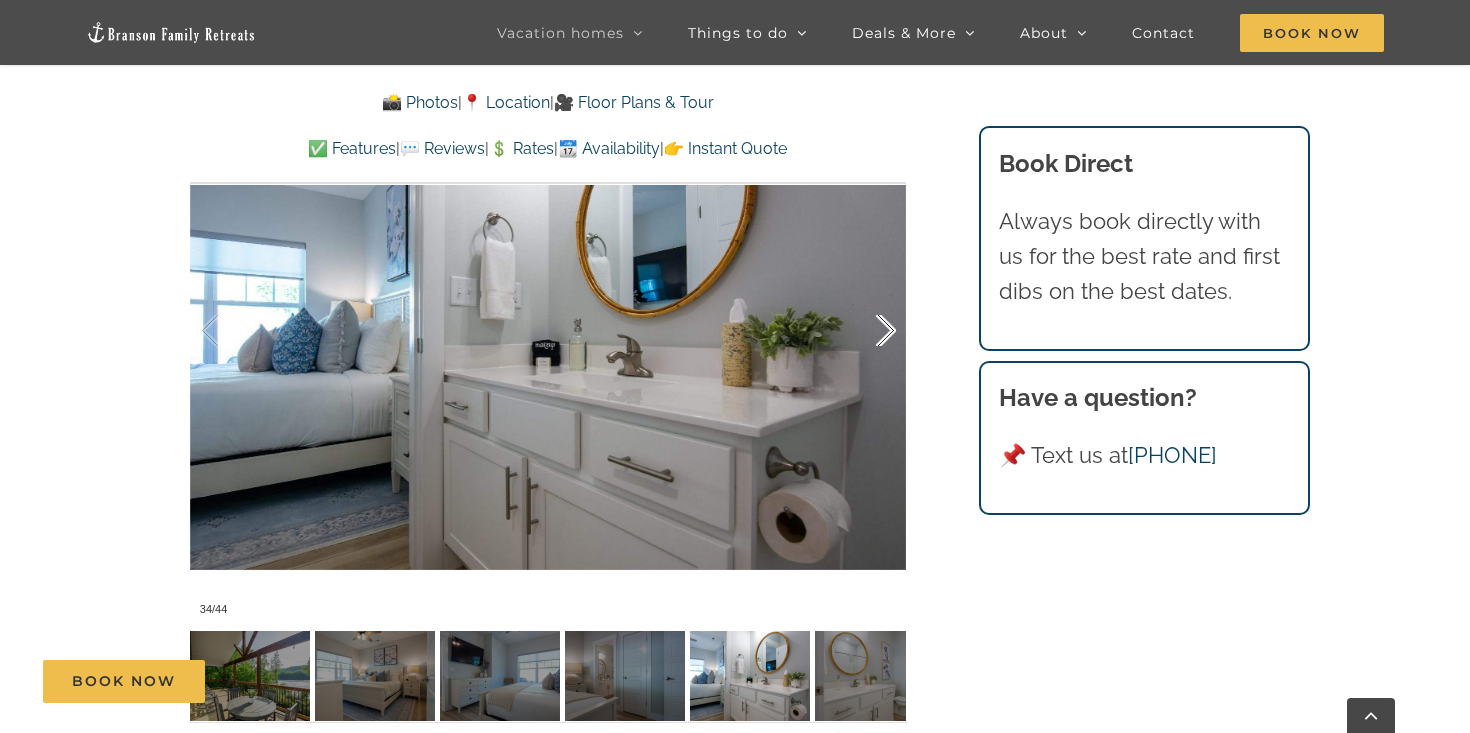 click at bounding box center [865, 331] 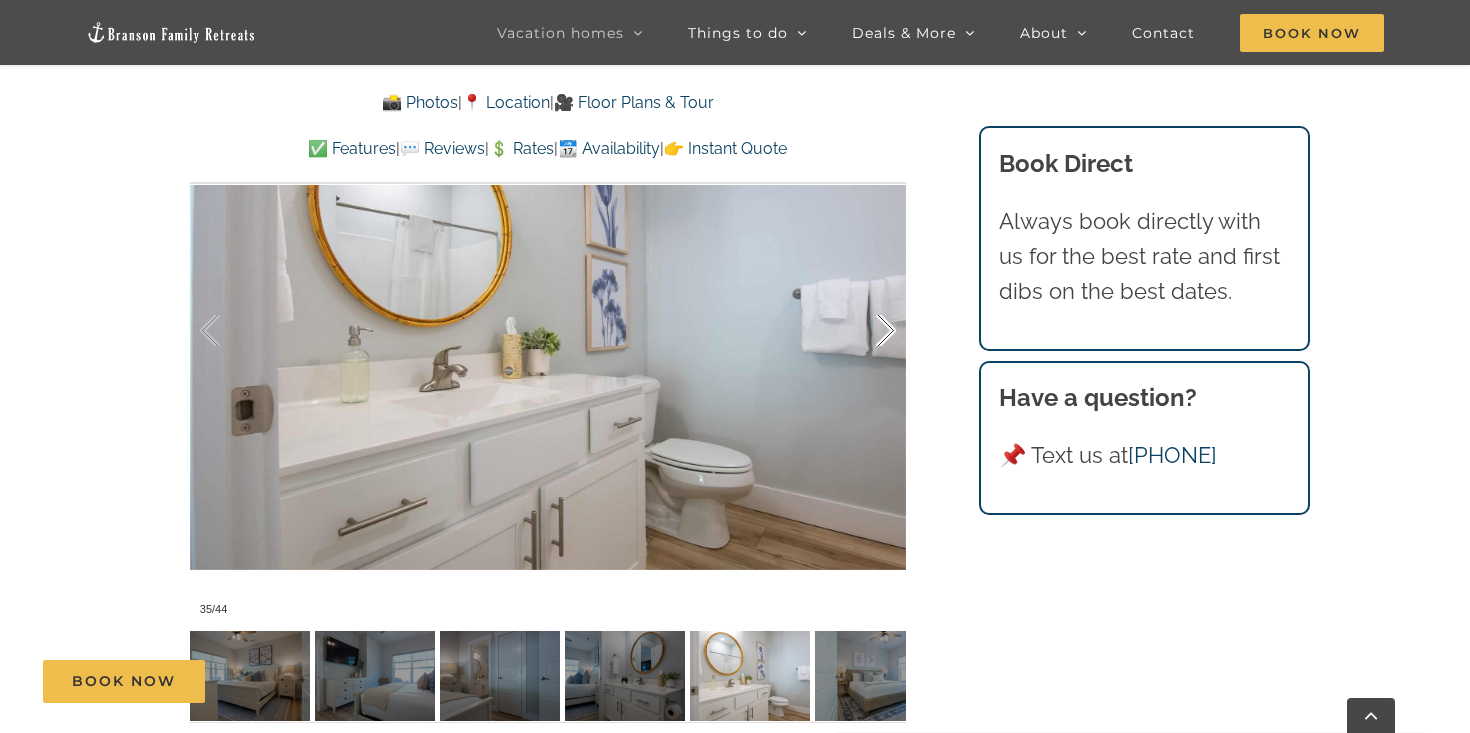 click at bounding box center [865, 331] 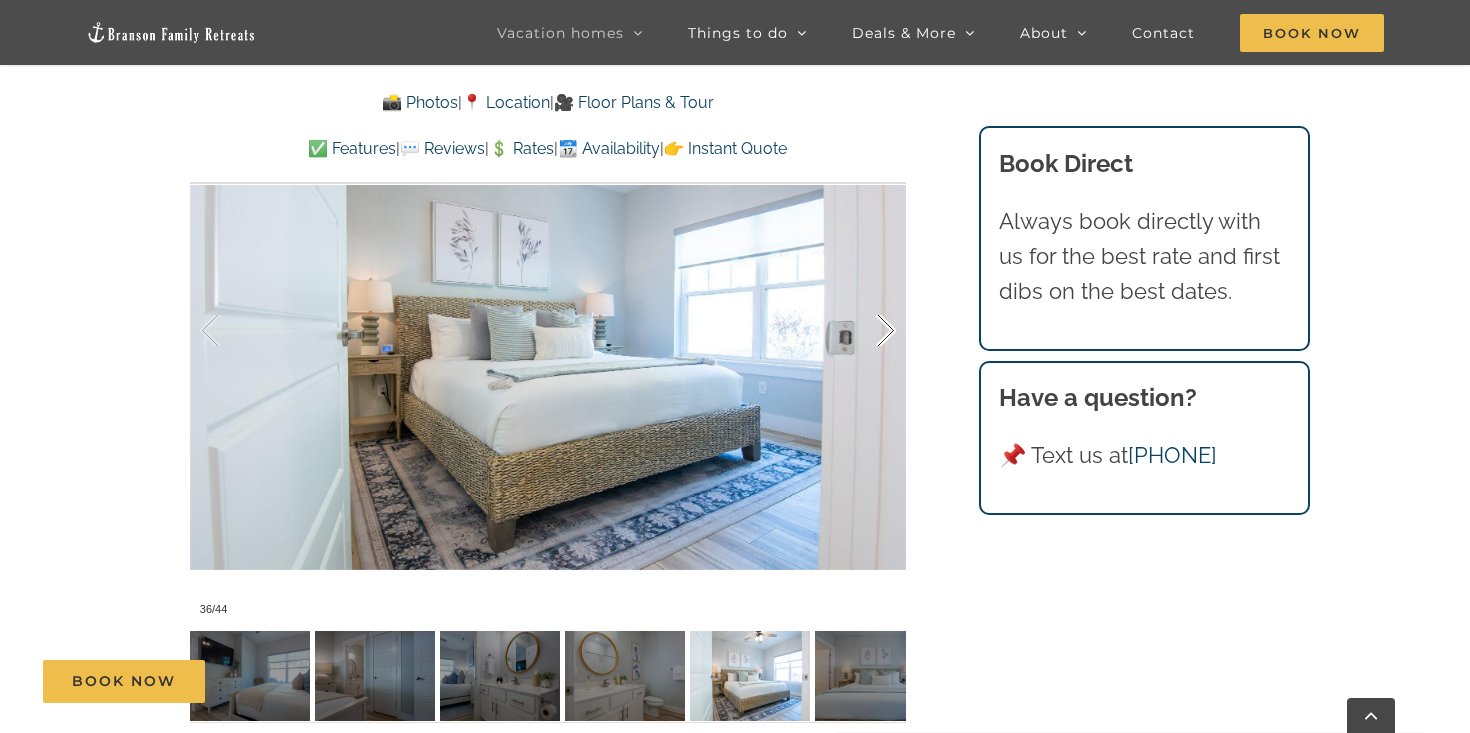 click at bounding box center [865, 331] 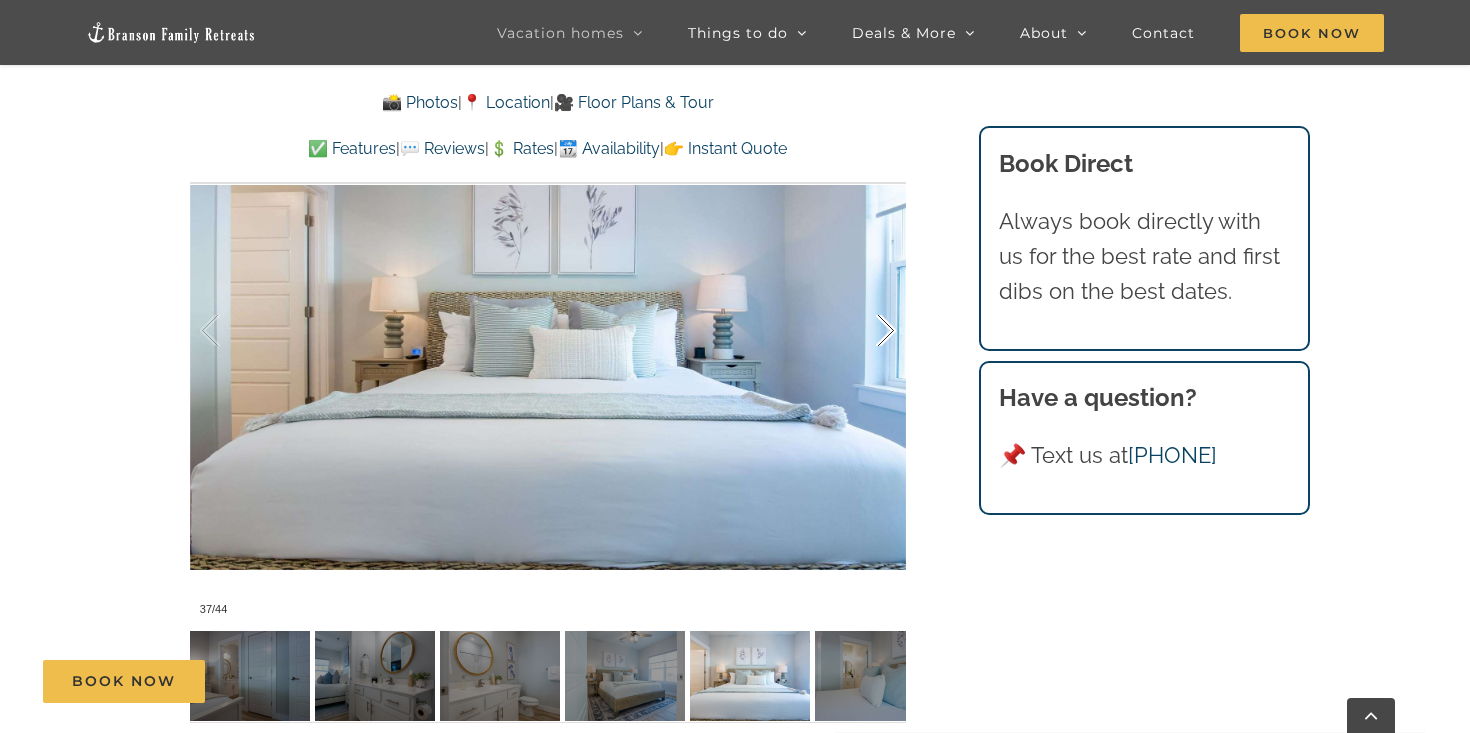 click at bounding box center [865, 331] 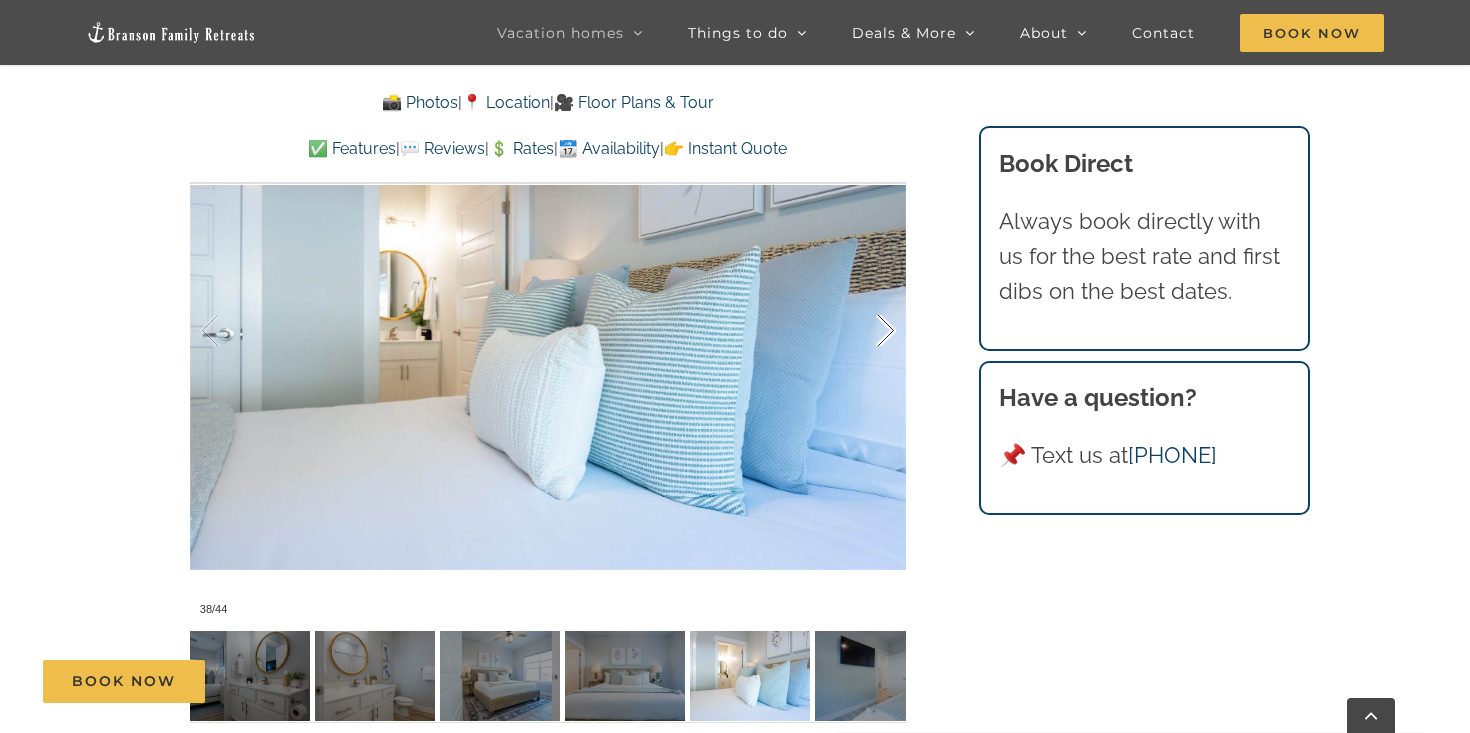 click at bounding box center (865, 331) 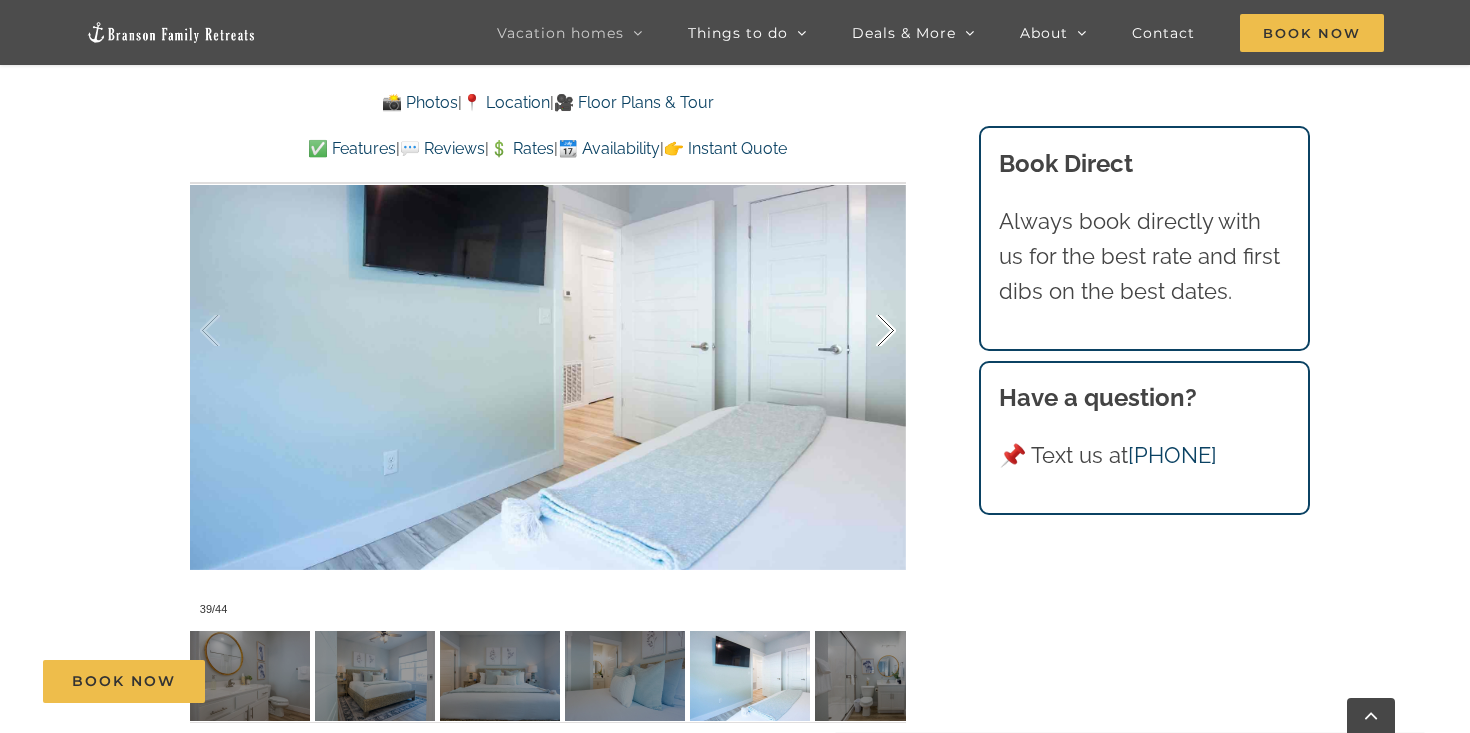 click at bounding box center [865, 331] 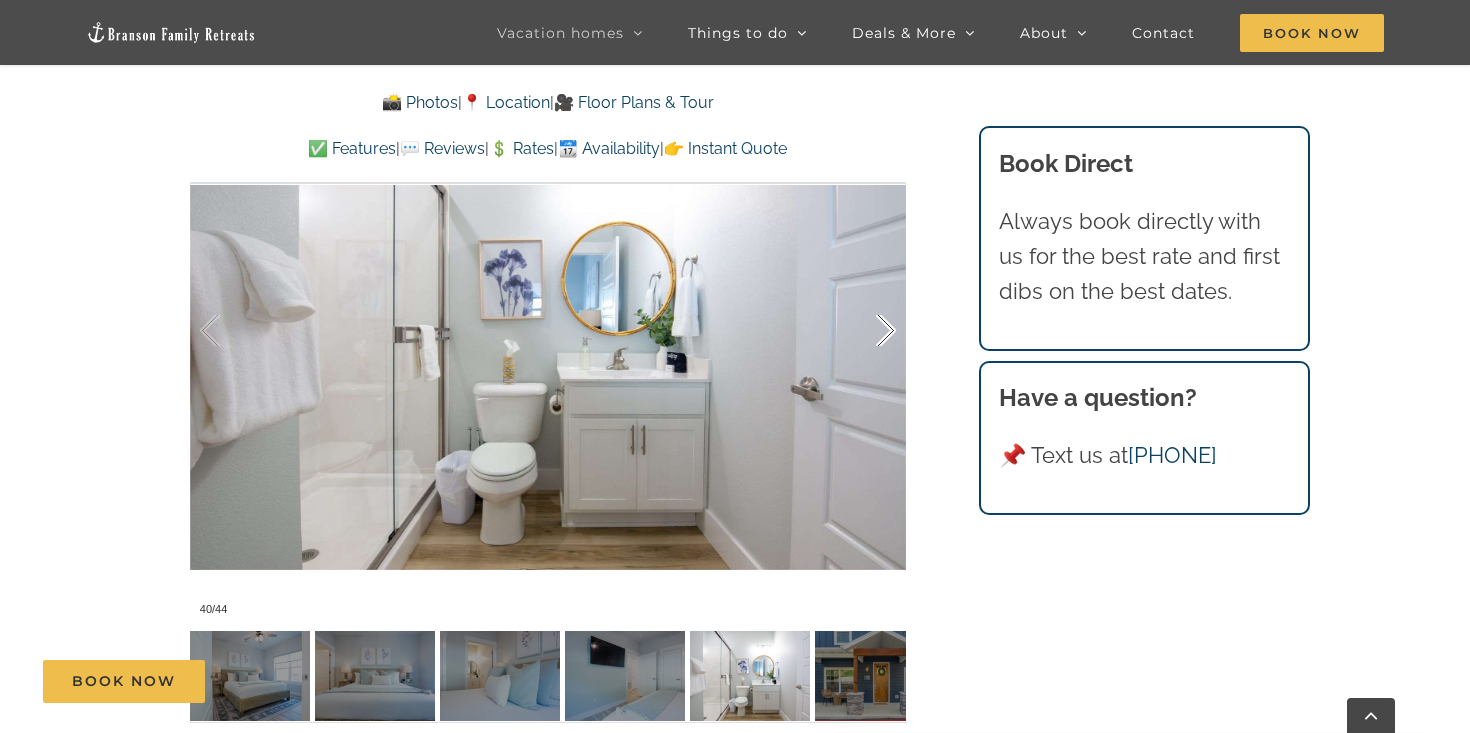 click at bounding box center (865, 331) 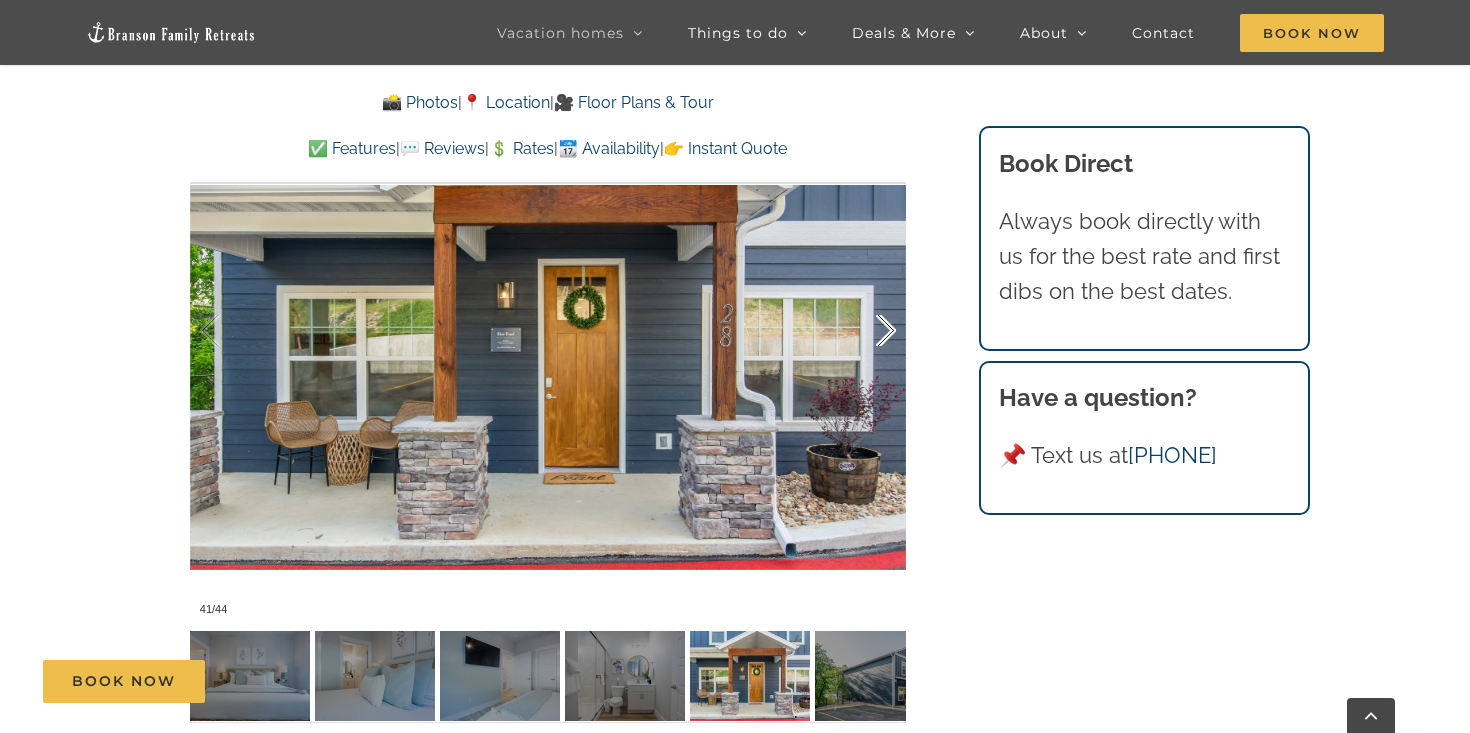 click at bounding box center [865, 331] 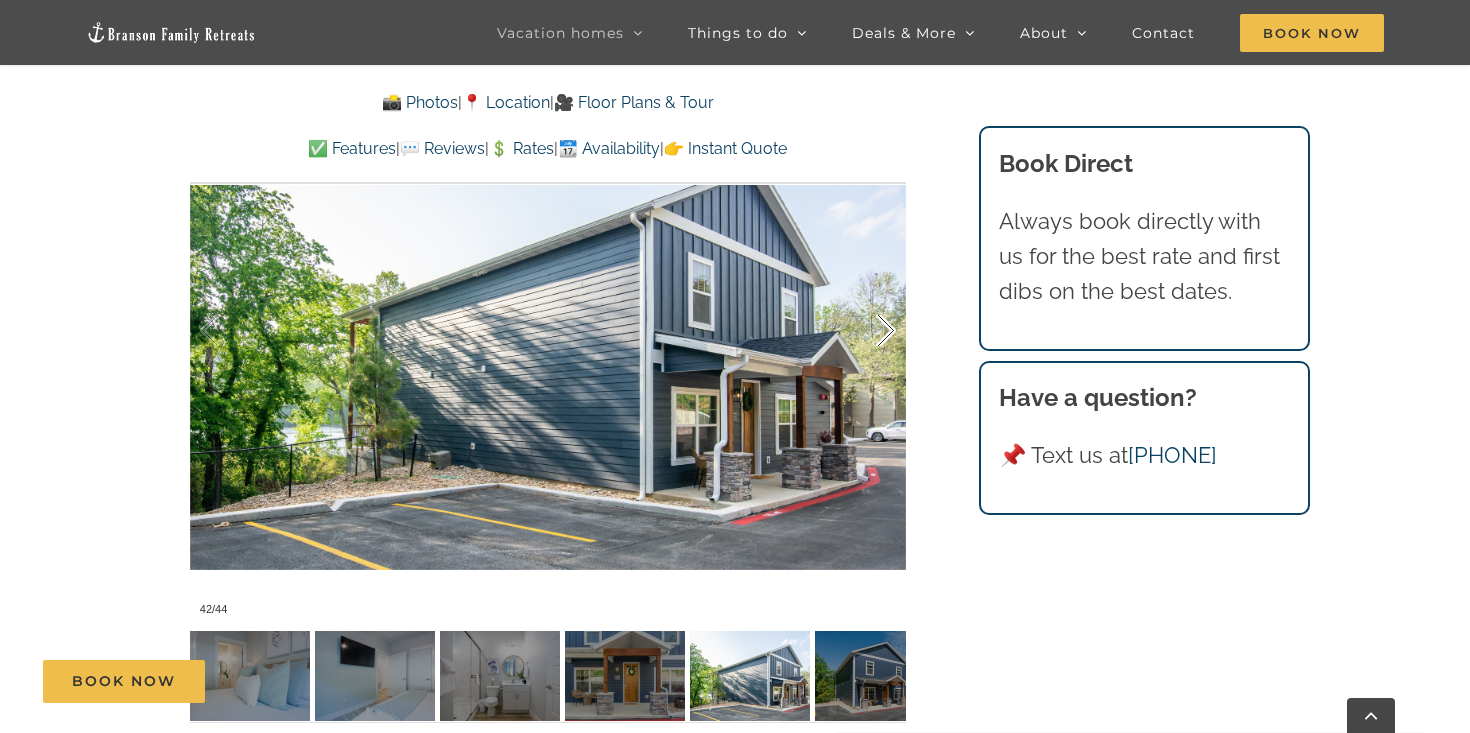 click at bounding box center [865, 331] 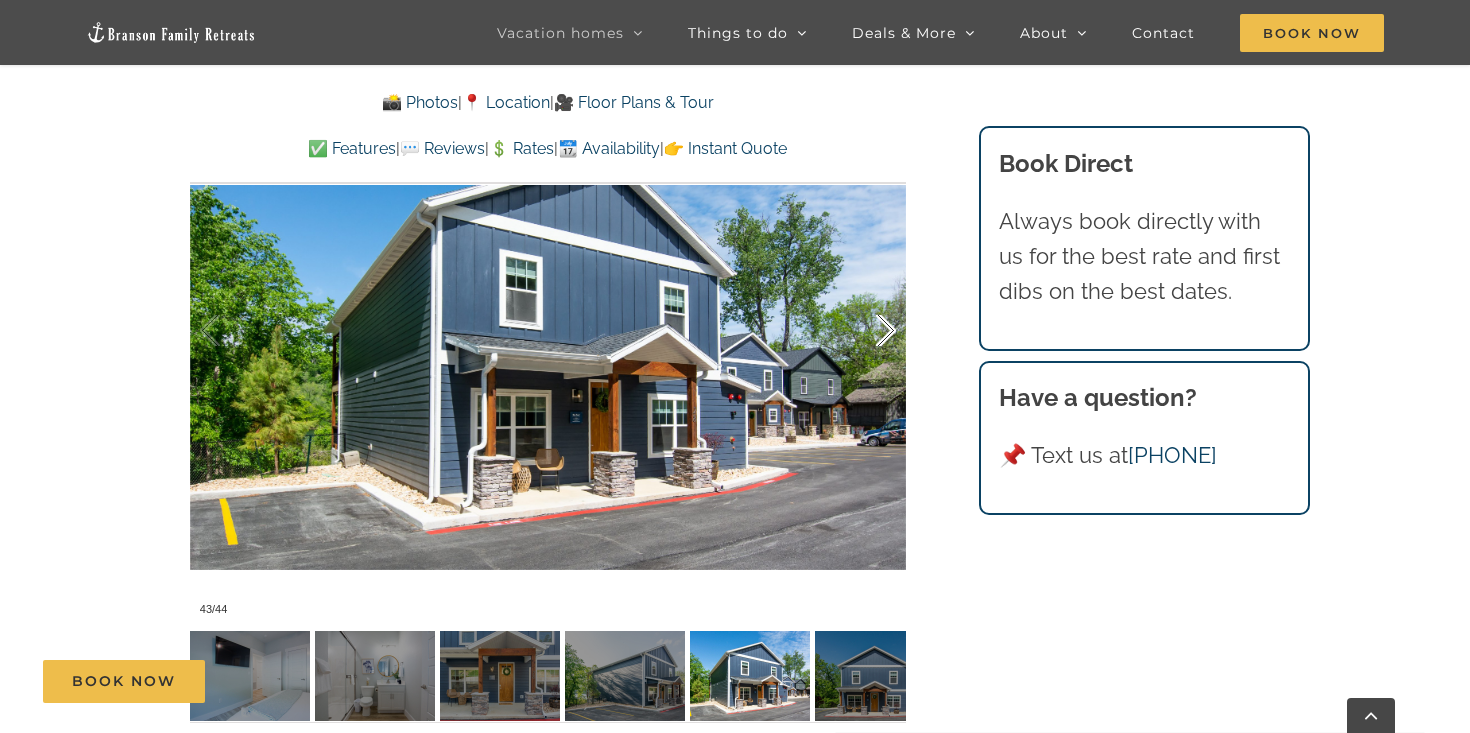 click at bounding box center [865, 331] 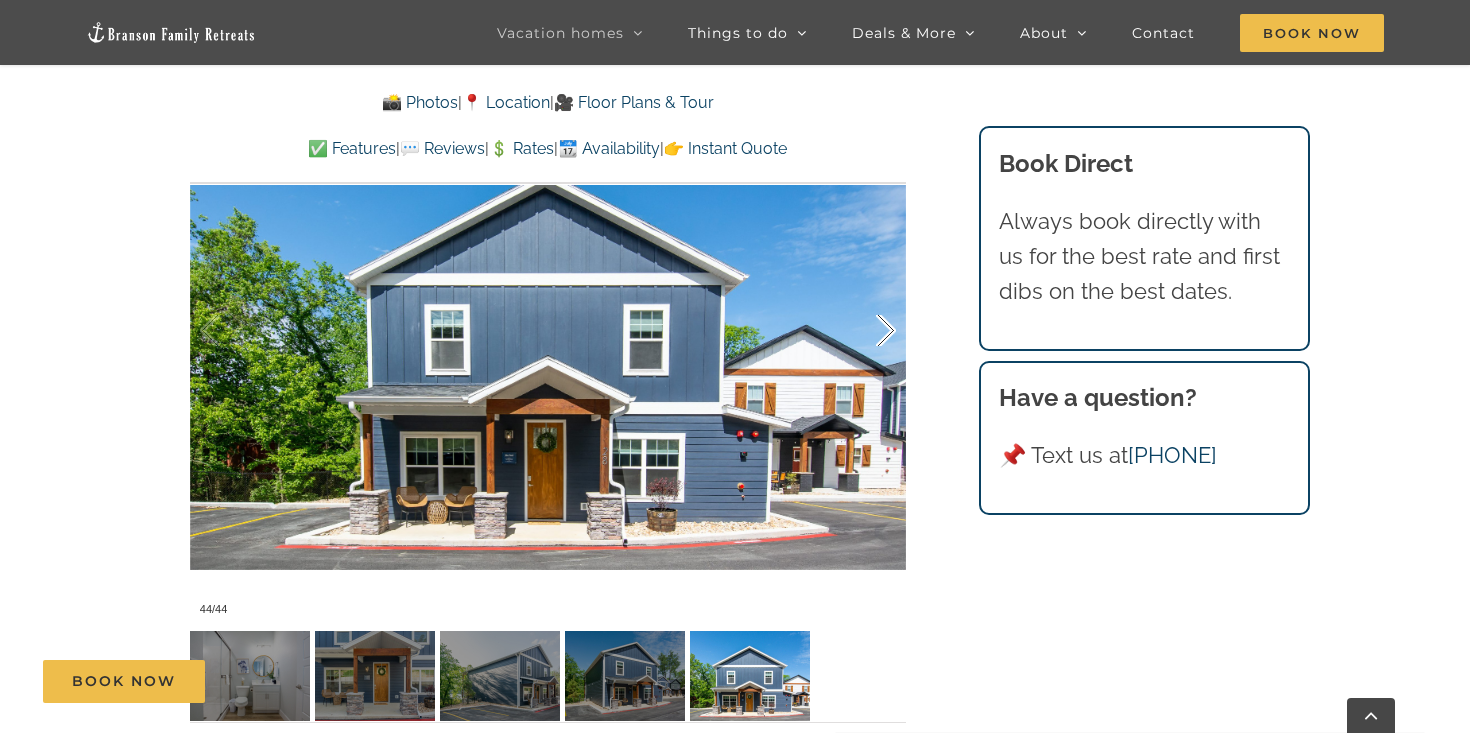click at bounding box center (865, 331) 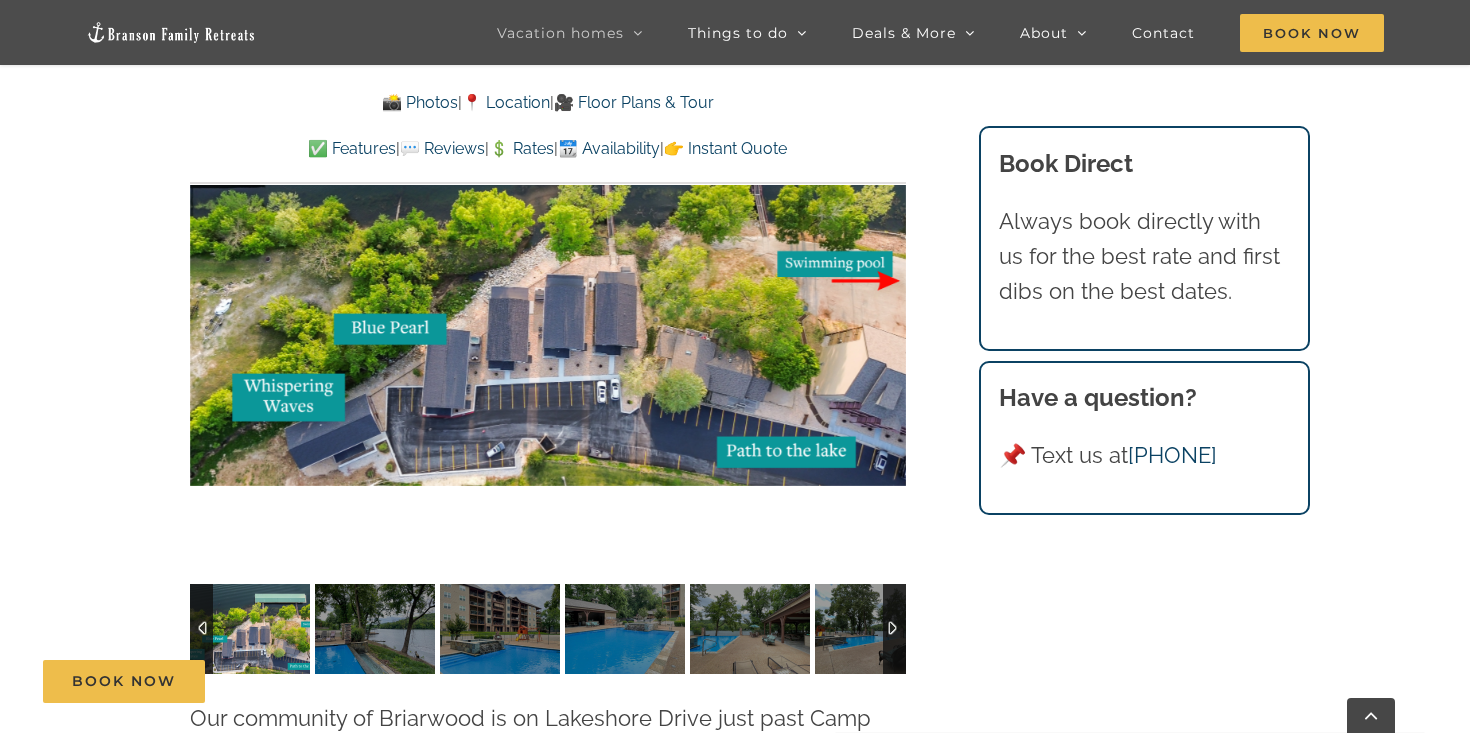 scroll, scrollTop: 4010, scrollLeft: 0, axis: vertical 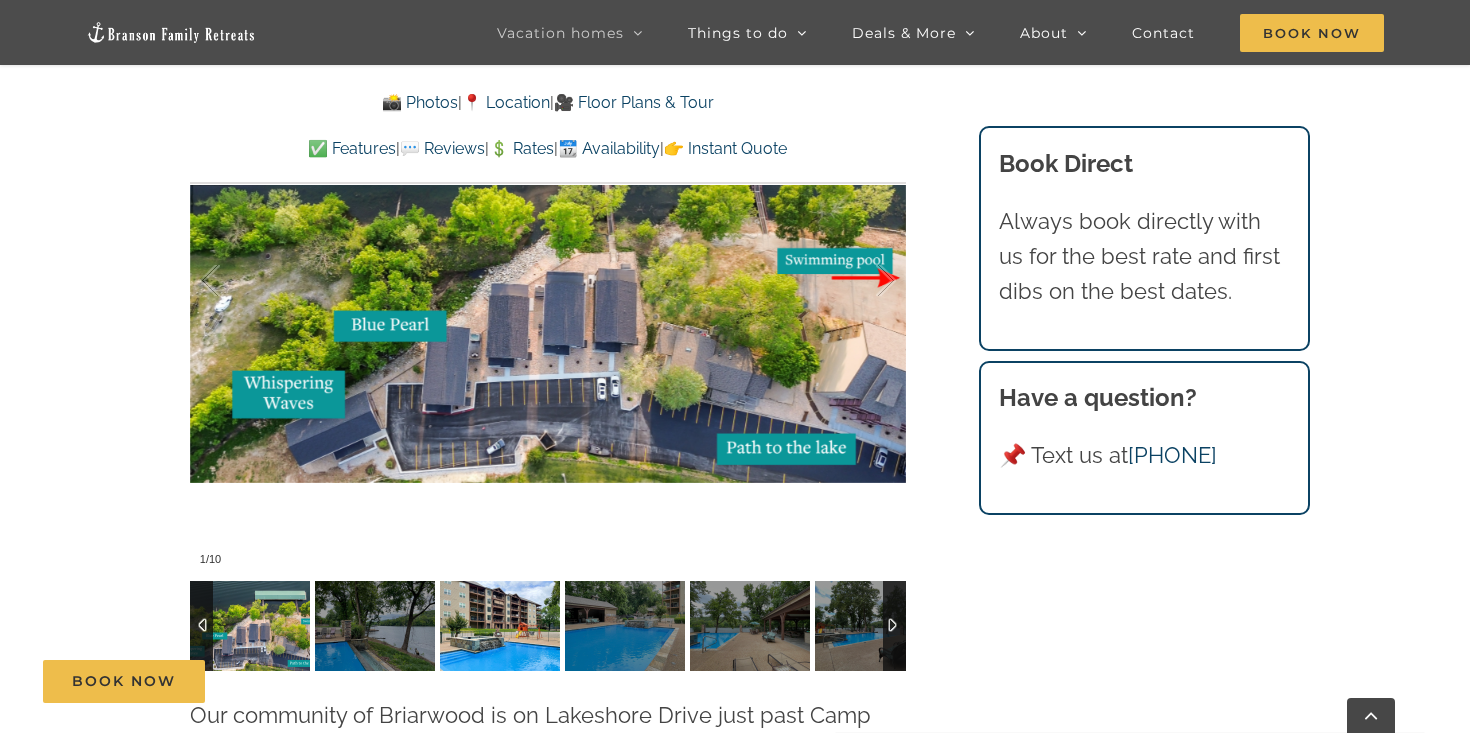 click at bounding box center (500, 626) 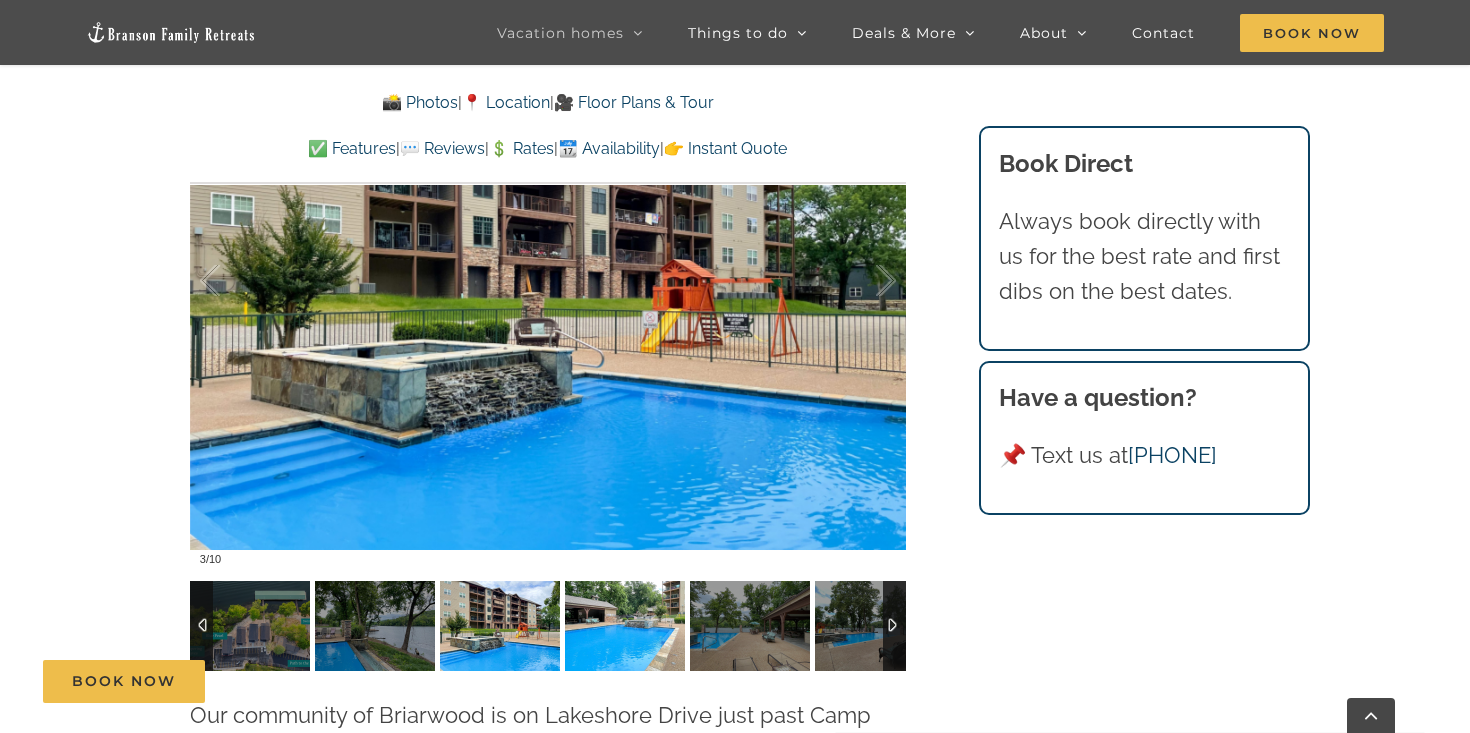 click at bounding box center [625, 626] 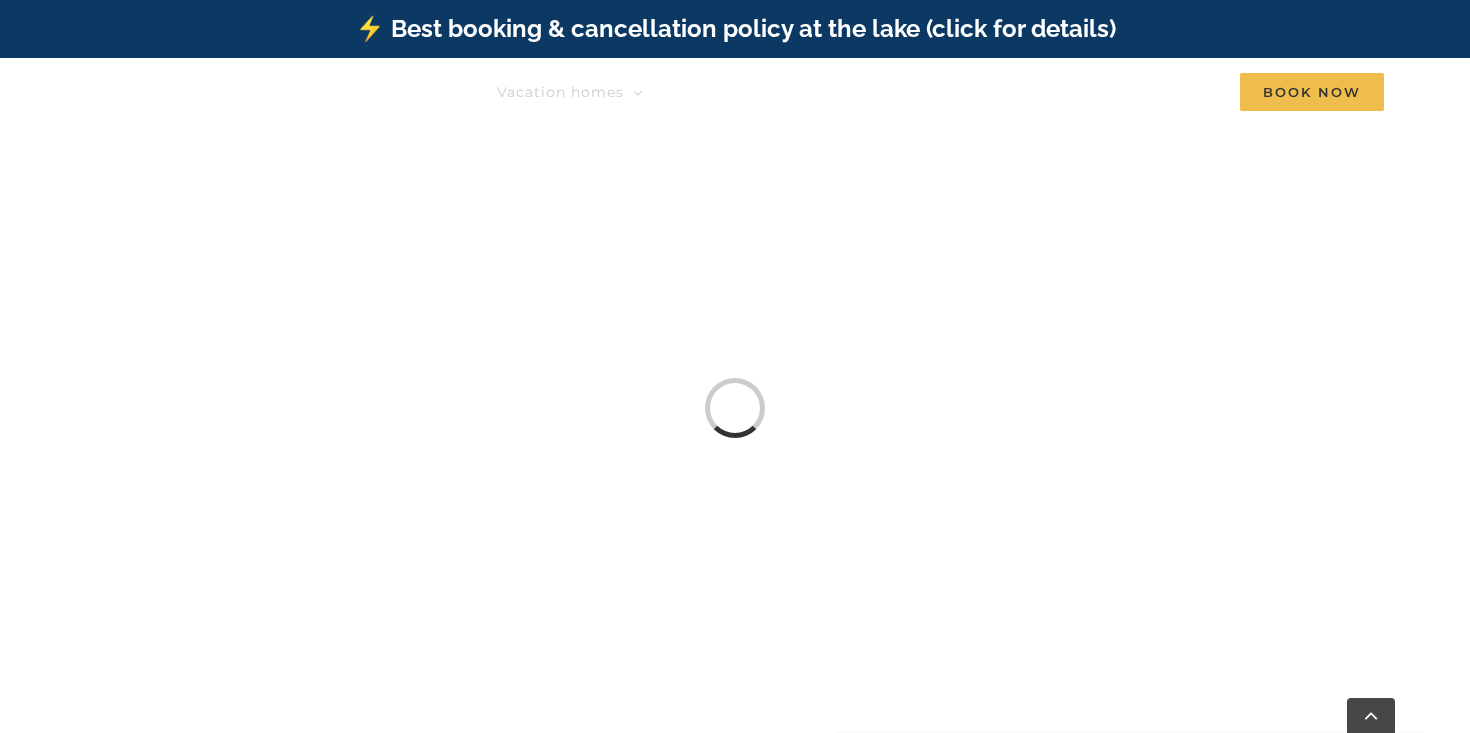 scroll, scrollTop: 1211, scrollLeft: 0, axis: vertical 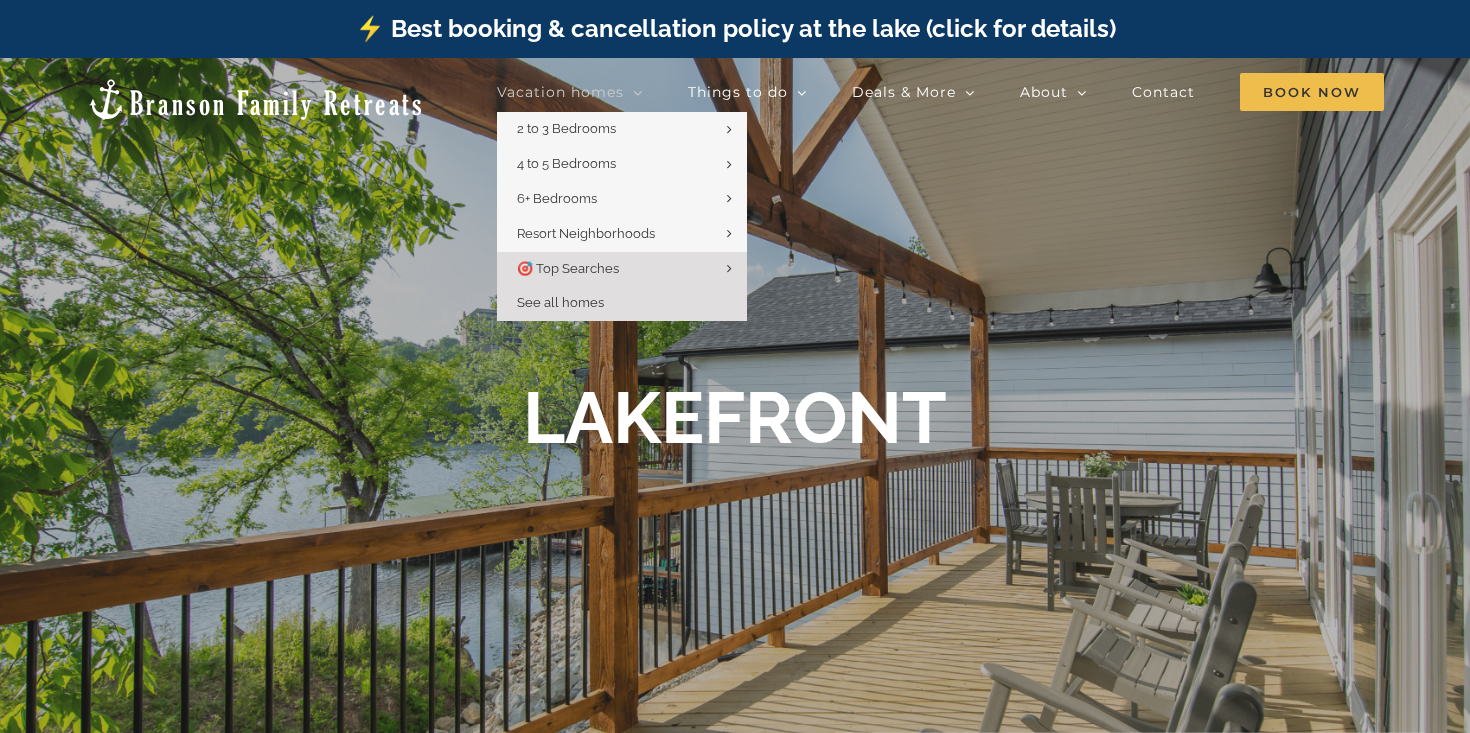 click on "See all homes" at bounding box center (622, 303) 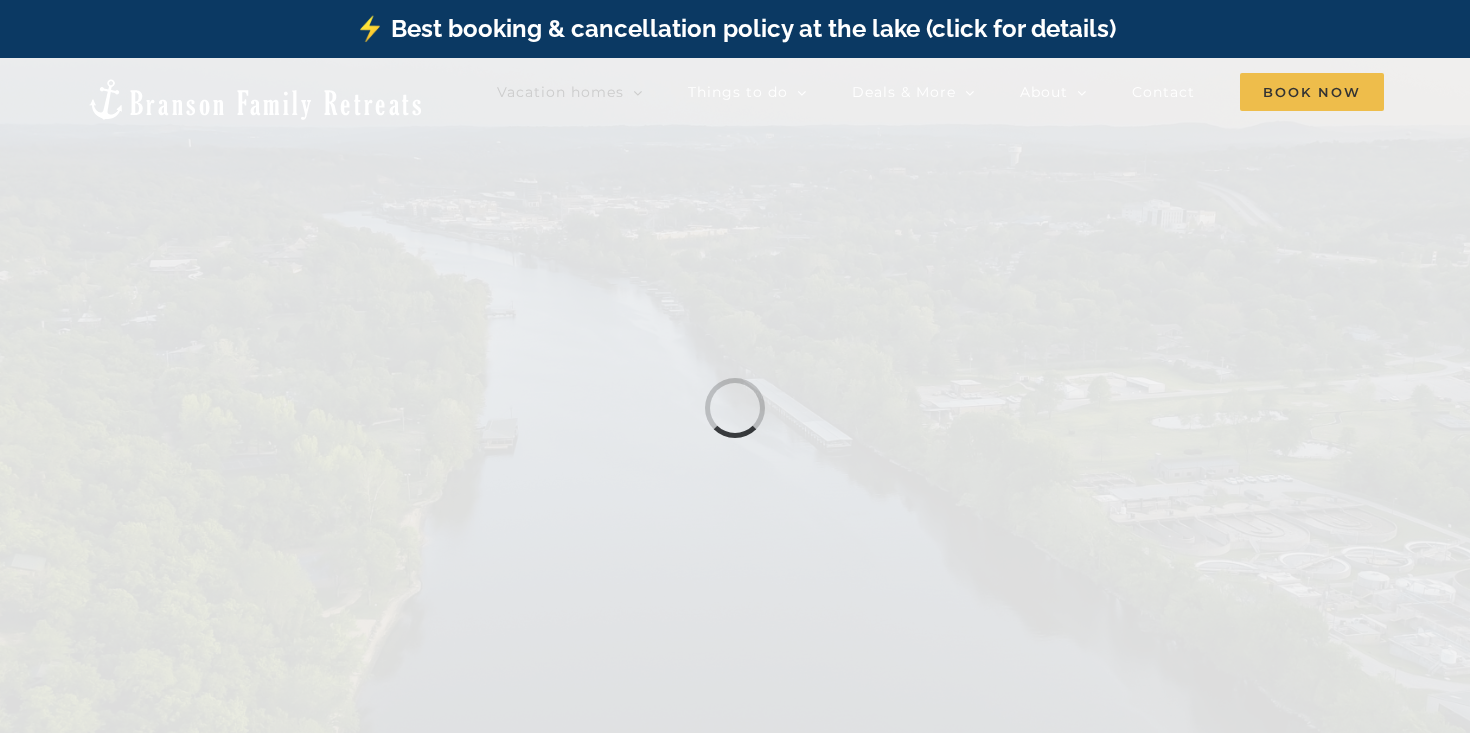 scroll, scrollTop: 0, scrollLeft: 0, axis: both 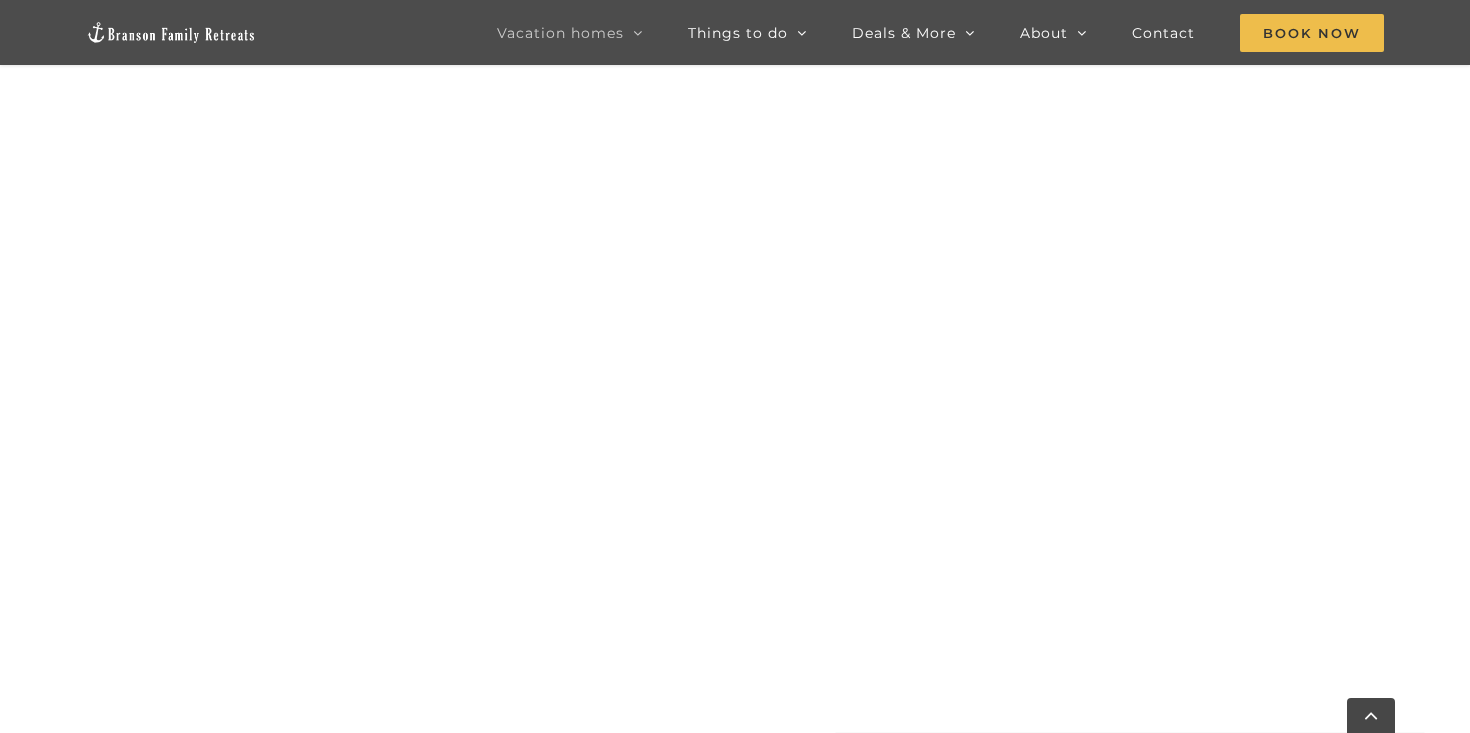 click at bounding box center [171, 32] 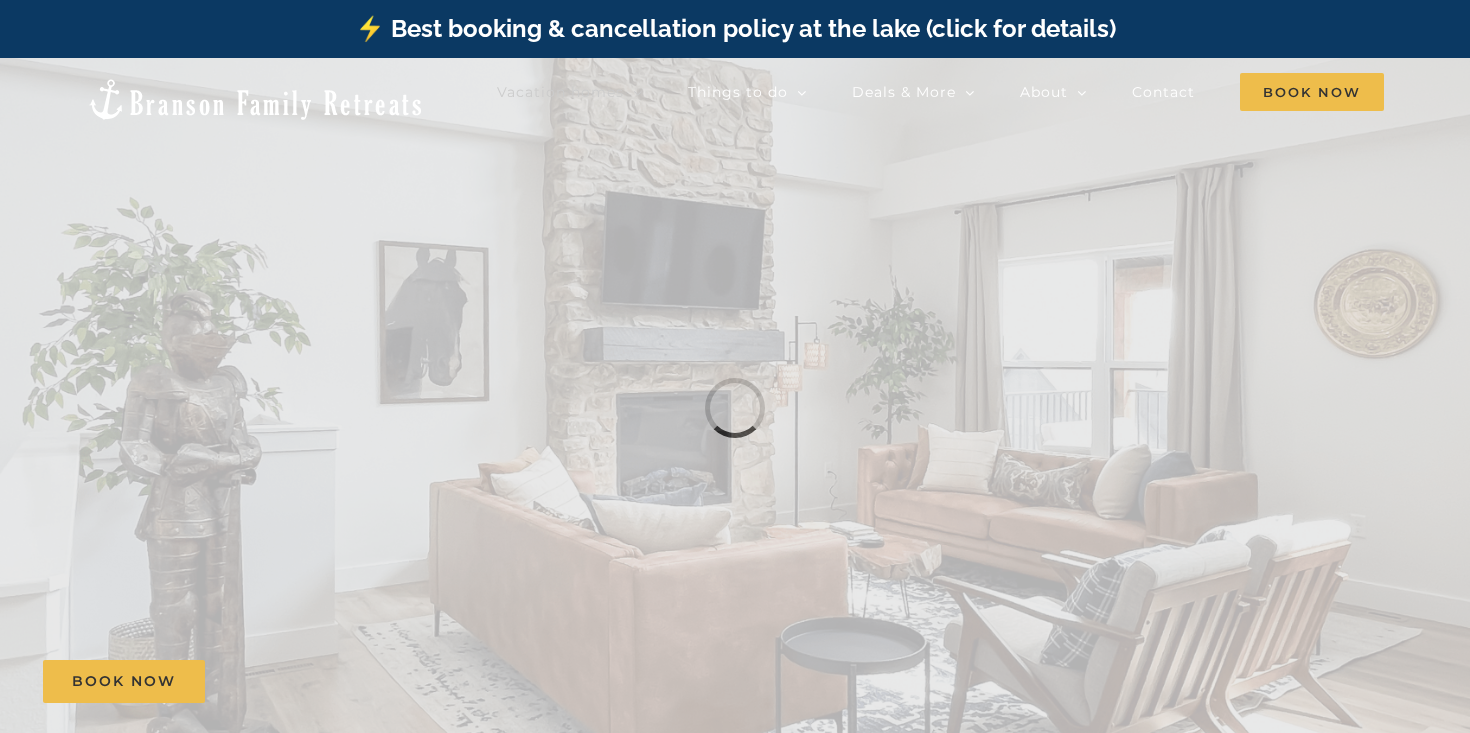 scroll, scrollTop: 0, scrollLeft: 0, axis: both 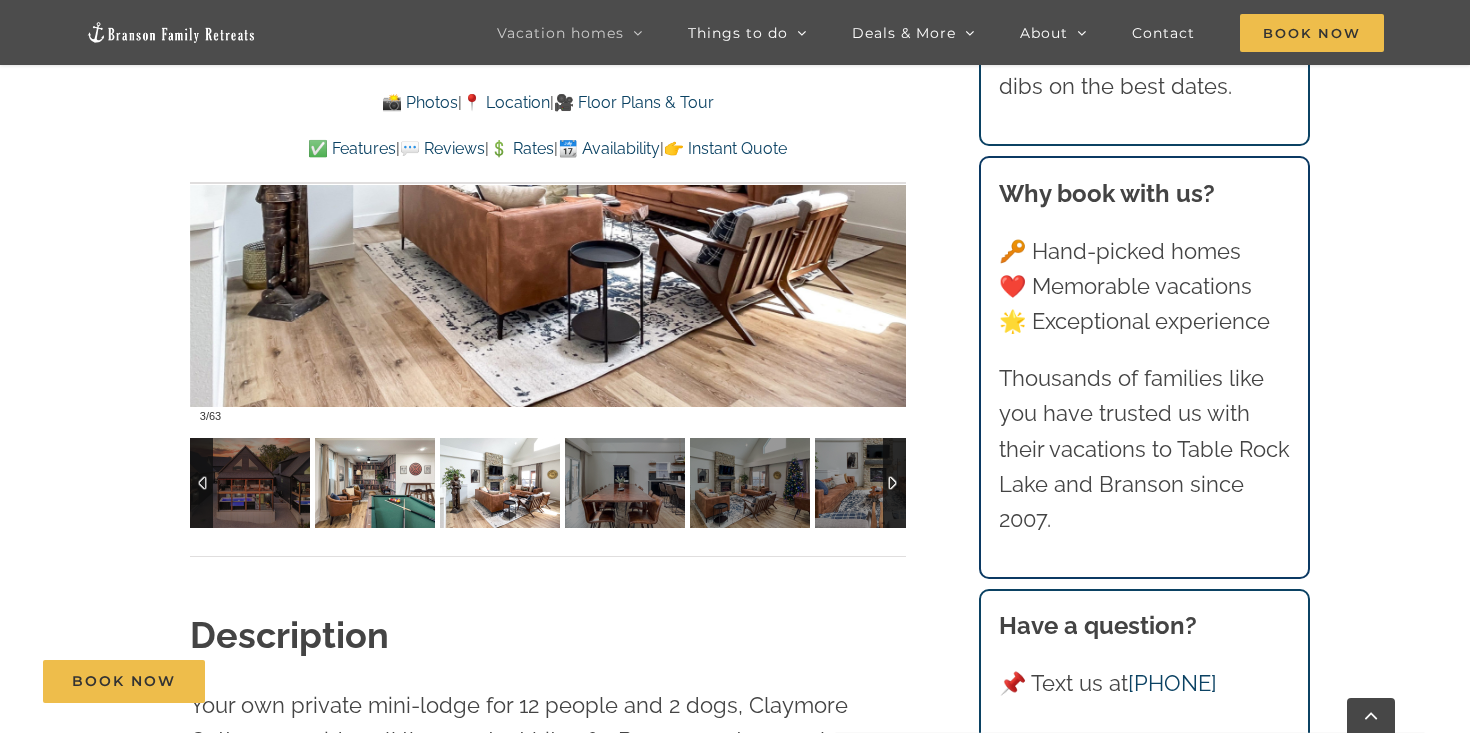 click at bounding box center [375, 483] 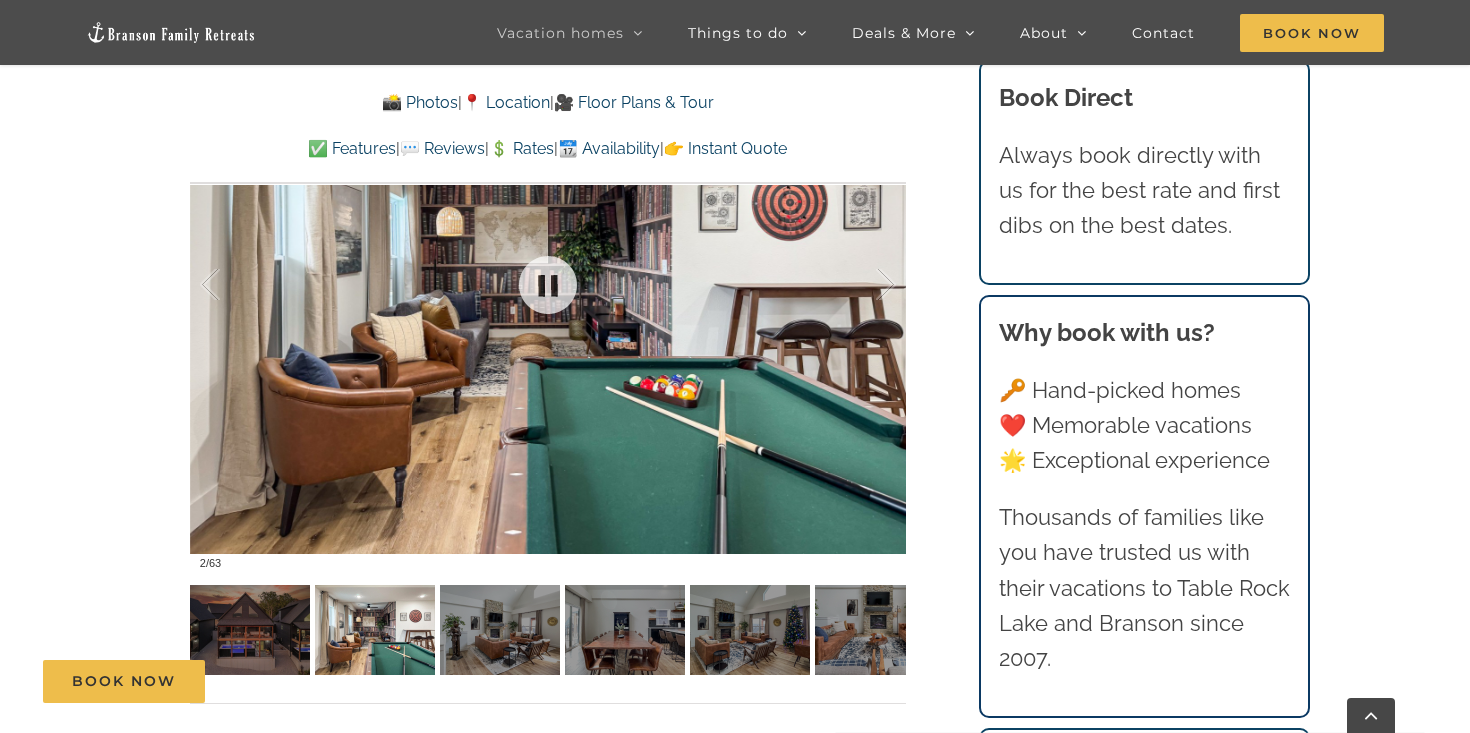 scroll, scrollTop: 1465, scrollLeft: 0, axis: vertical 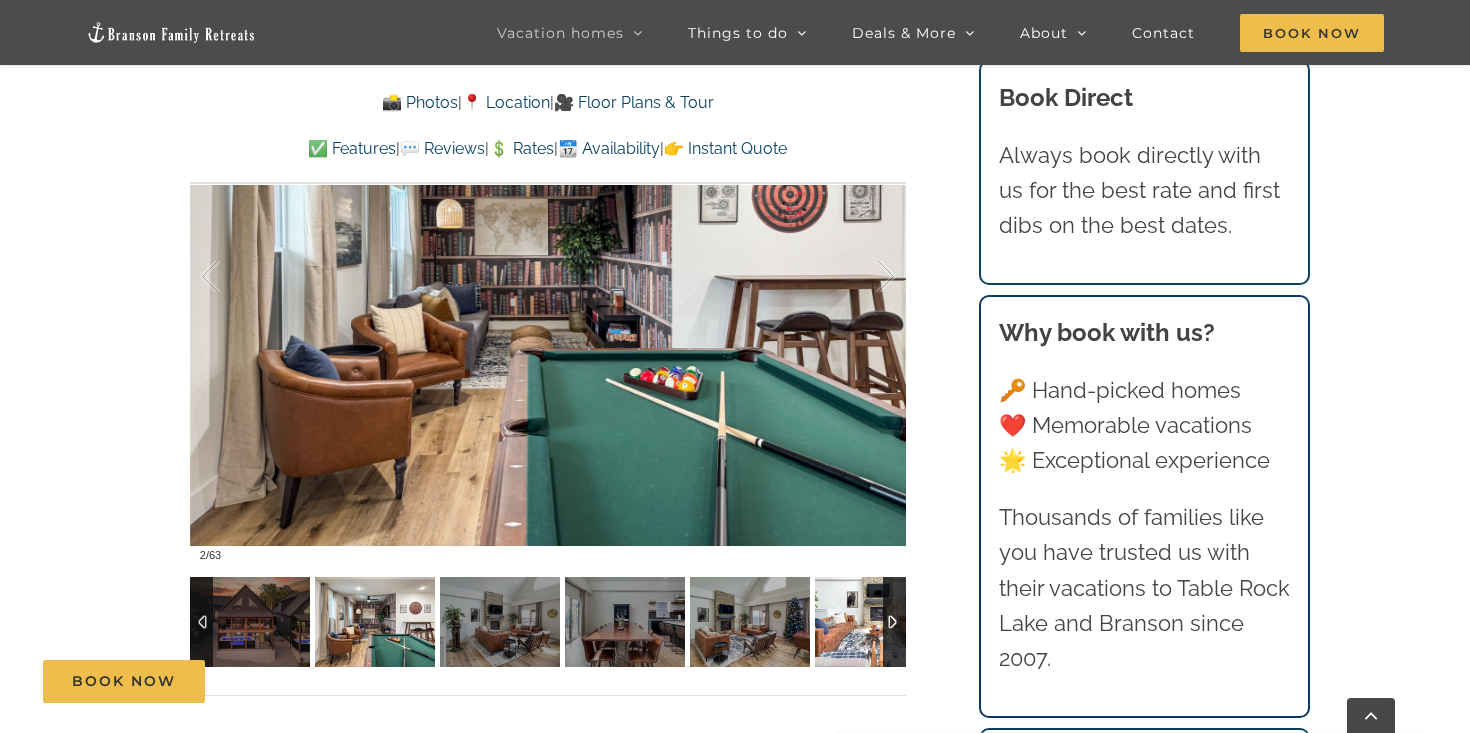 click at bounding box center (875, 622) 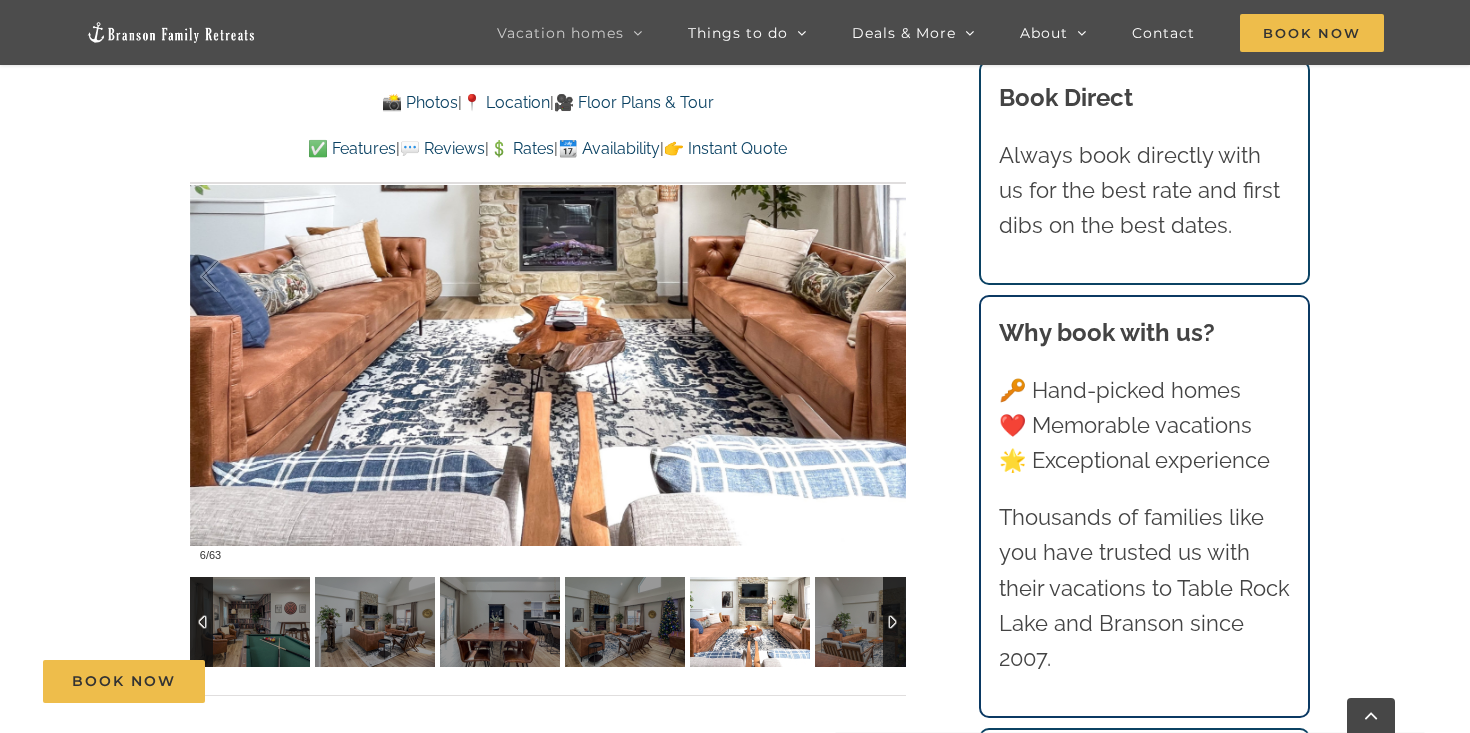 click at bounding box center [875, 622] 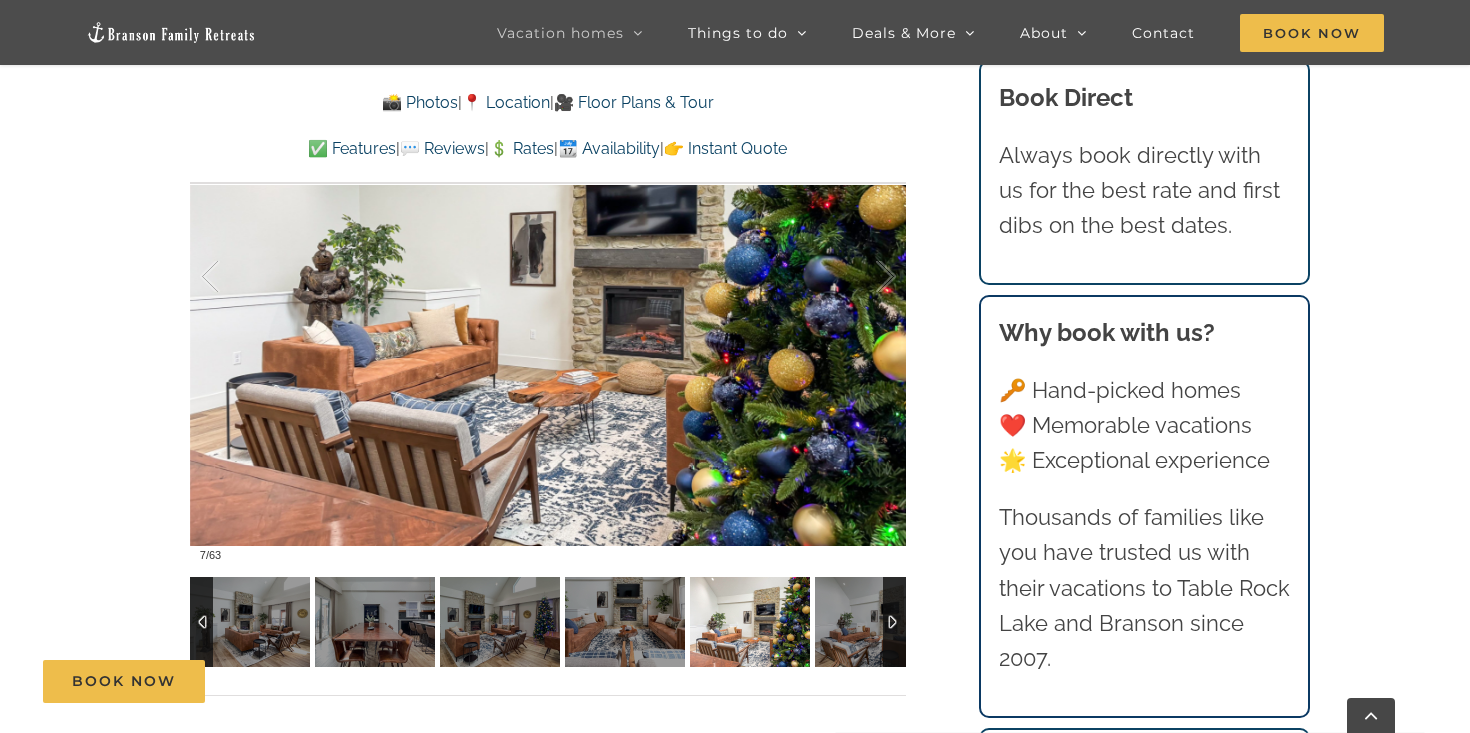click at bounding box center (894, 622) 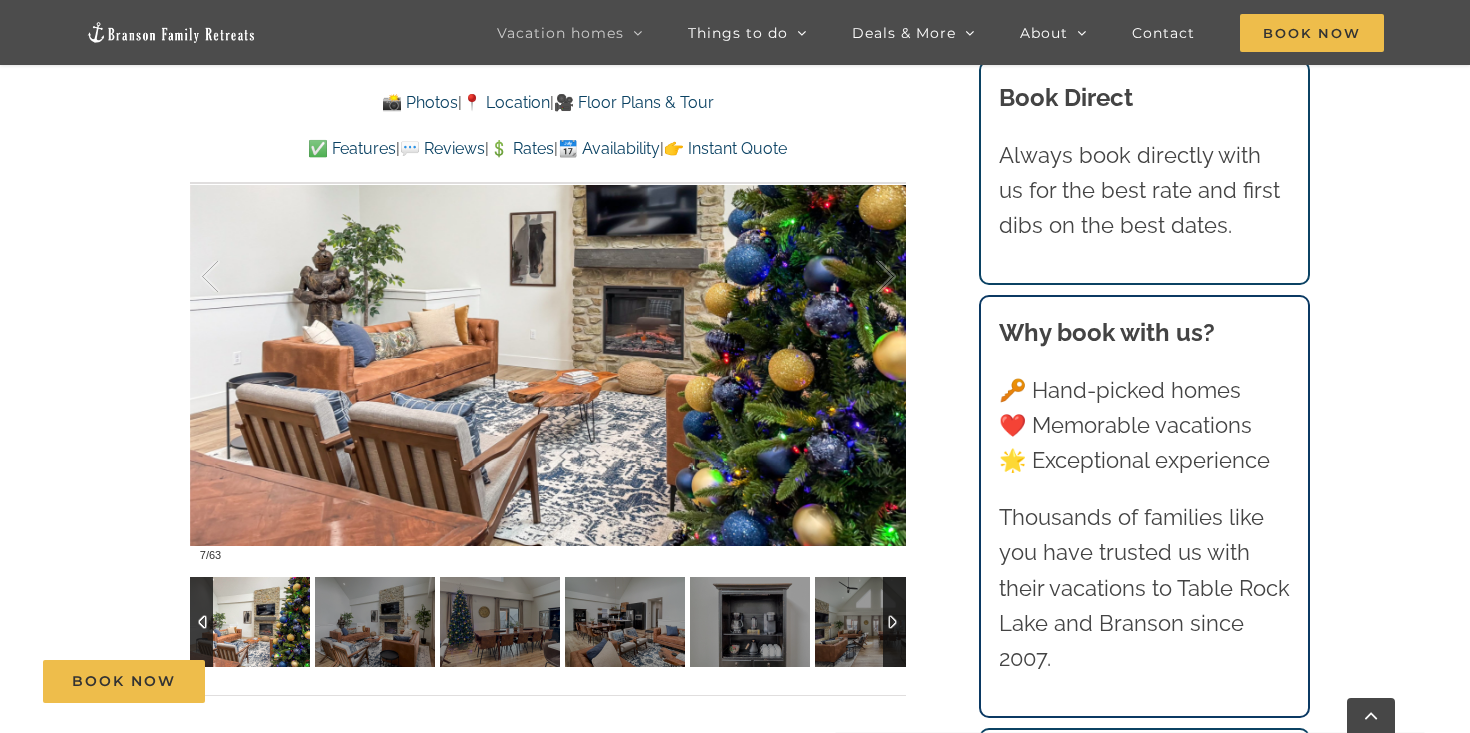 click at bounding box center (894, 622) 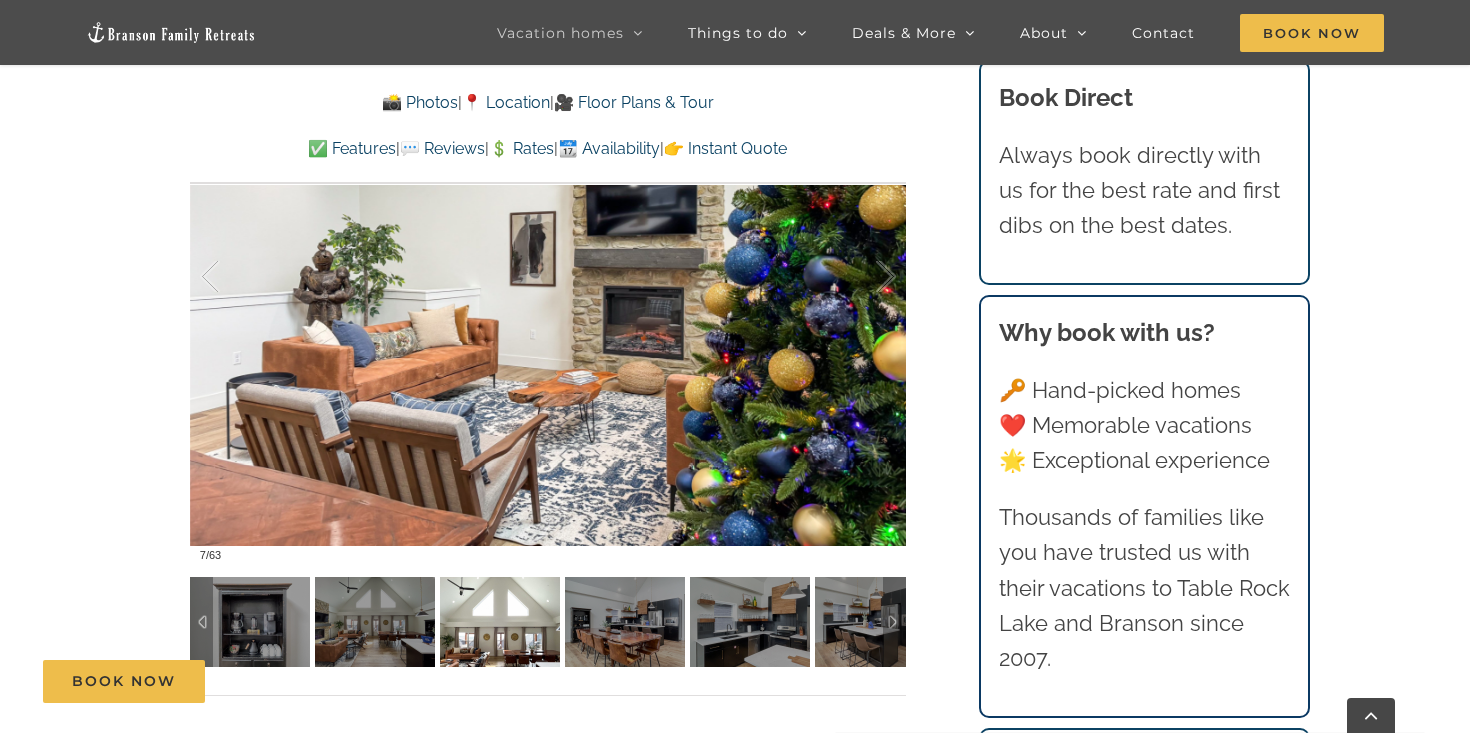 click at bounding box center [500, 622] 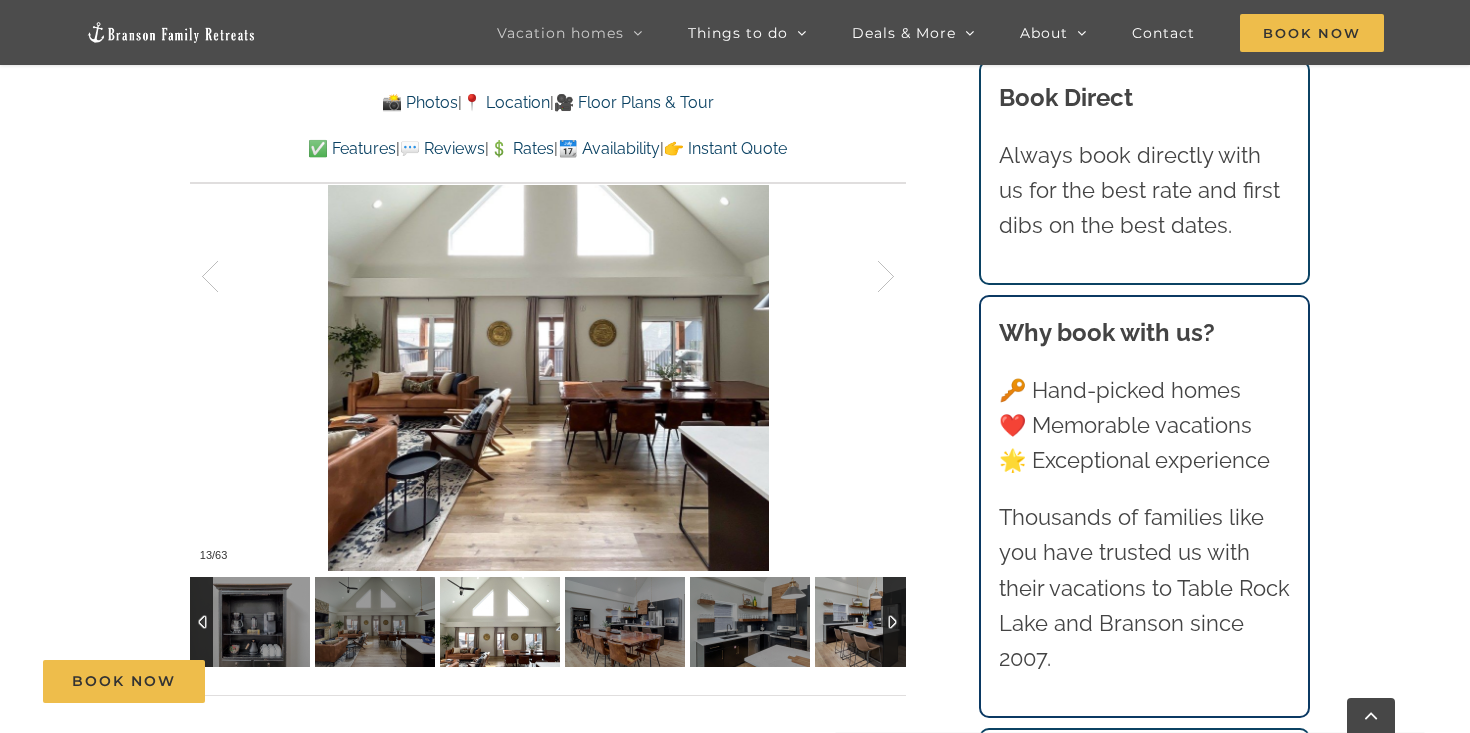 click at bounding box center [894, 622] 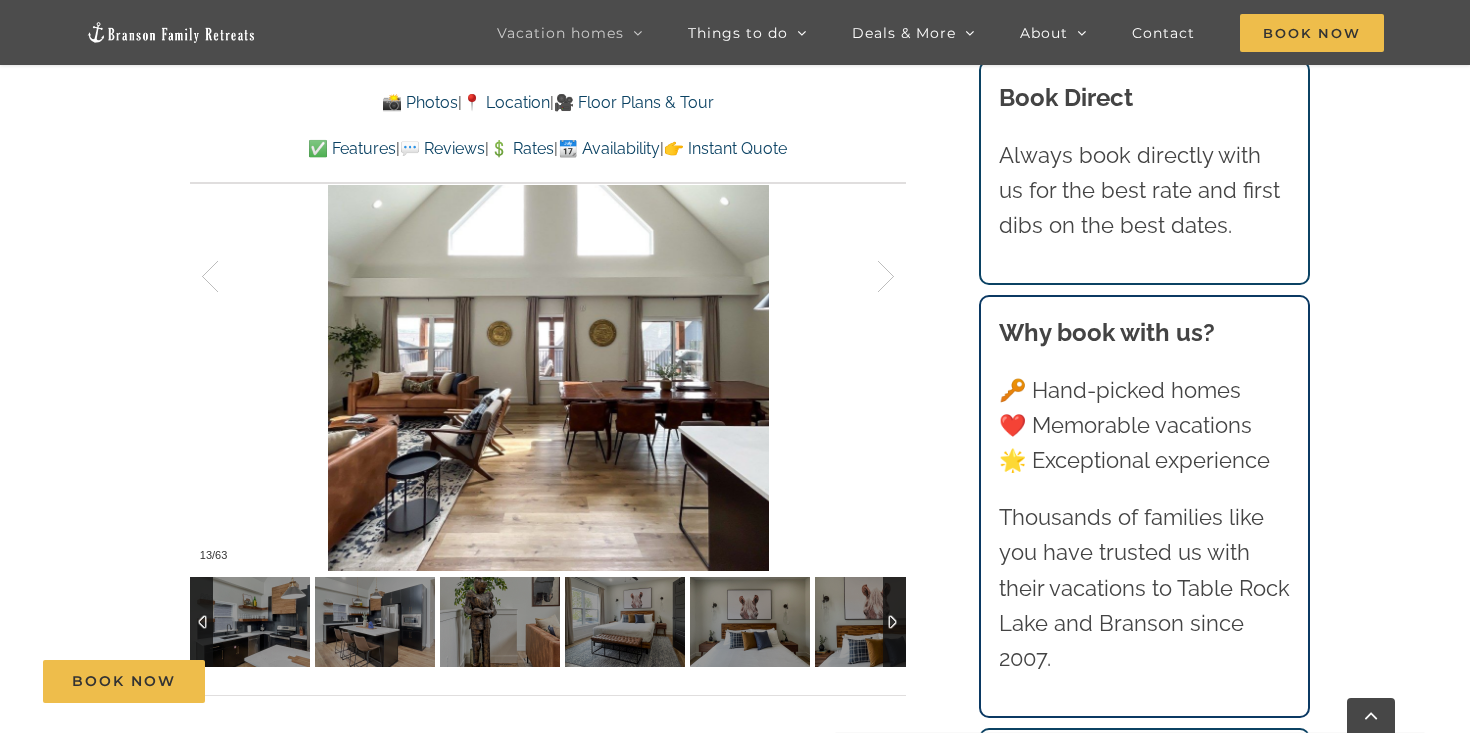 click at bounding box center [894, 622] 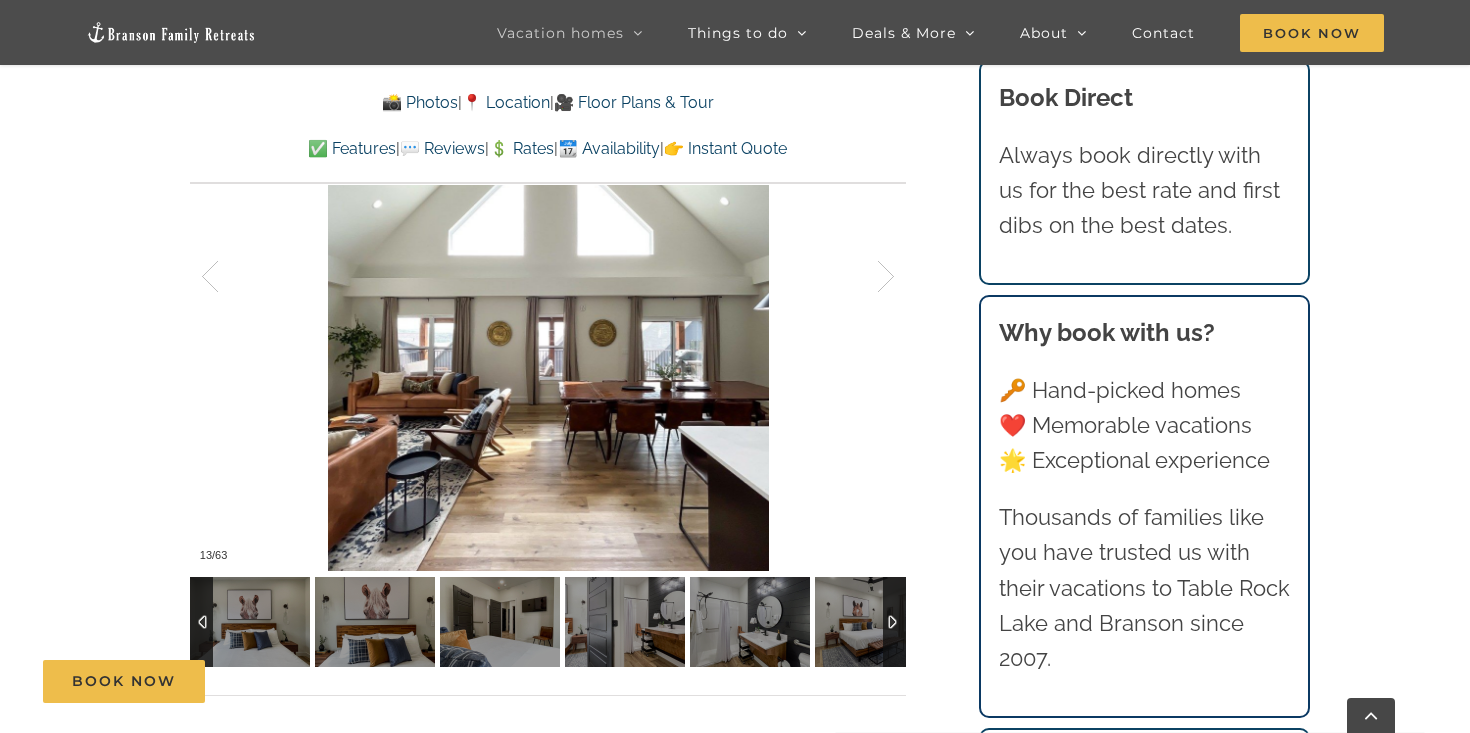 click at bounding box center (894, 622) 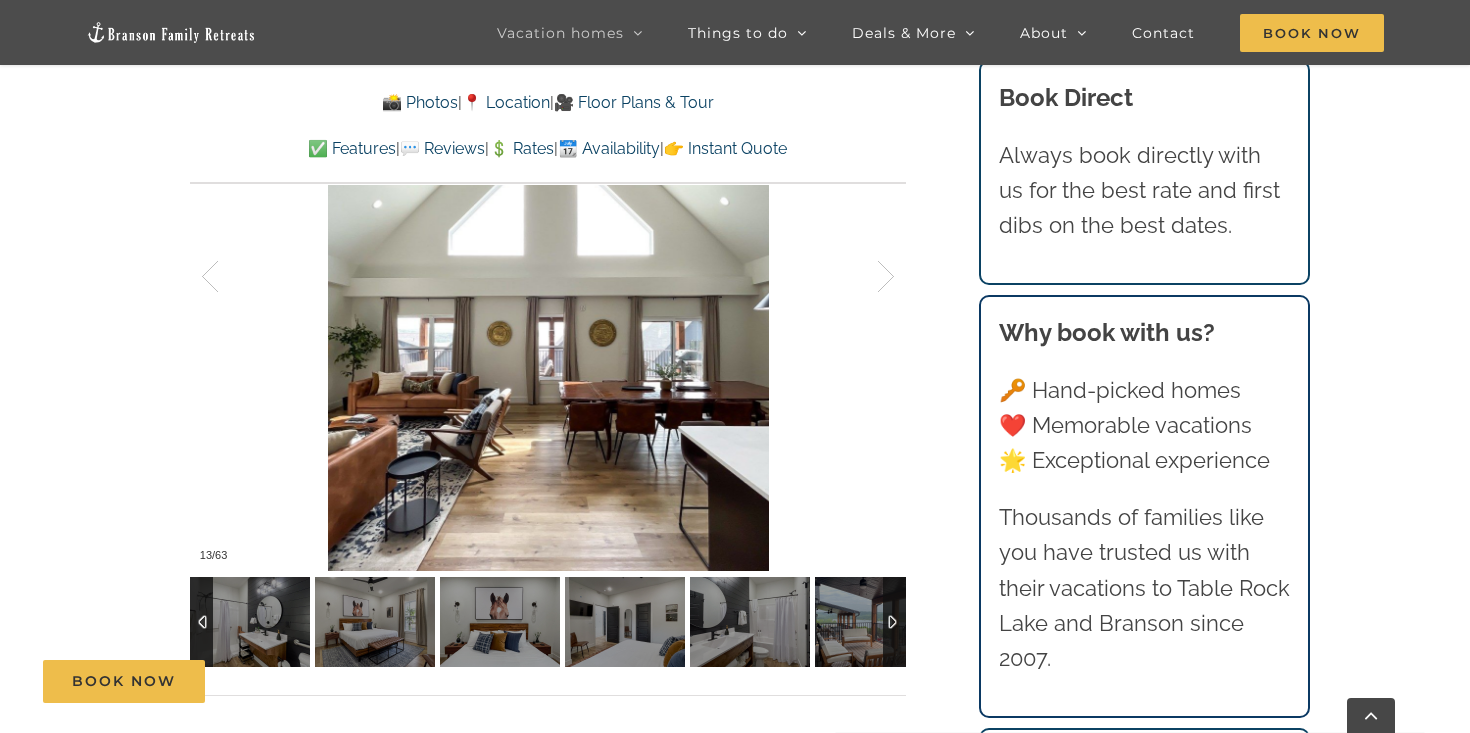 click at bounding box center [894, 622] 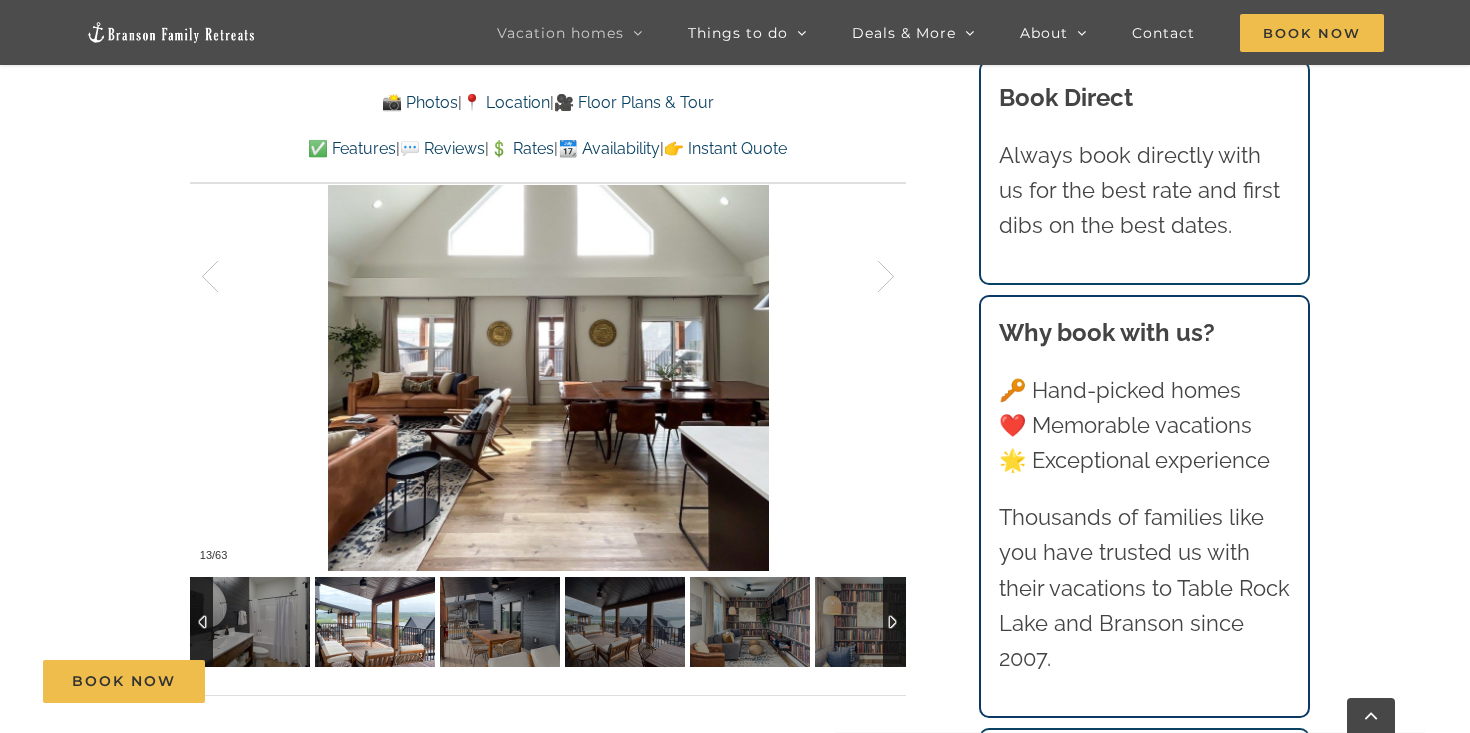 click at bounding box center [375, 622] 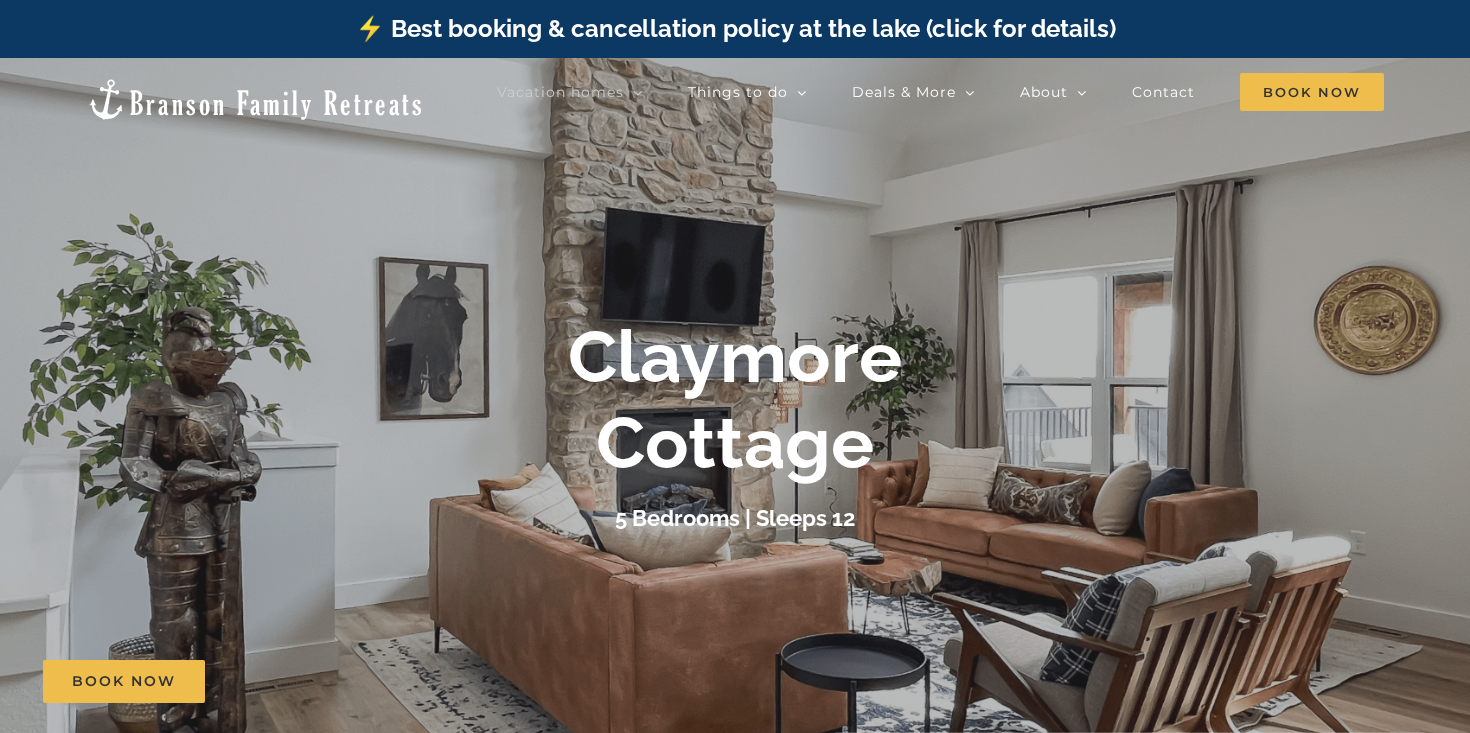 scroll, scrollTop: 12, scrollLeft: 0, axis: vertical 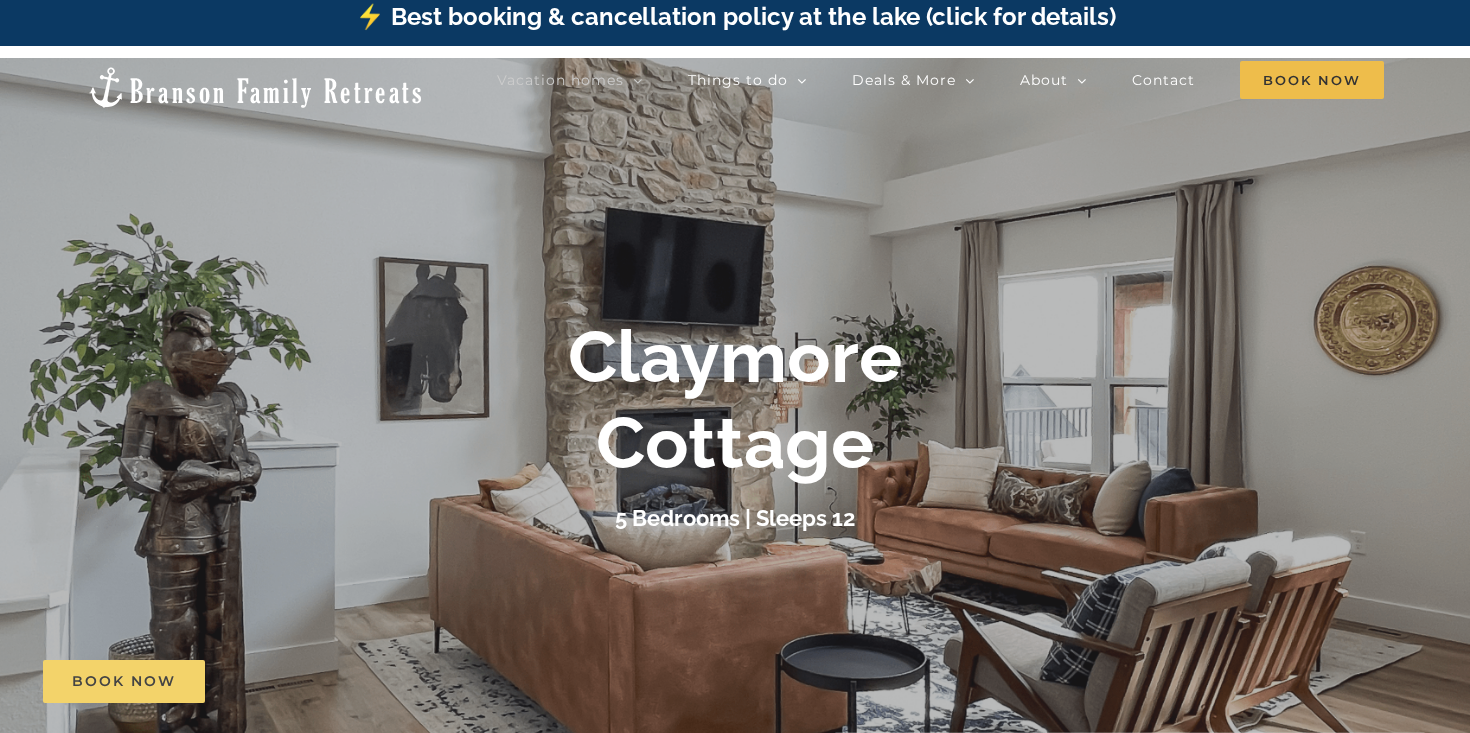 click on "Book Now" at bounding box center (124, 681) 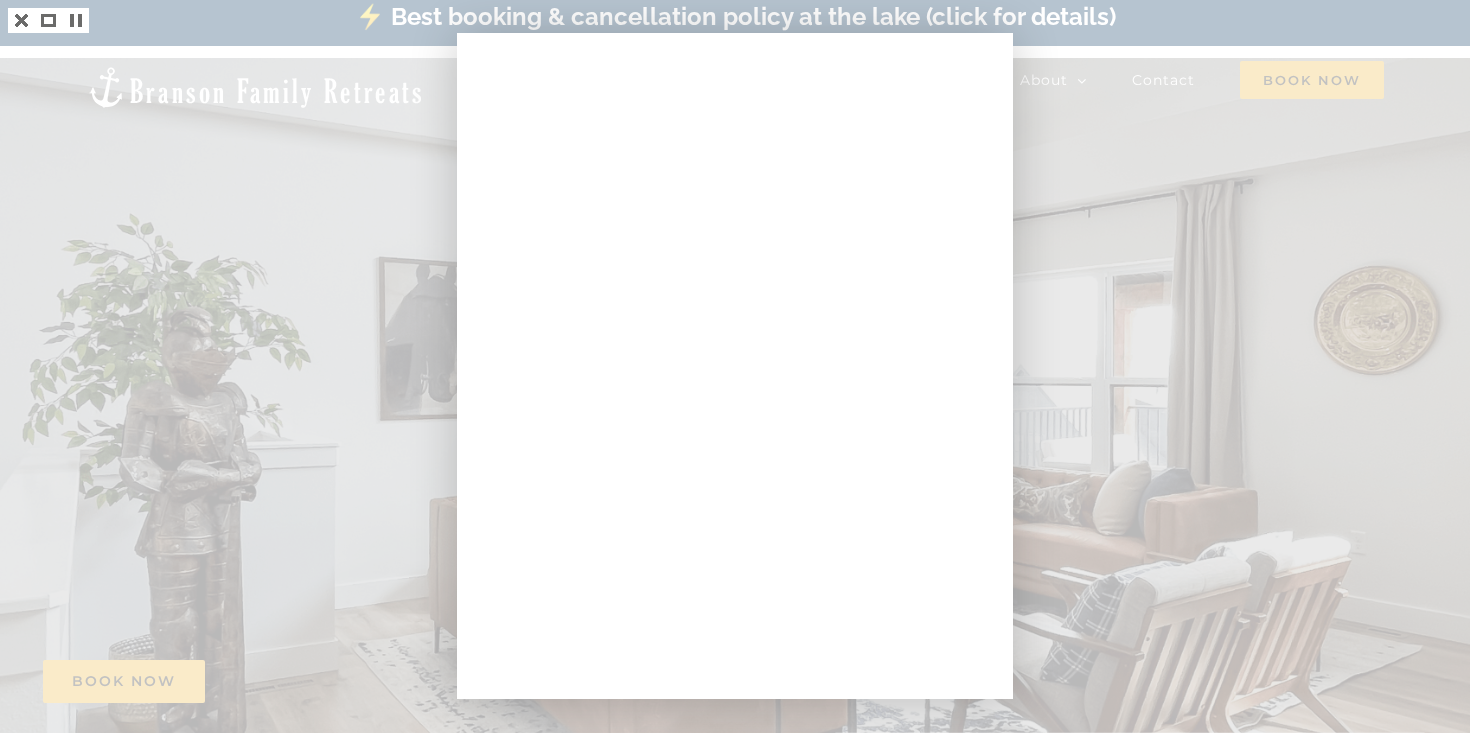 click at bounding box center [735, 366] 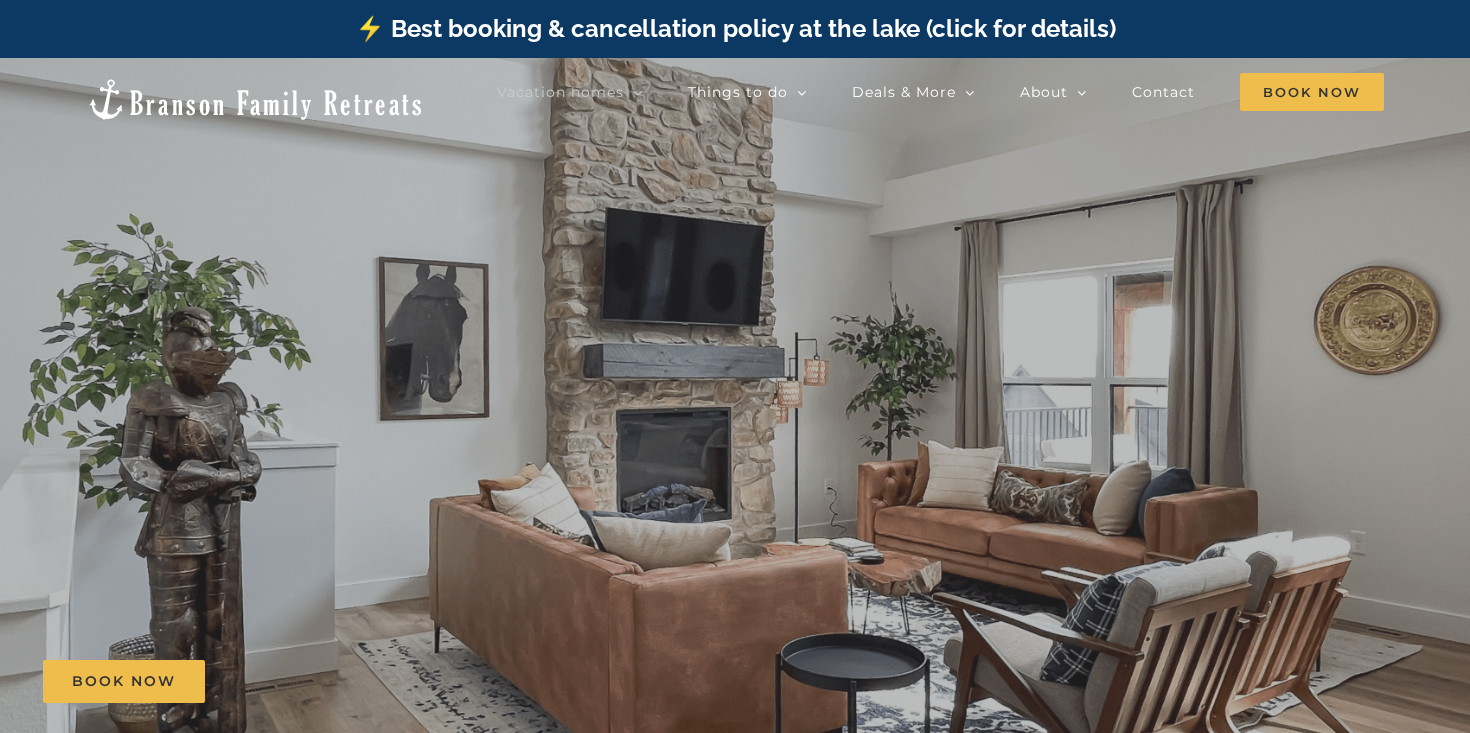 scroll, scrollTop: 0, scrollLeft: 0, axis: both 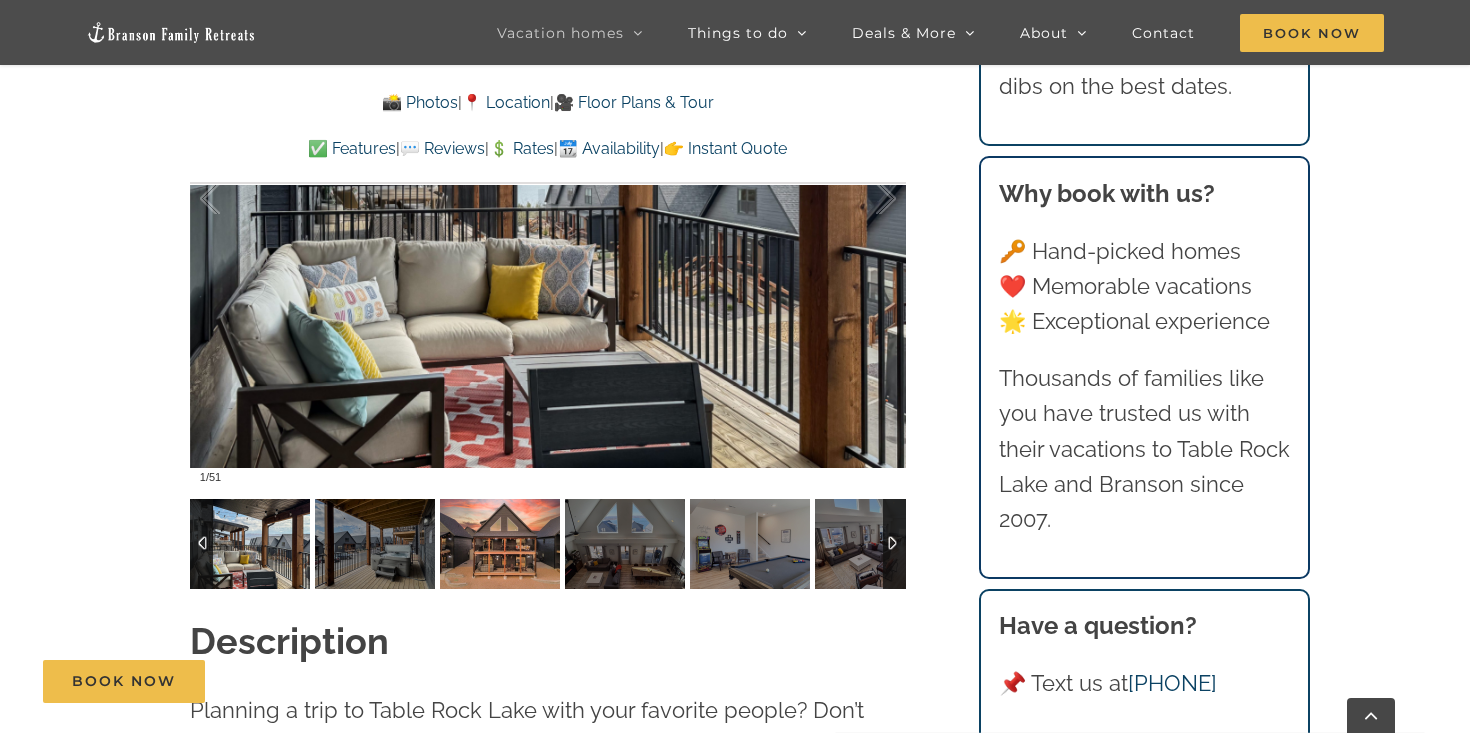 click at bounding box center [500, 544] 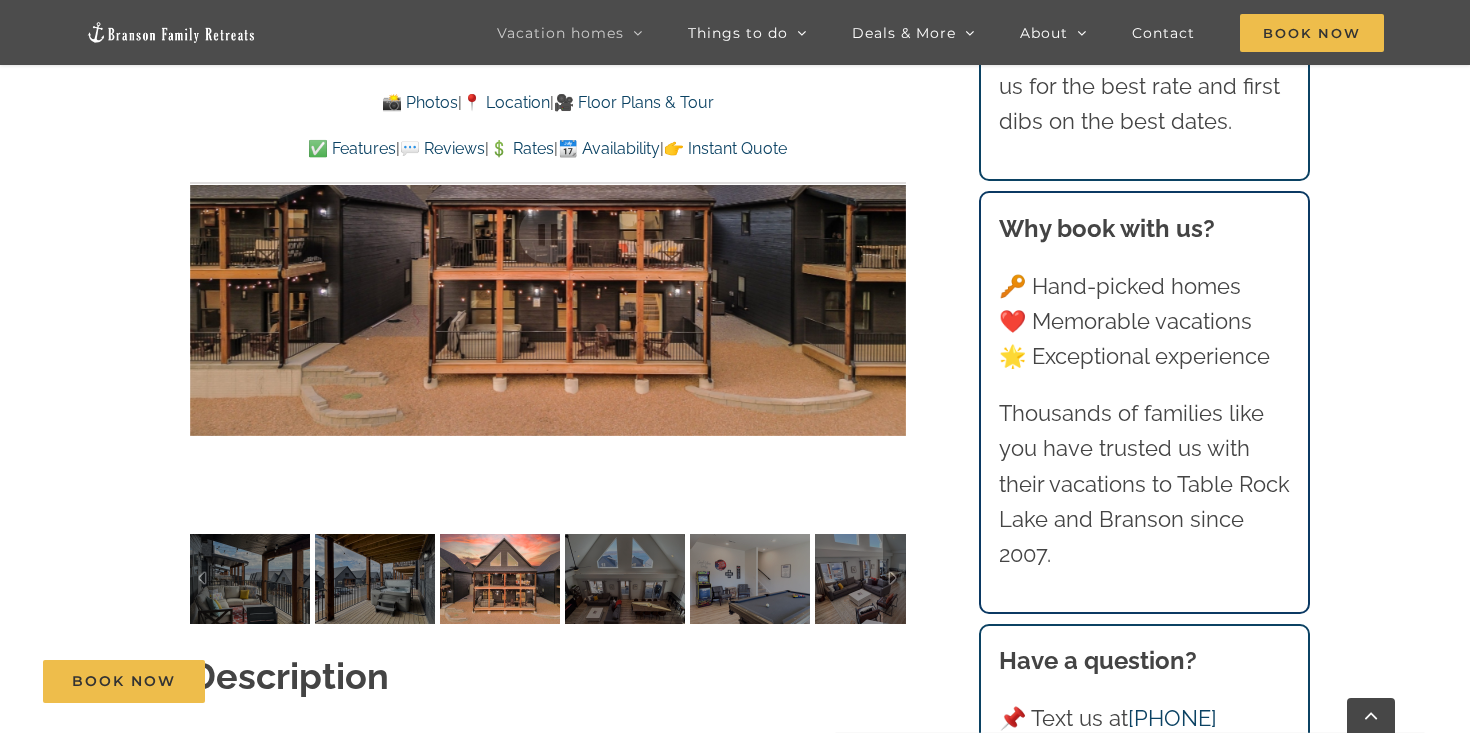 scroll, scrollTop: 1469, scrollLeft: 0, axis: vertical 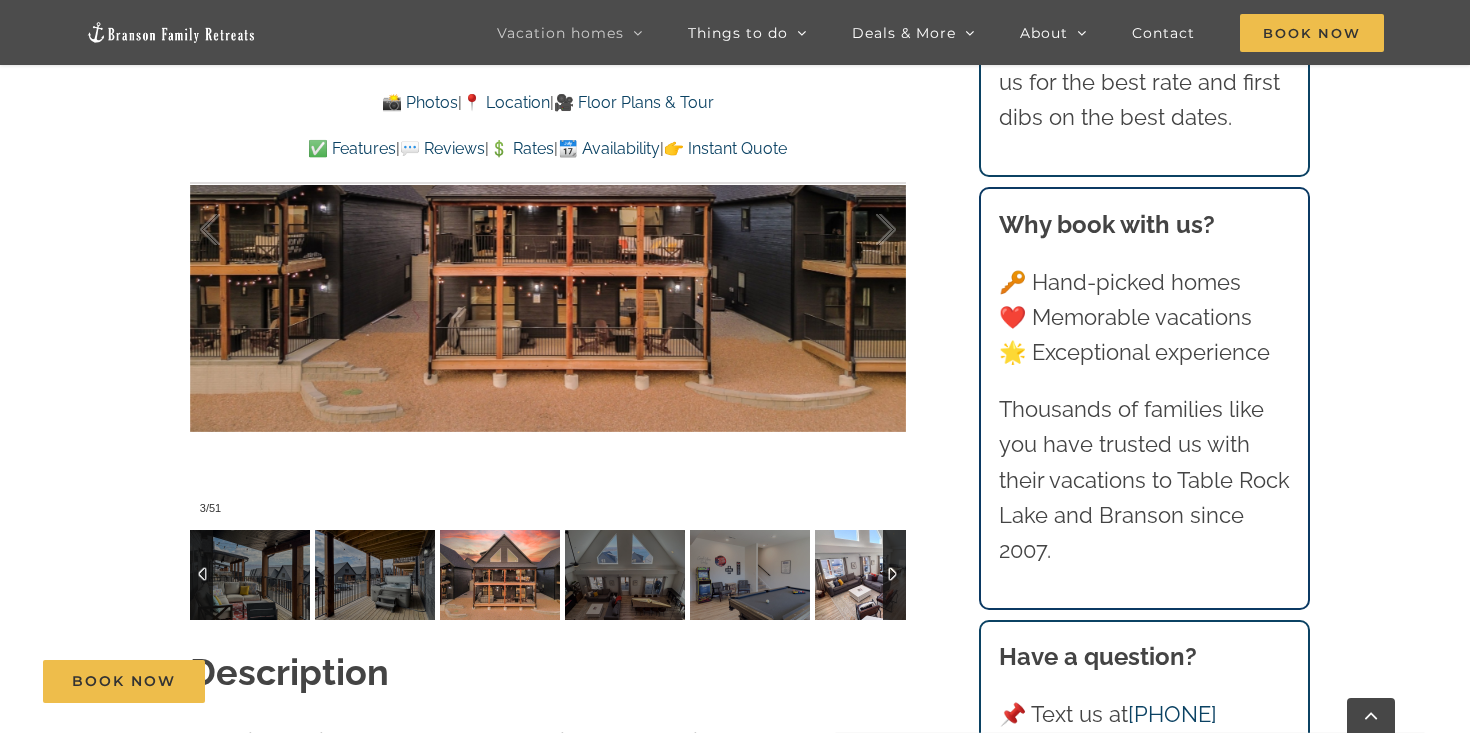 click at bounding box center (875, 575) 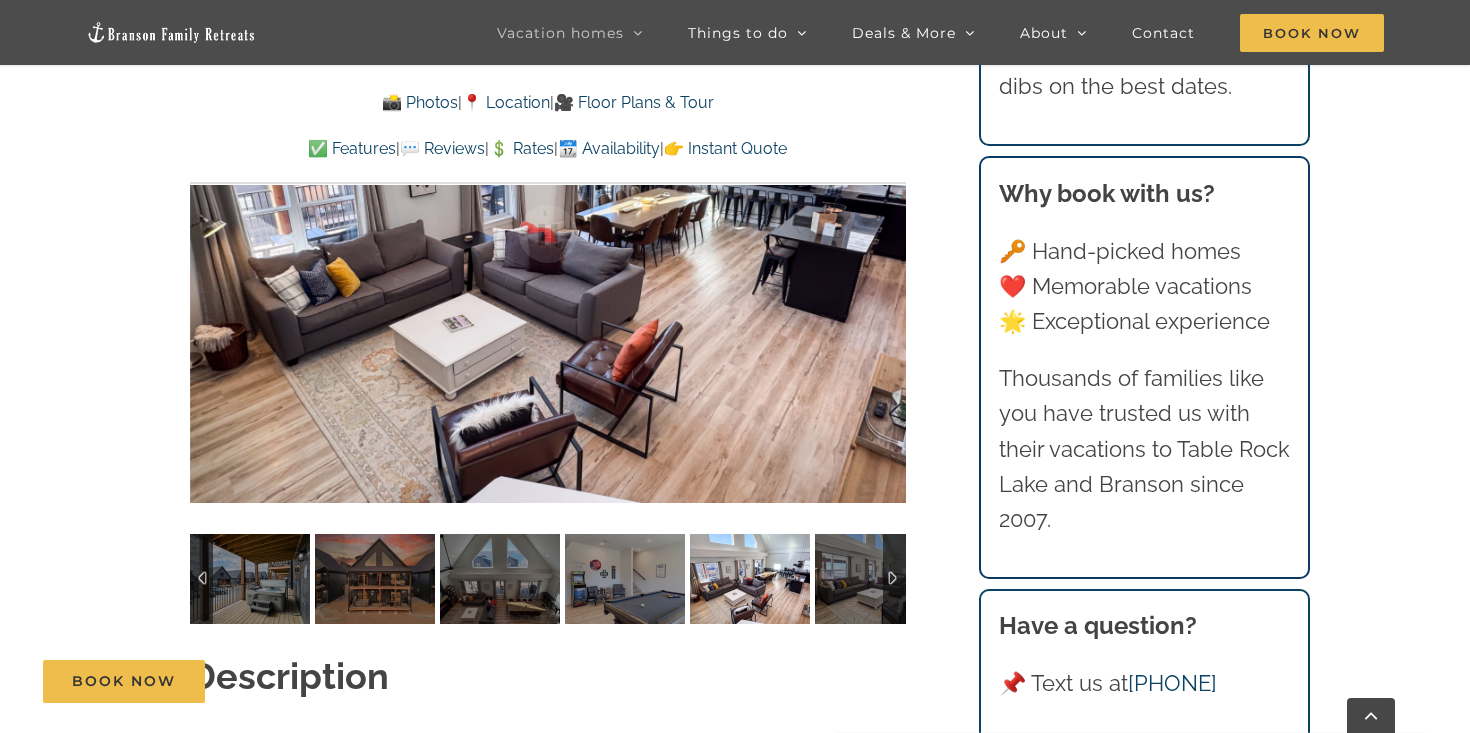 scroll, scrollTop: 1472, scrollLeft: 0, axis: vertical 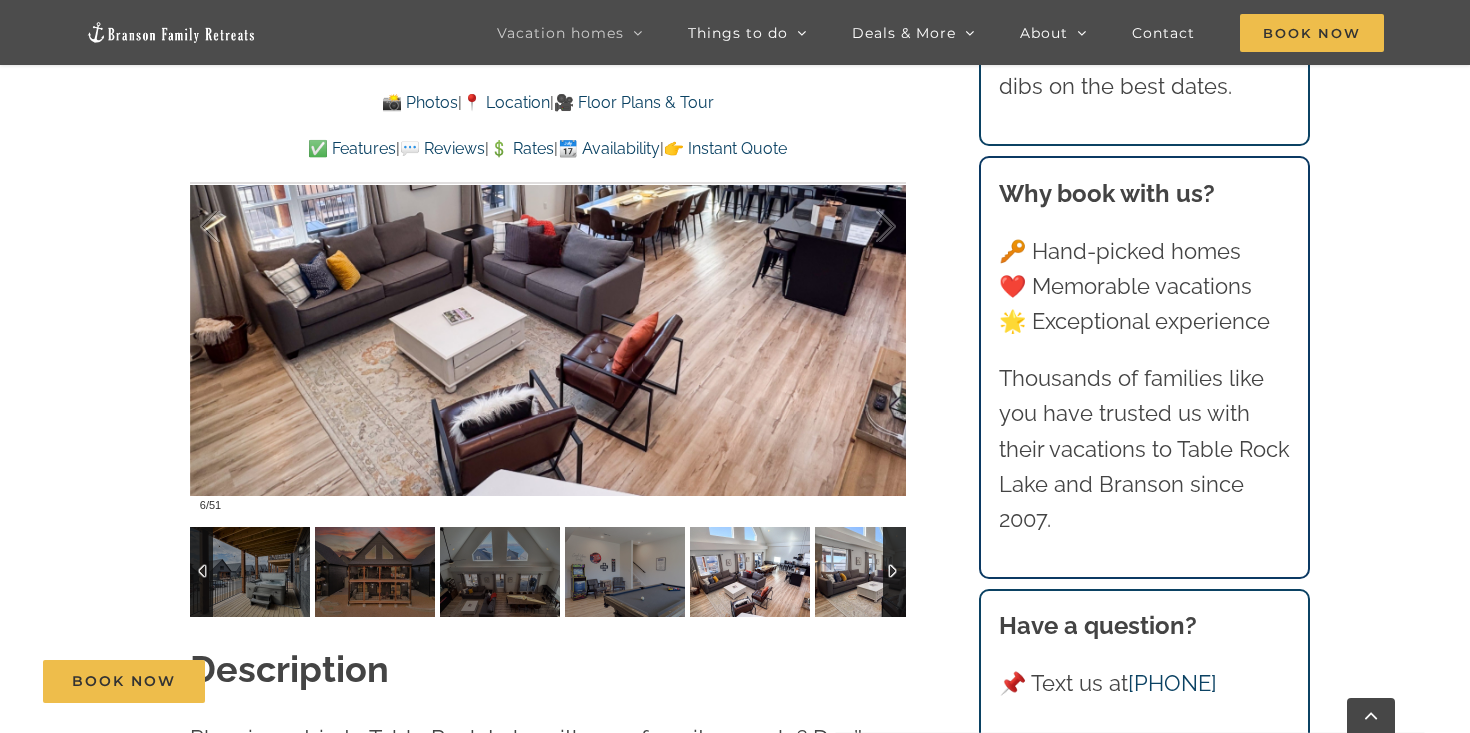 click at bounding box center [875, 572] 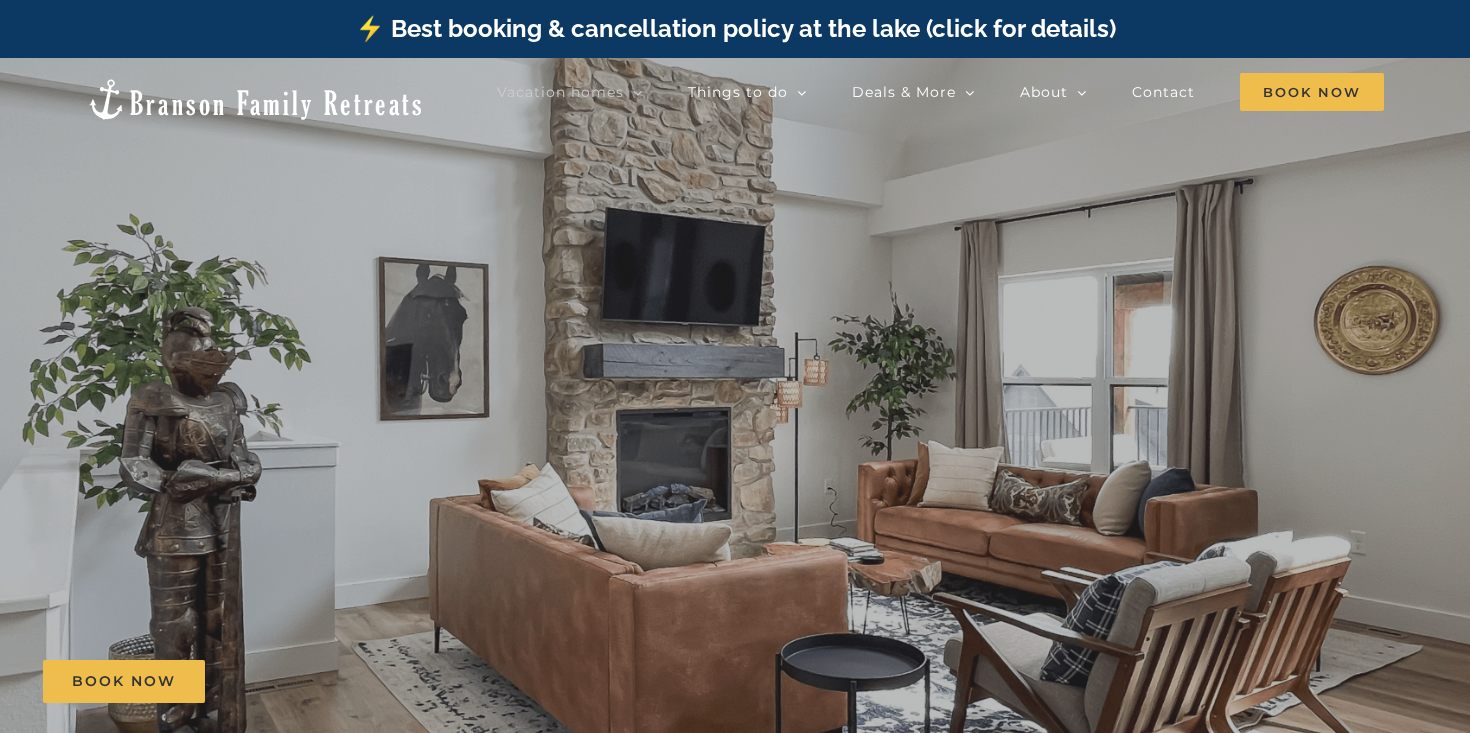 scroll, scrollTop: 0, scrollLeft: 0, axis: both 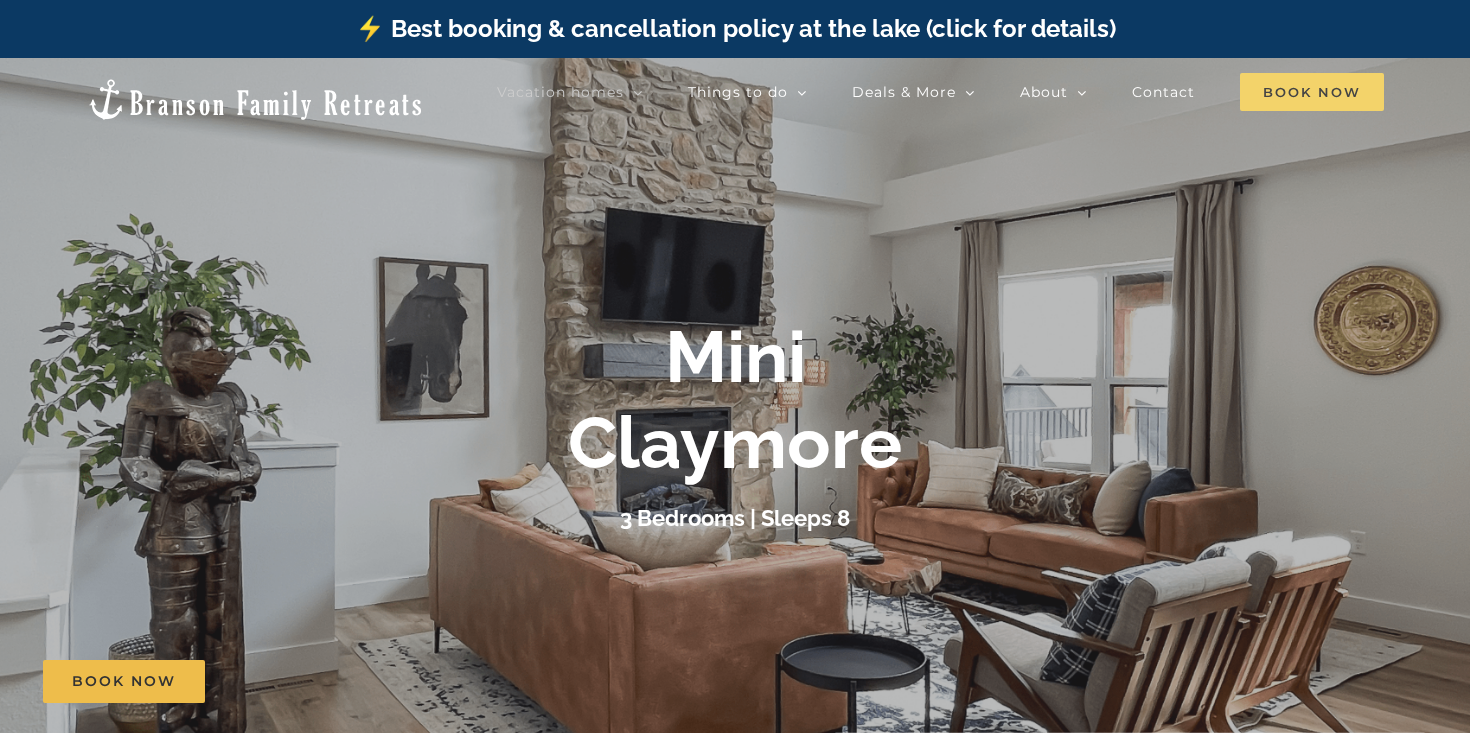 click on "Book Now" at bounding box center (1312, 92) 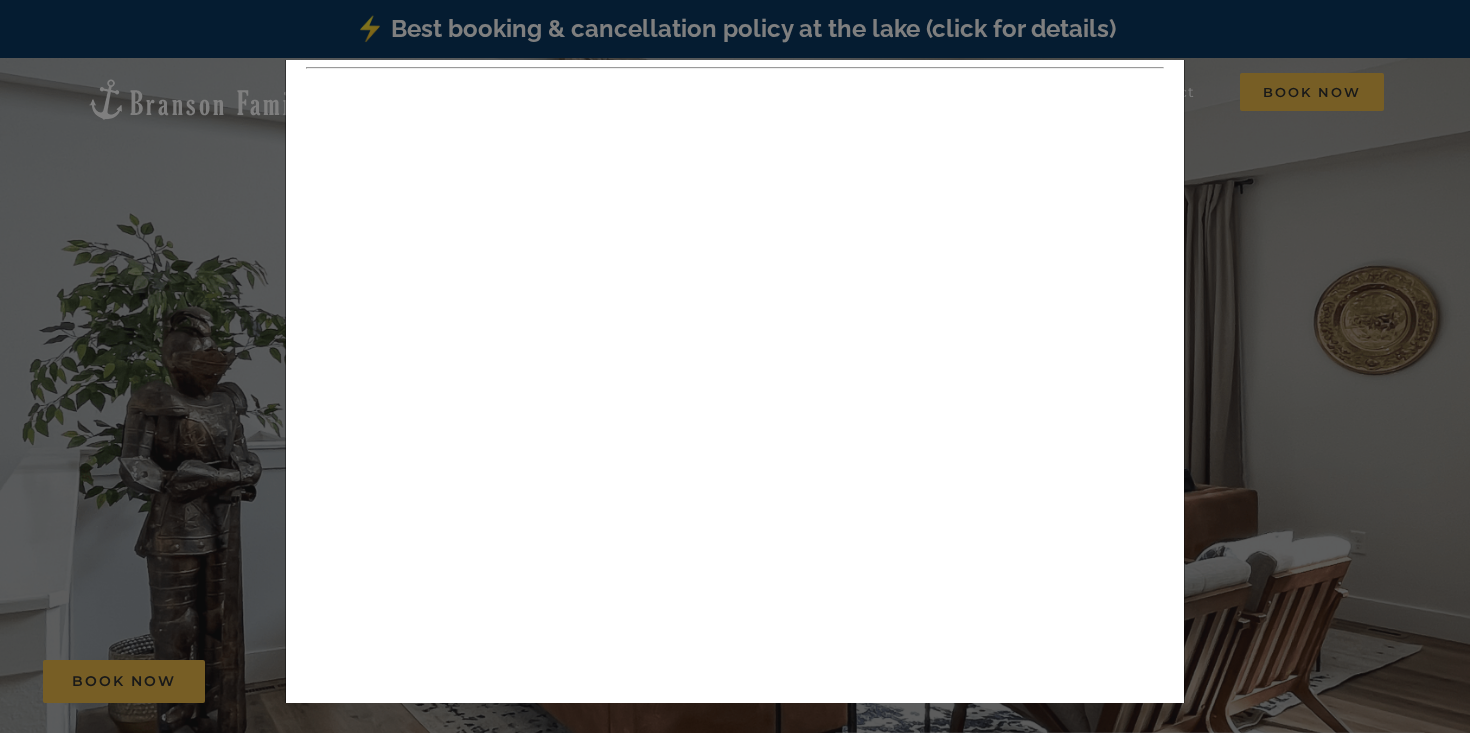 scroll, scrollTop: 187, scrollLeft: 0, axis: vertical 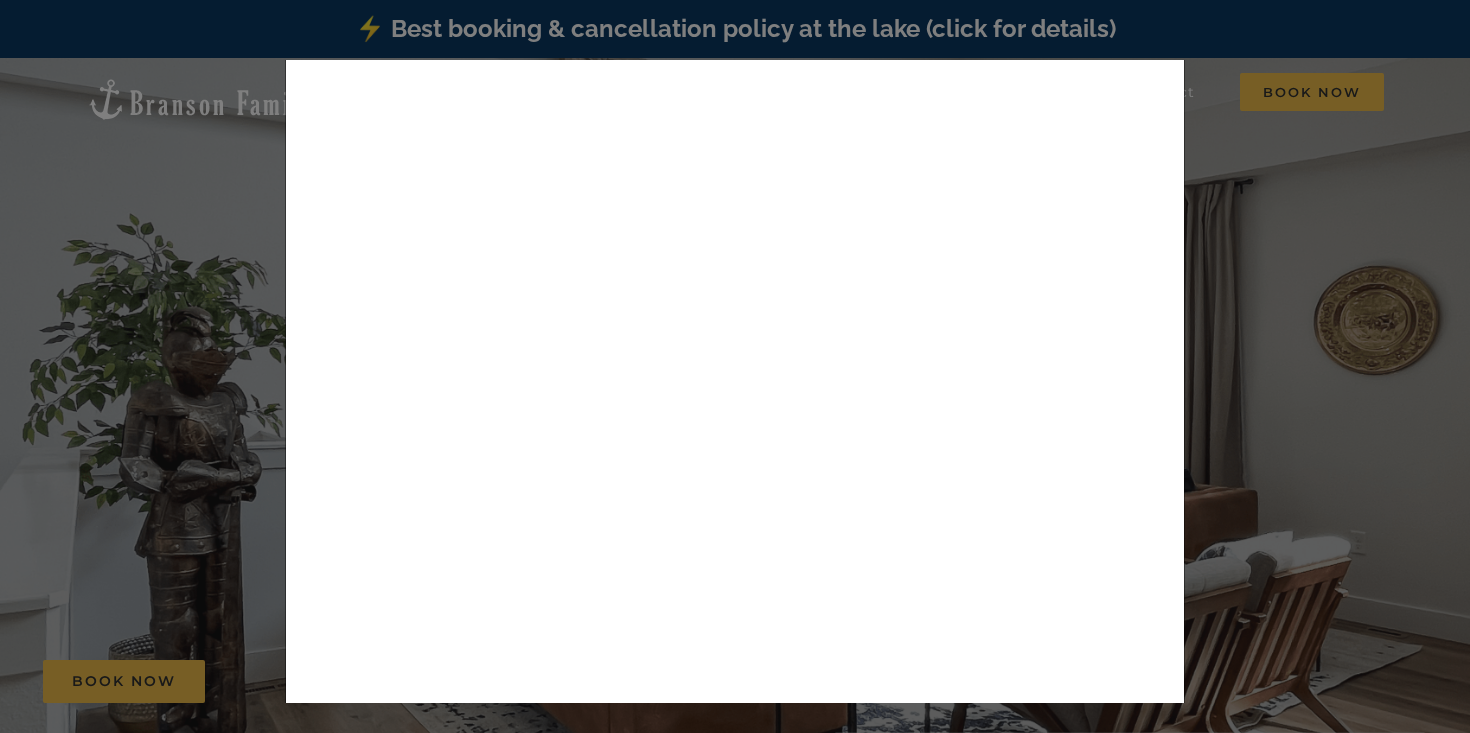 click on "×
👉  Book now
📍  Best cancellation policy in the area :  Cancel up to 14 days before arrival for a refund
Close" at bounding box center (735, 366) 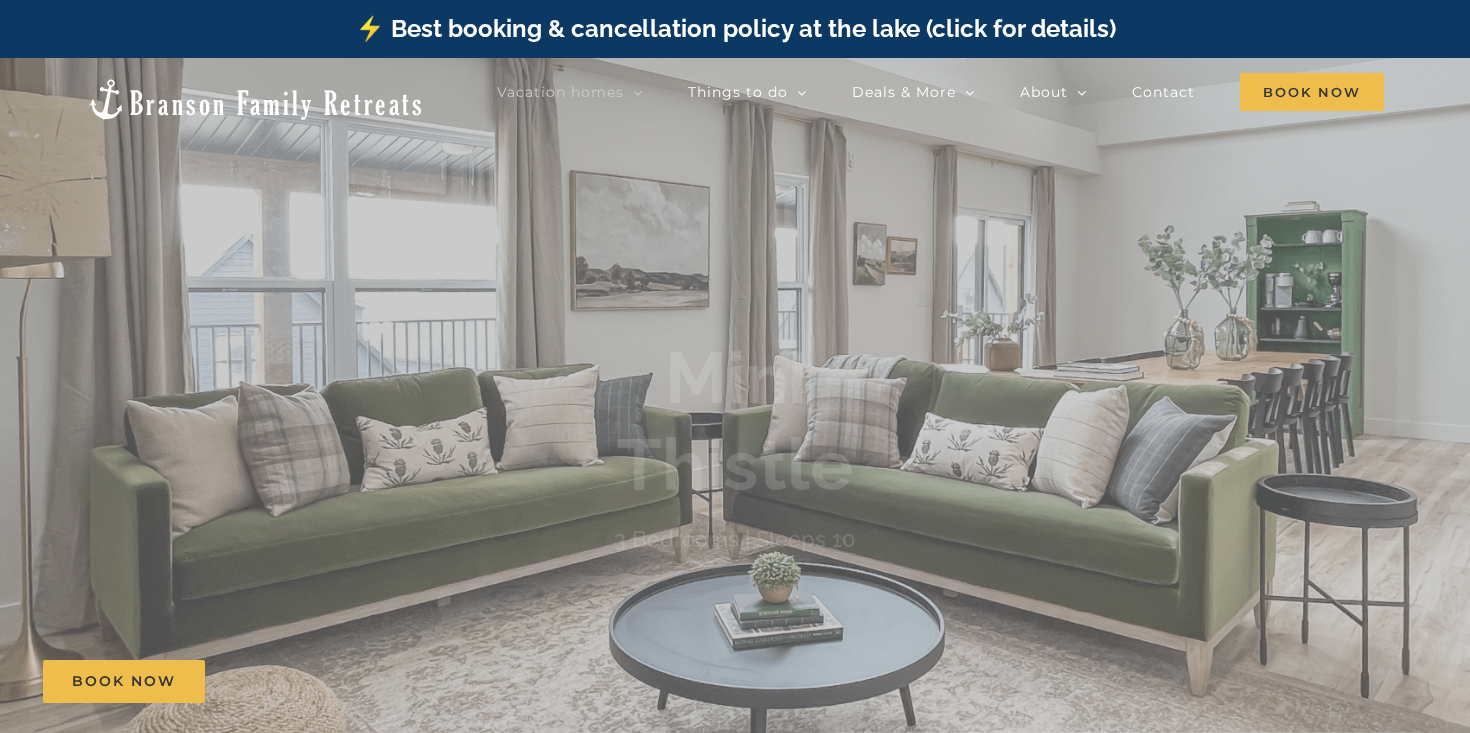 scroll, scrollTop: 0, scrollLeft: 0, axis: both 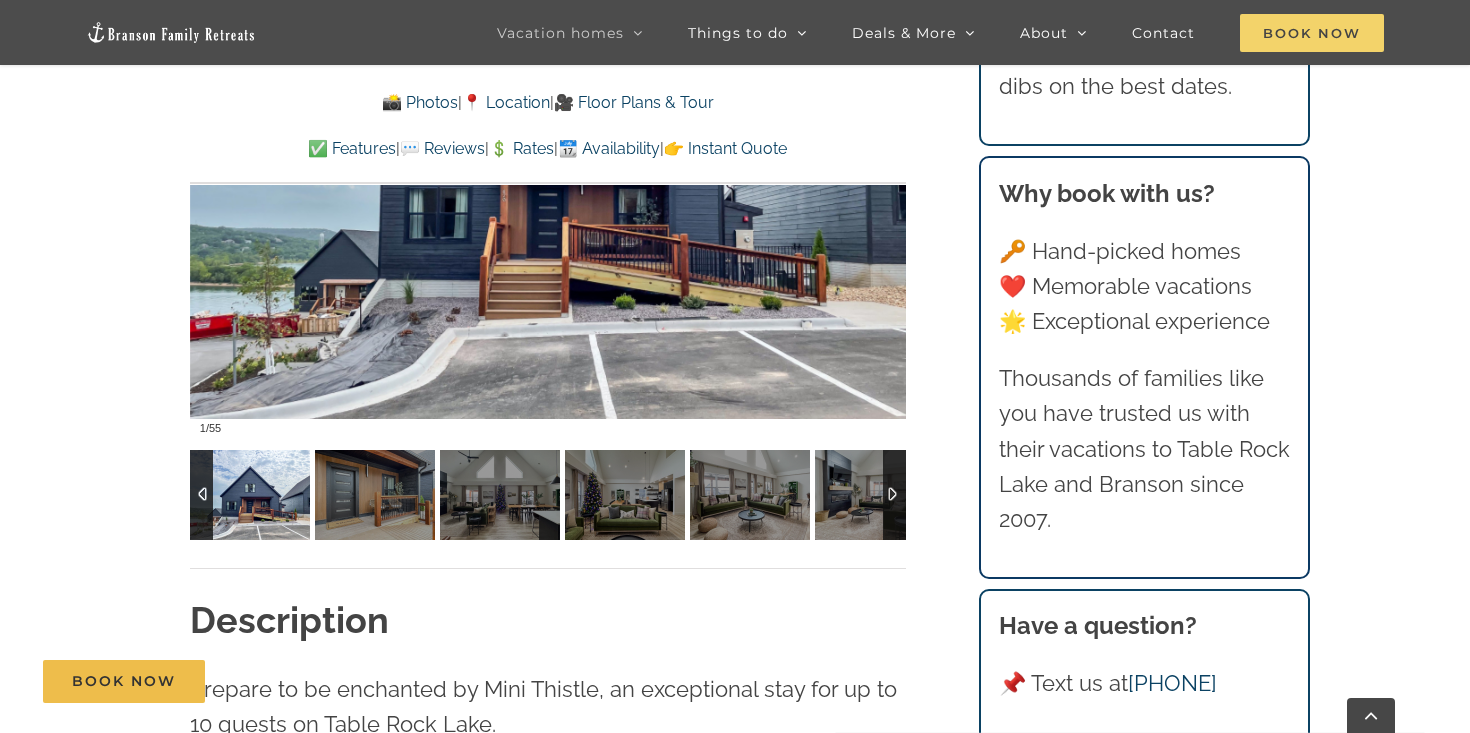 click on "Book Now" at bounding box center [1312, 33] 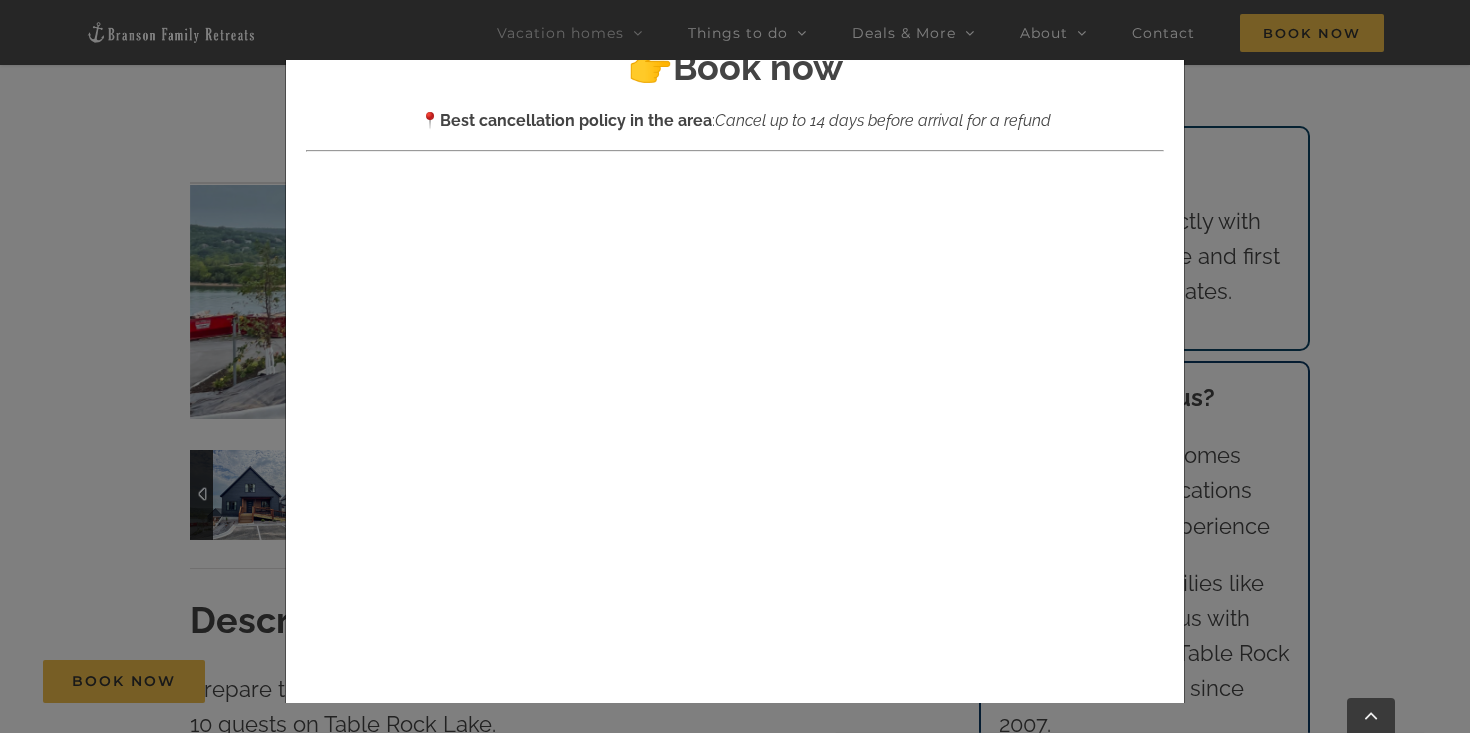scroll, scrollTop: 104, scrollLeft: 0, axis: vertical 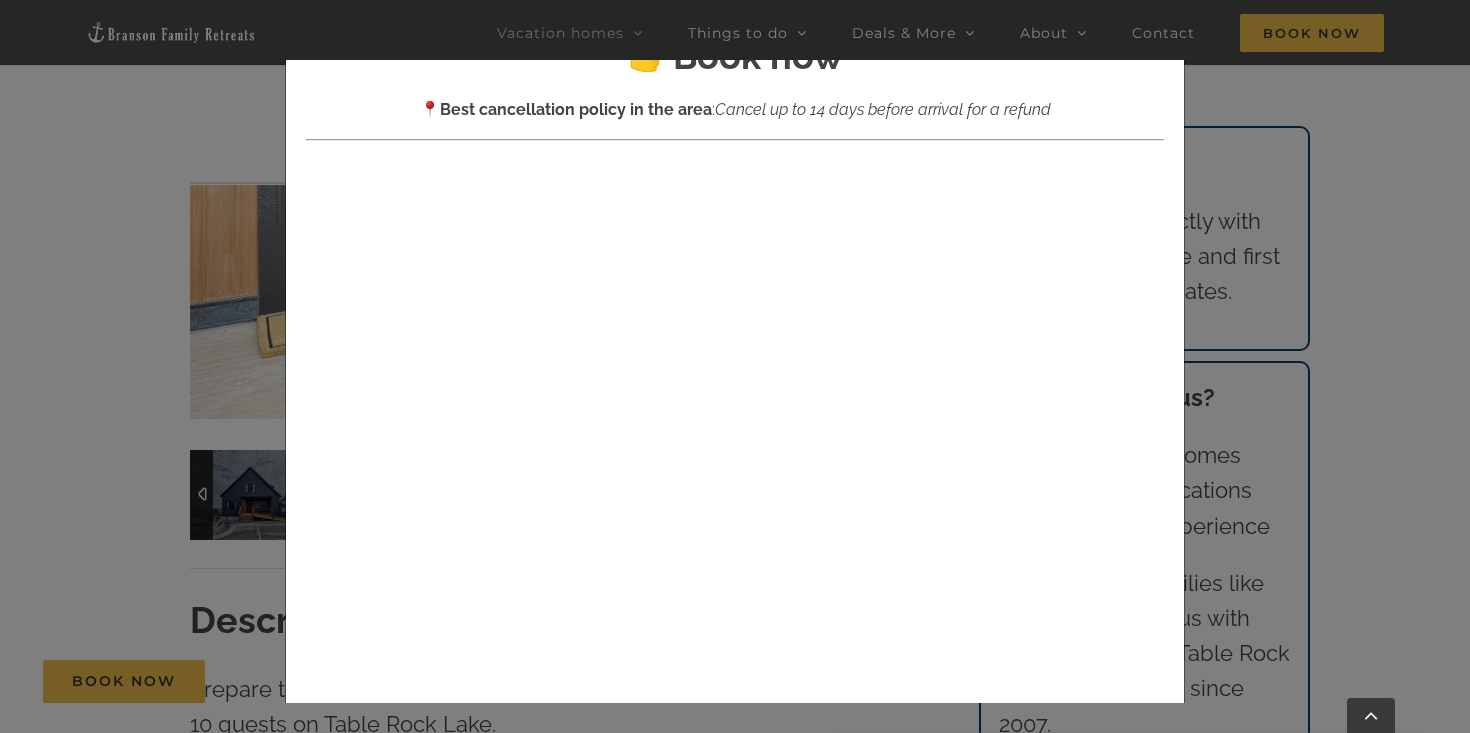 click on "×
👉  Book now
📍  Best cancellation policy in the area :  Cancel up to 14 days before arrival for a refund
Close" at bounding box center [735, 366] 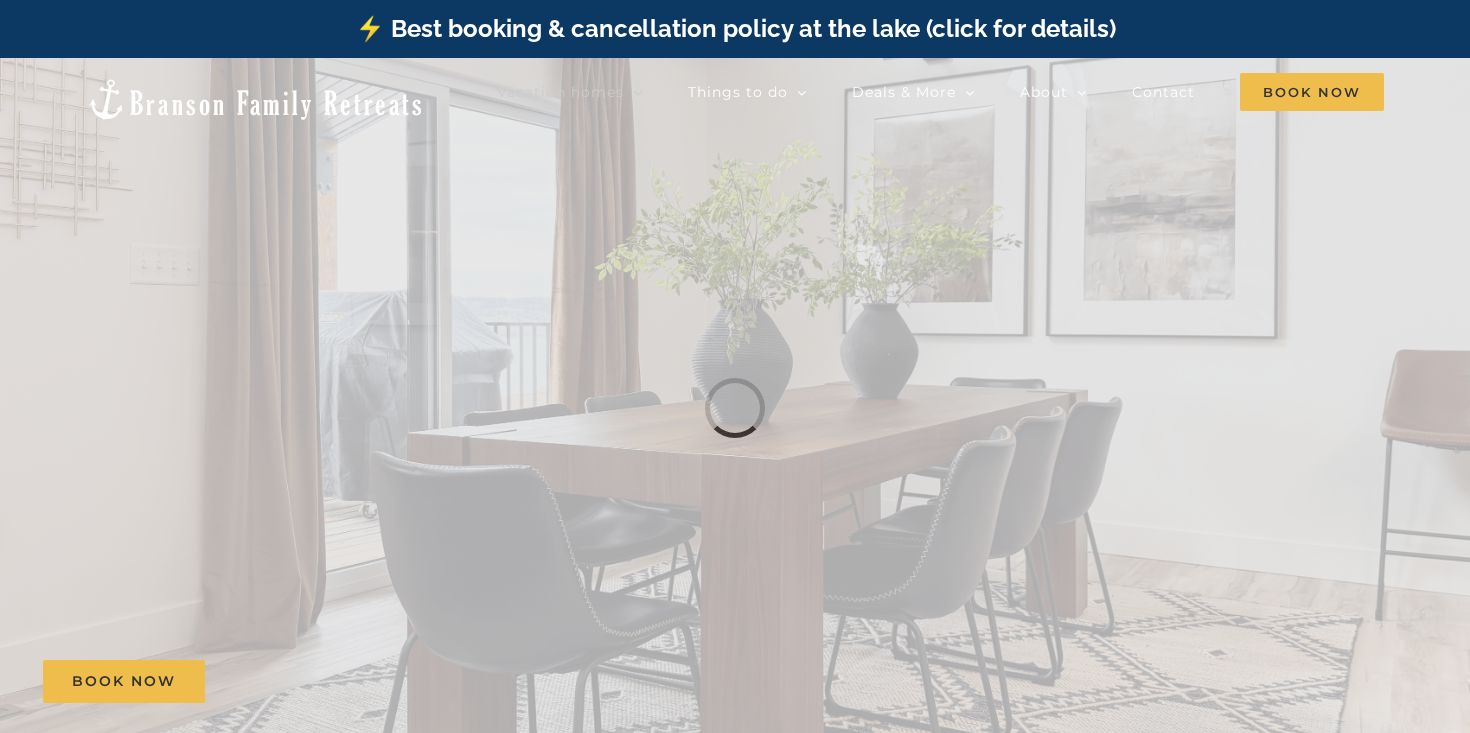 scroll, scrollTop: 0, scrollLeft: 0, axis: both 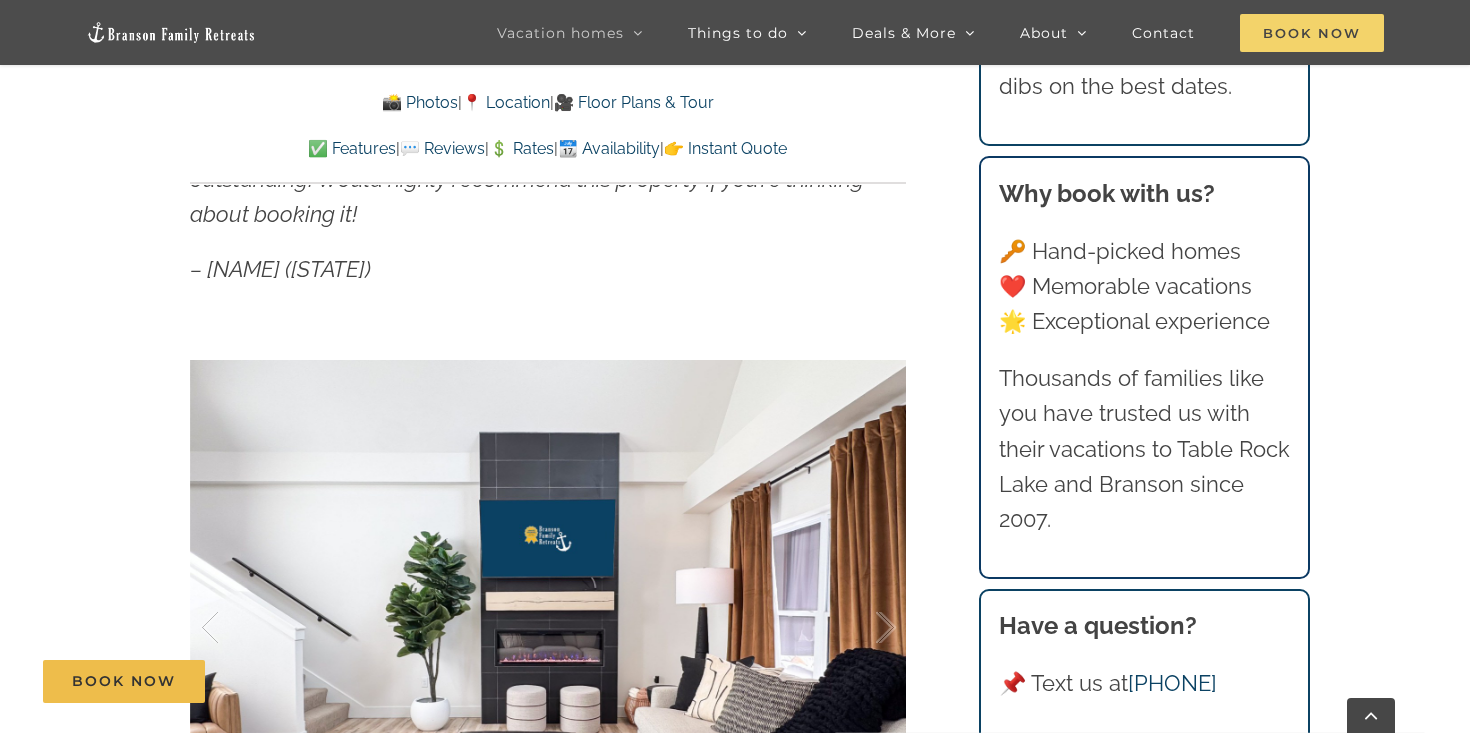 click on "Book Now" at bounding box center (1312, 33) 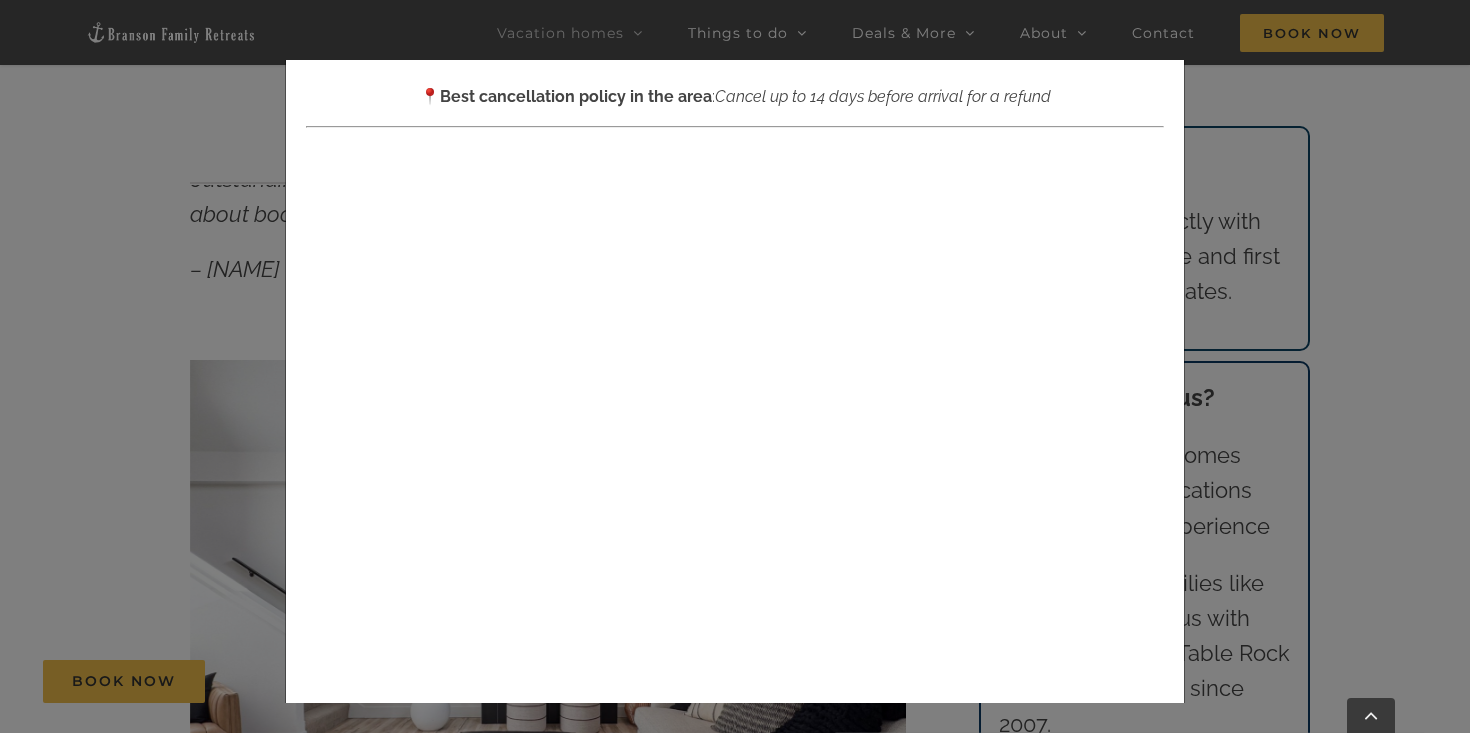 scroll, scrollTop: 121, scrollLeft: 0, axis: vertical 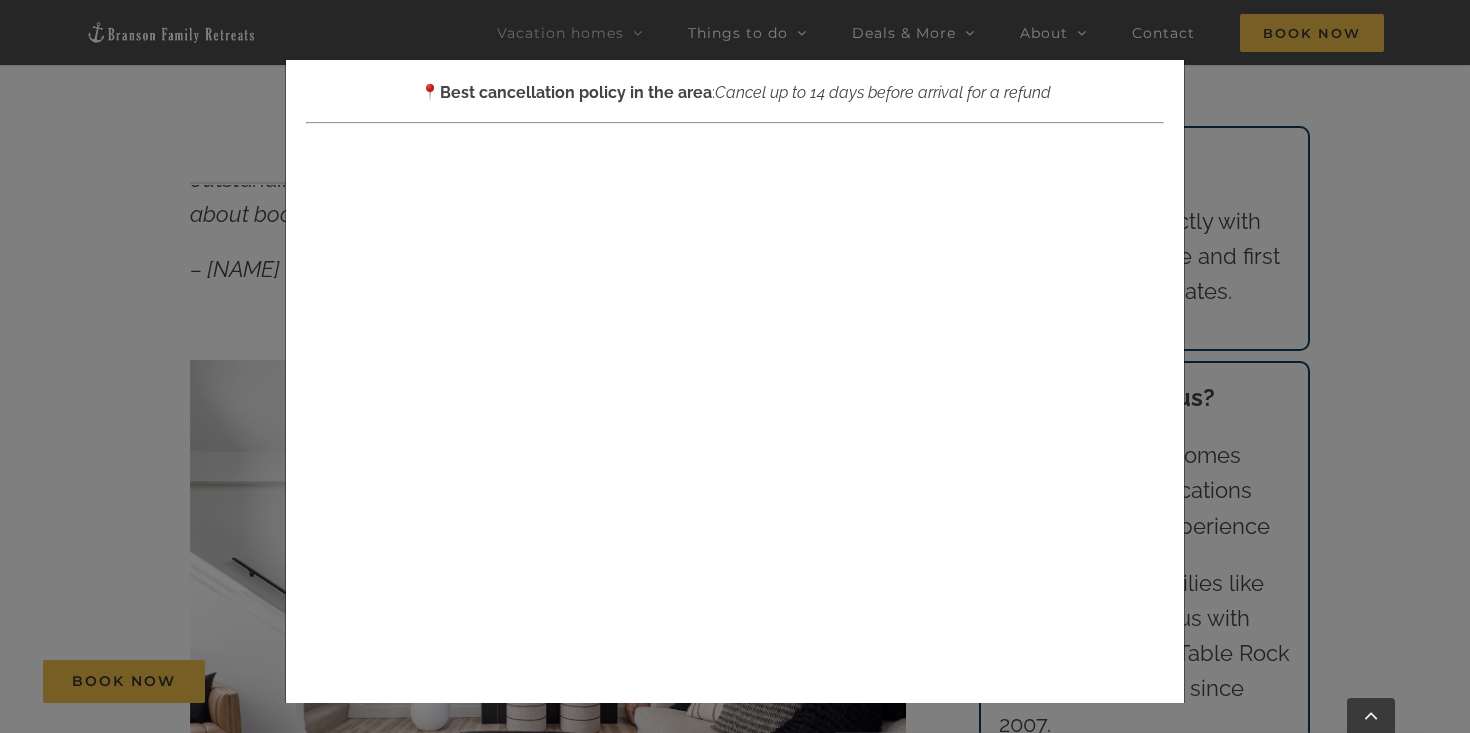 click on "×
👉  Book now
📍  Best cancellation policy in the area :  Cancel up to 14 days before arrival for a refund
Close" at bounding box center [735, 366] 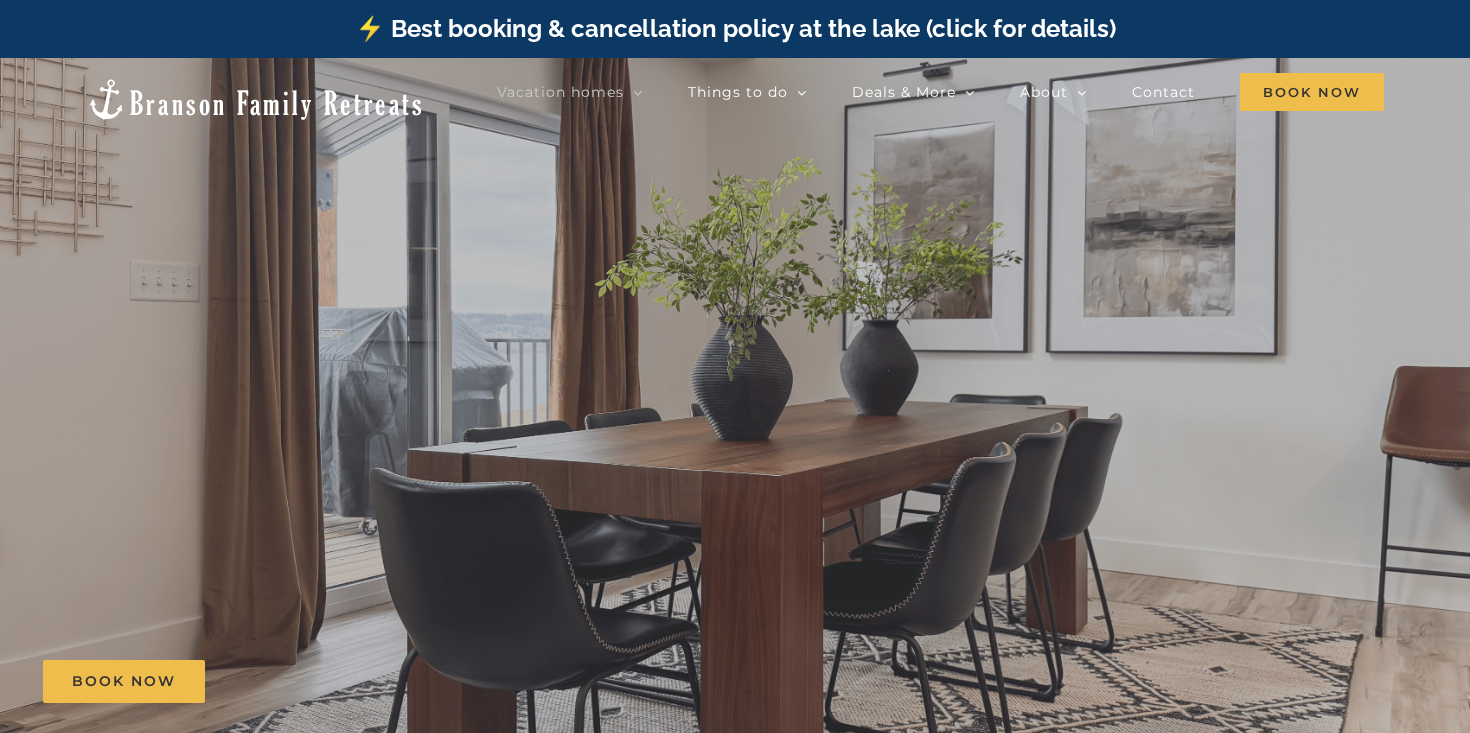 scroll, scrollTop: 0, scrollLeft: 0, axis: both 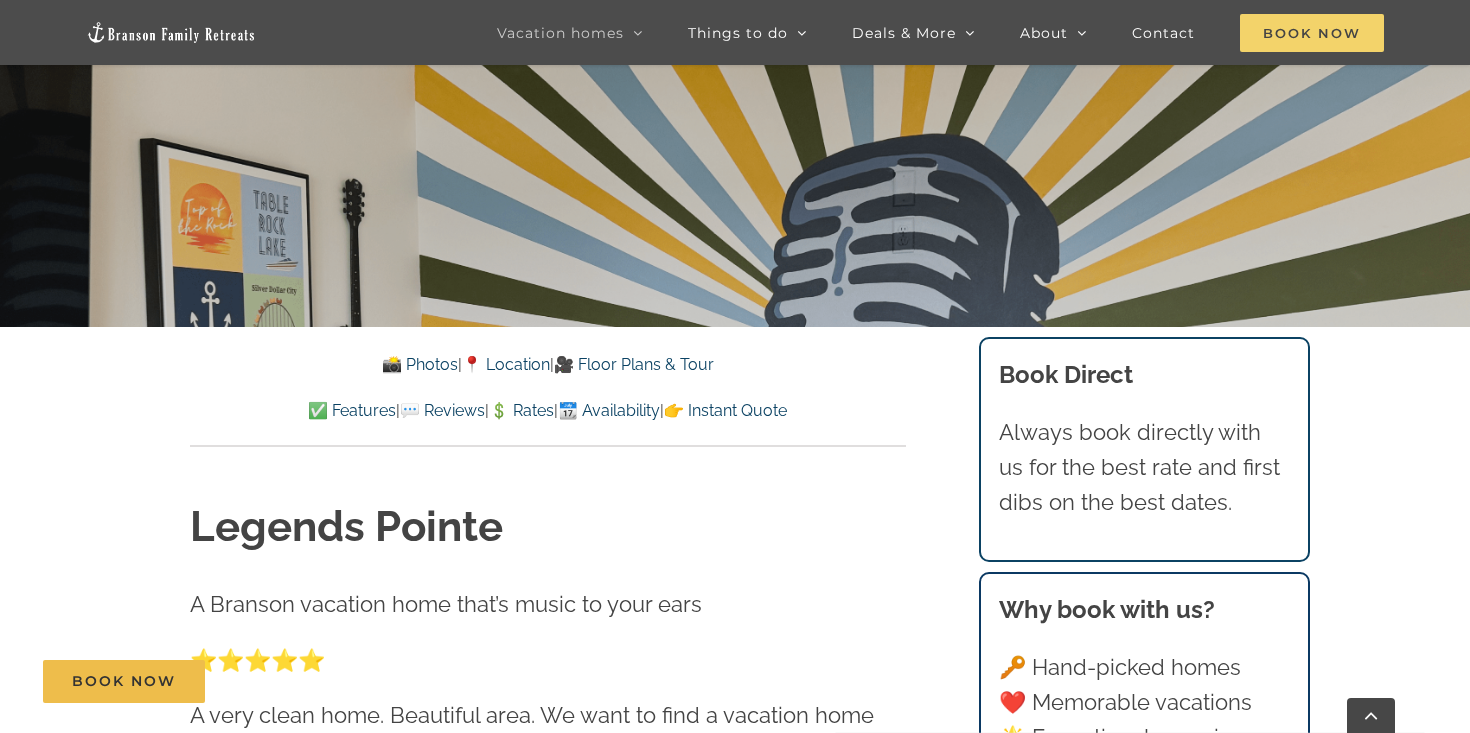 click on "Book Now" at bounding box center [1312, 33] 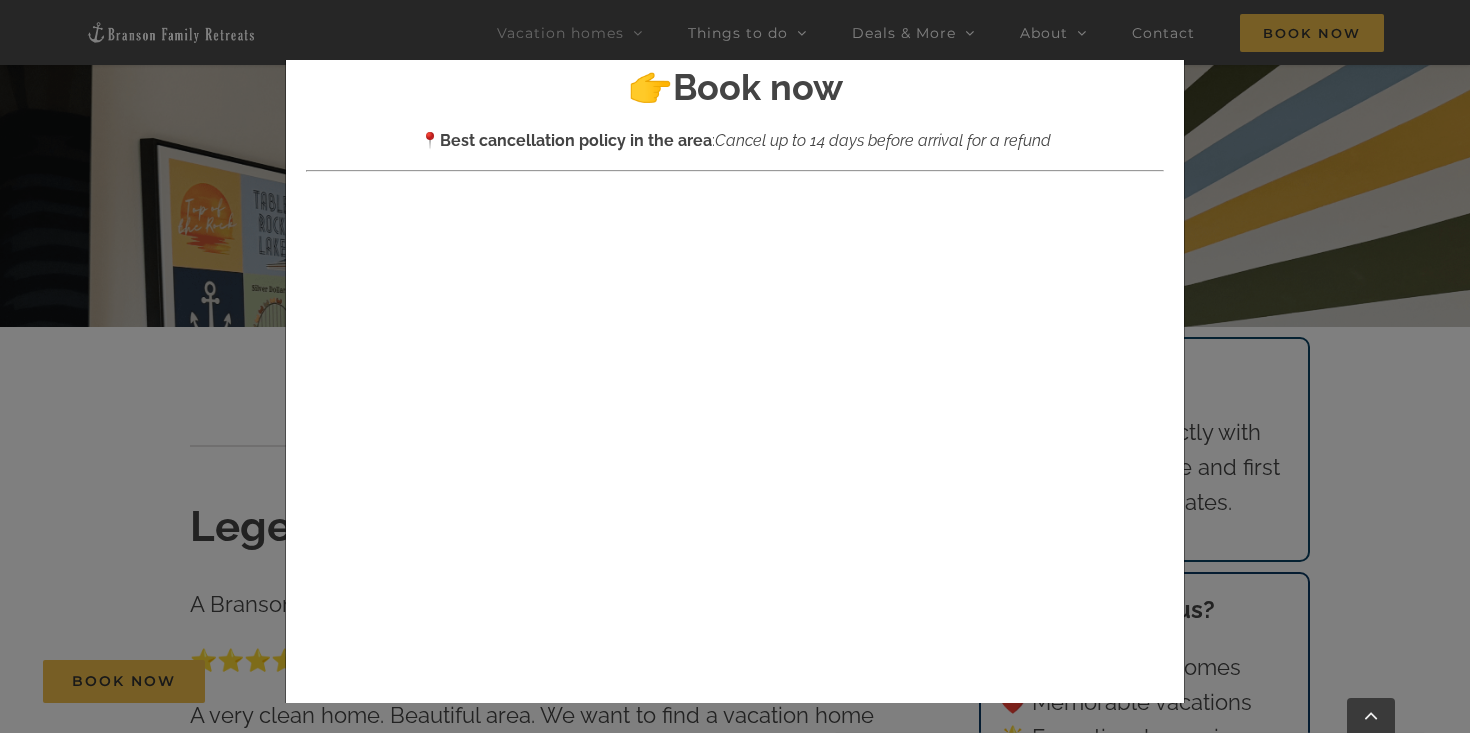 scroll, scrollTop: 79, scrollLeft: 0, axis: vertical 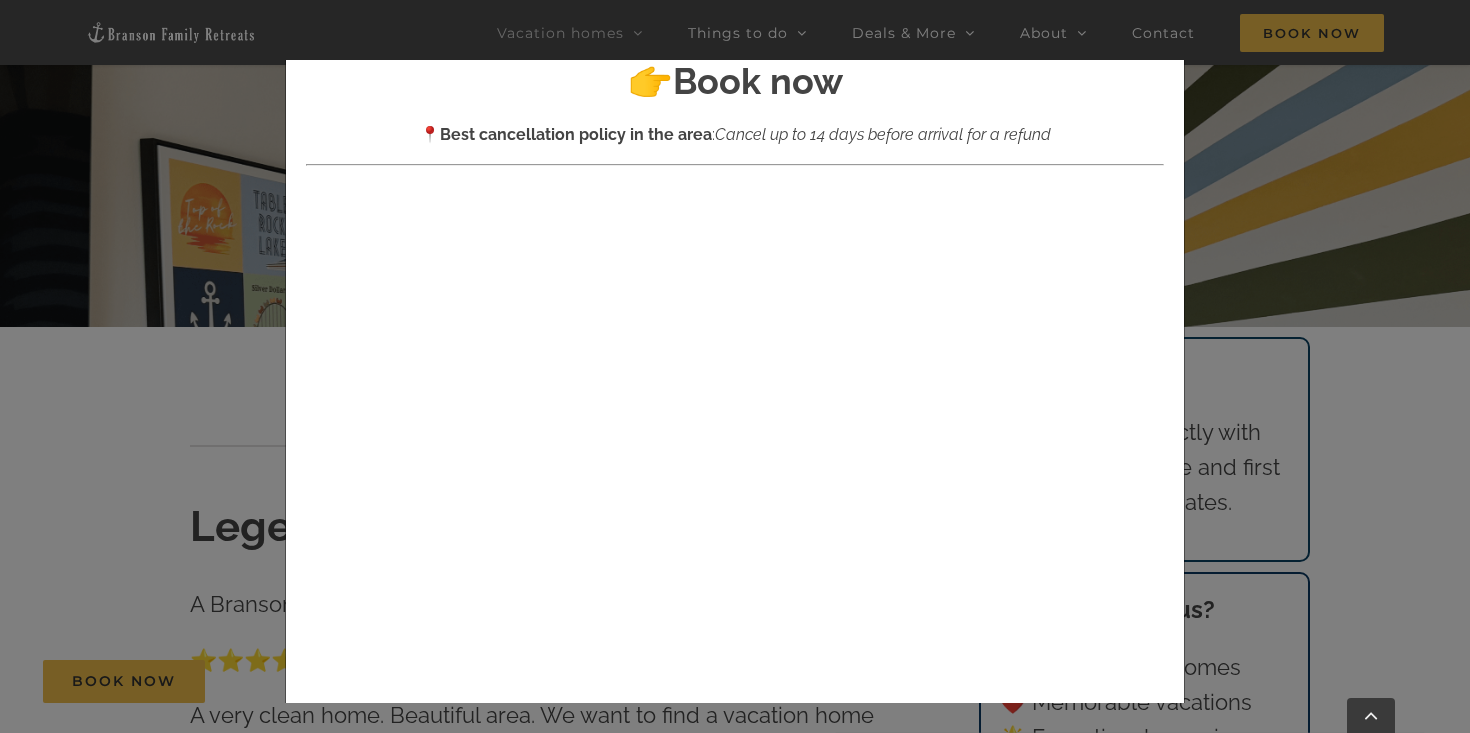 click on "×
👉  Book now
📍  Best cancellation policy in the area :  Cancel up to 14 days before arrival for a refund
Close" at bounding box center [735, 366] 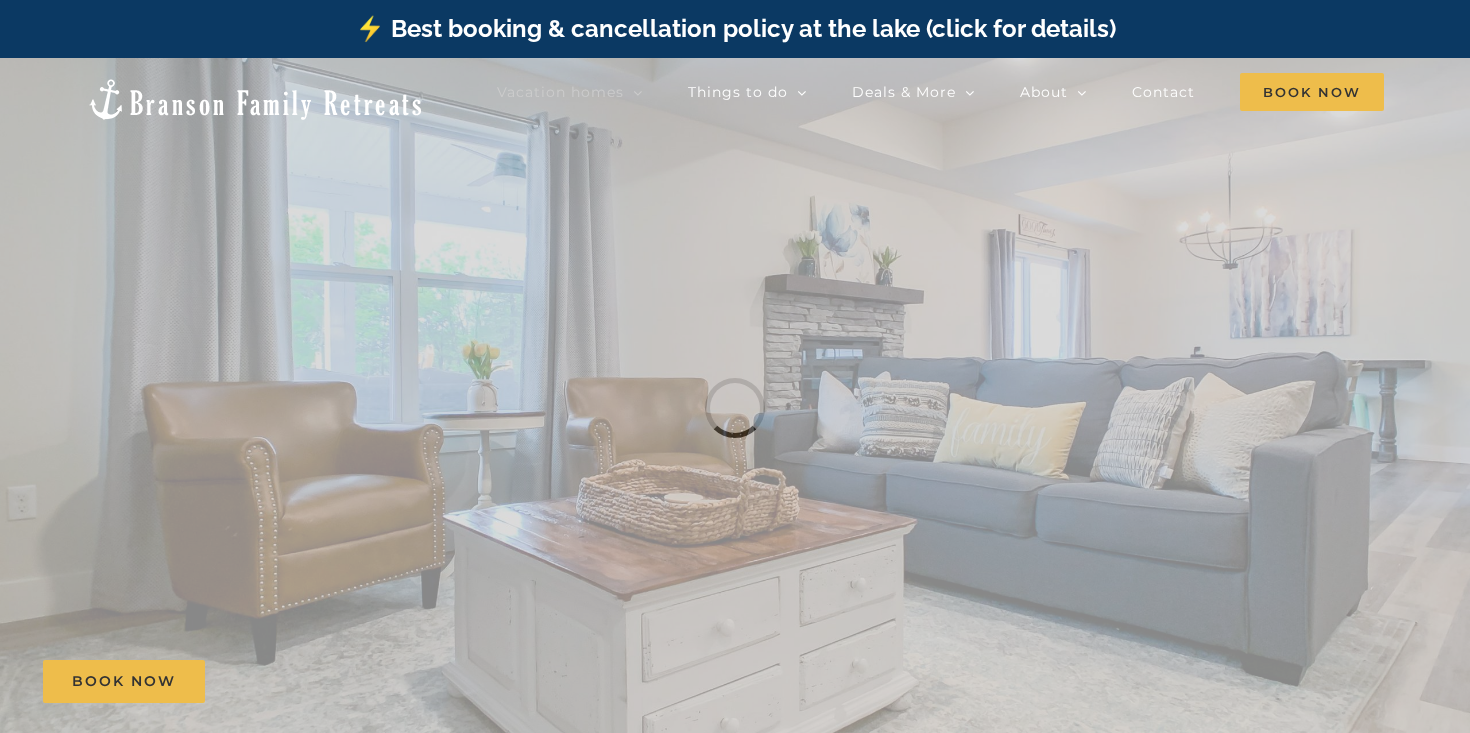 scroll, scrollTop: 0, scrollLeft: 0, axis: both 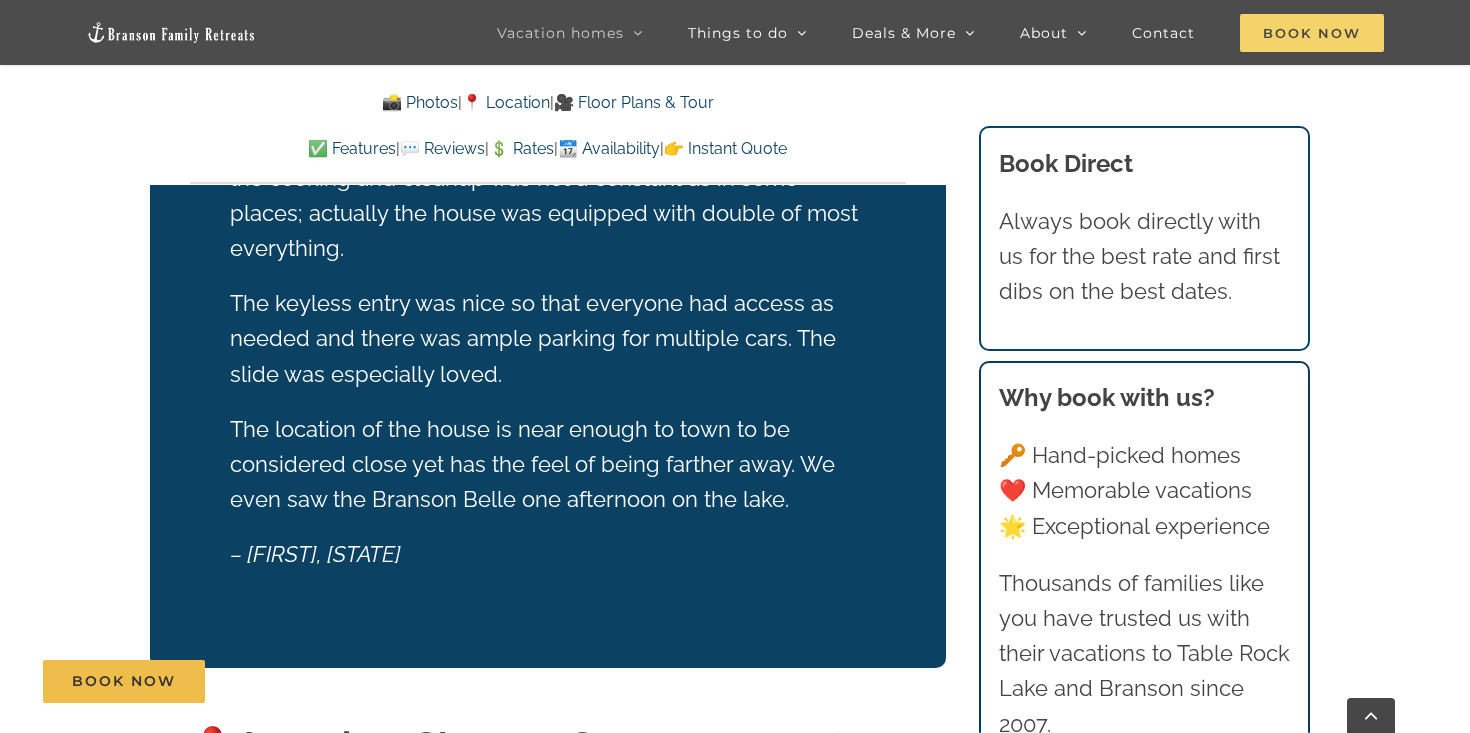 click on "Book Now" at bounding box center [1312, 33] 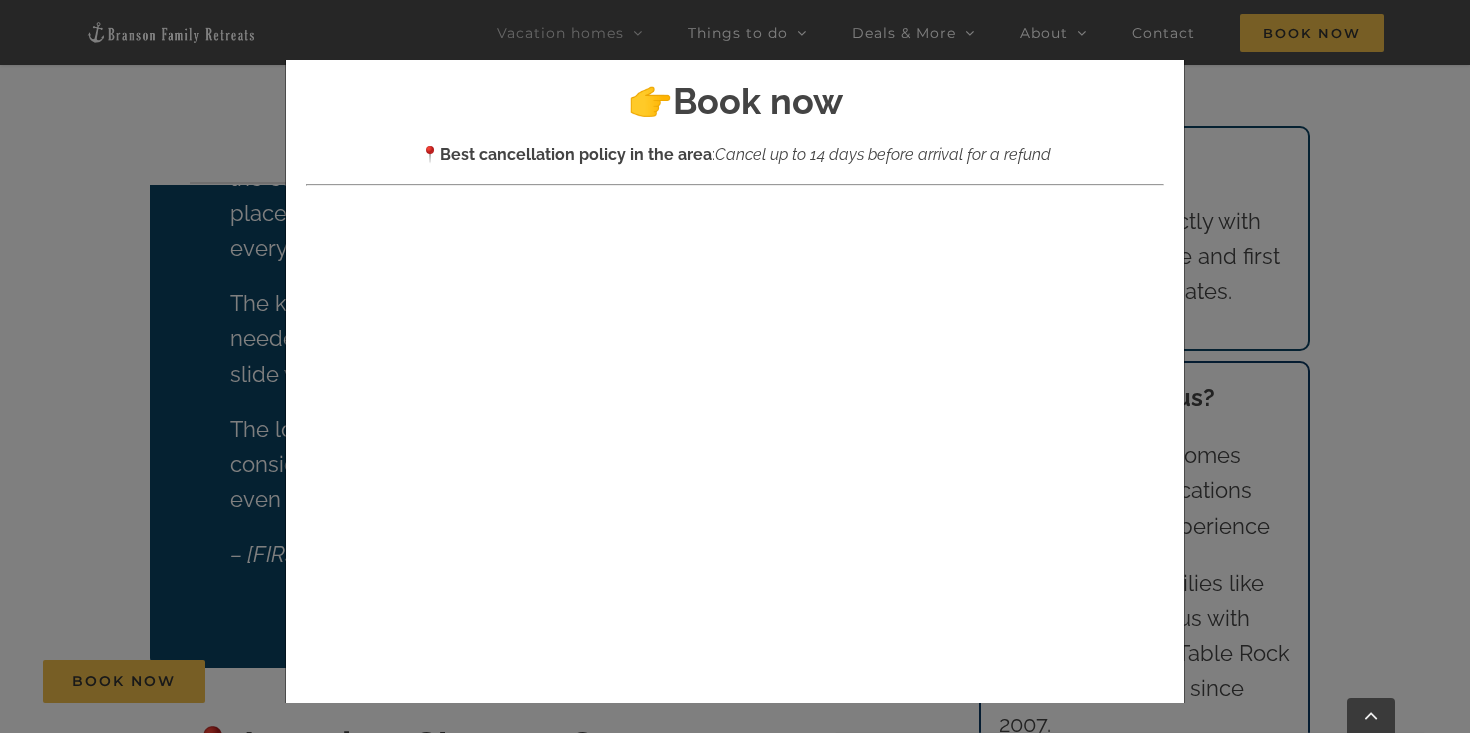 scroll, scrollTop: 0, scrollLeft: 0, axis: both 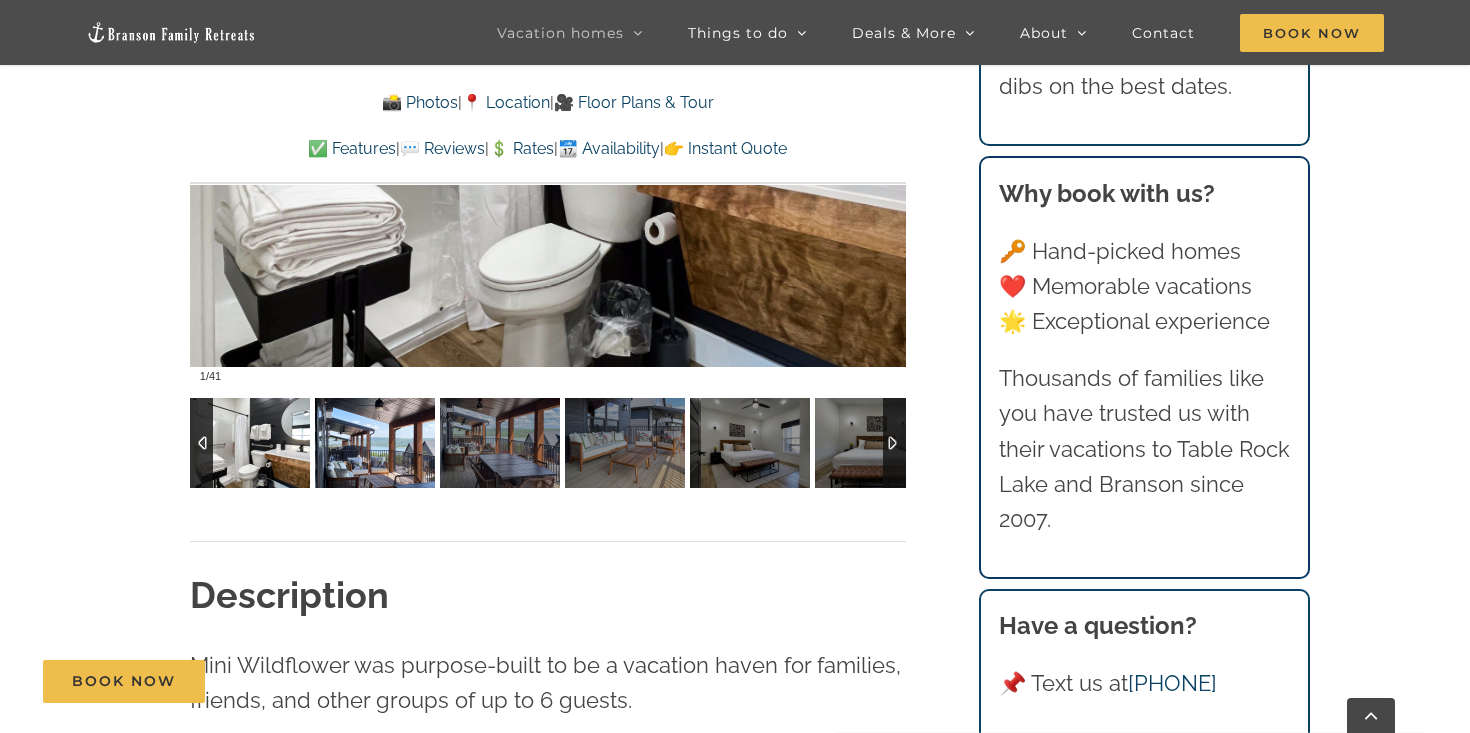 click at bounding box center (375, 443) 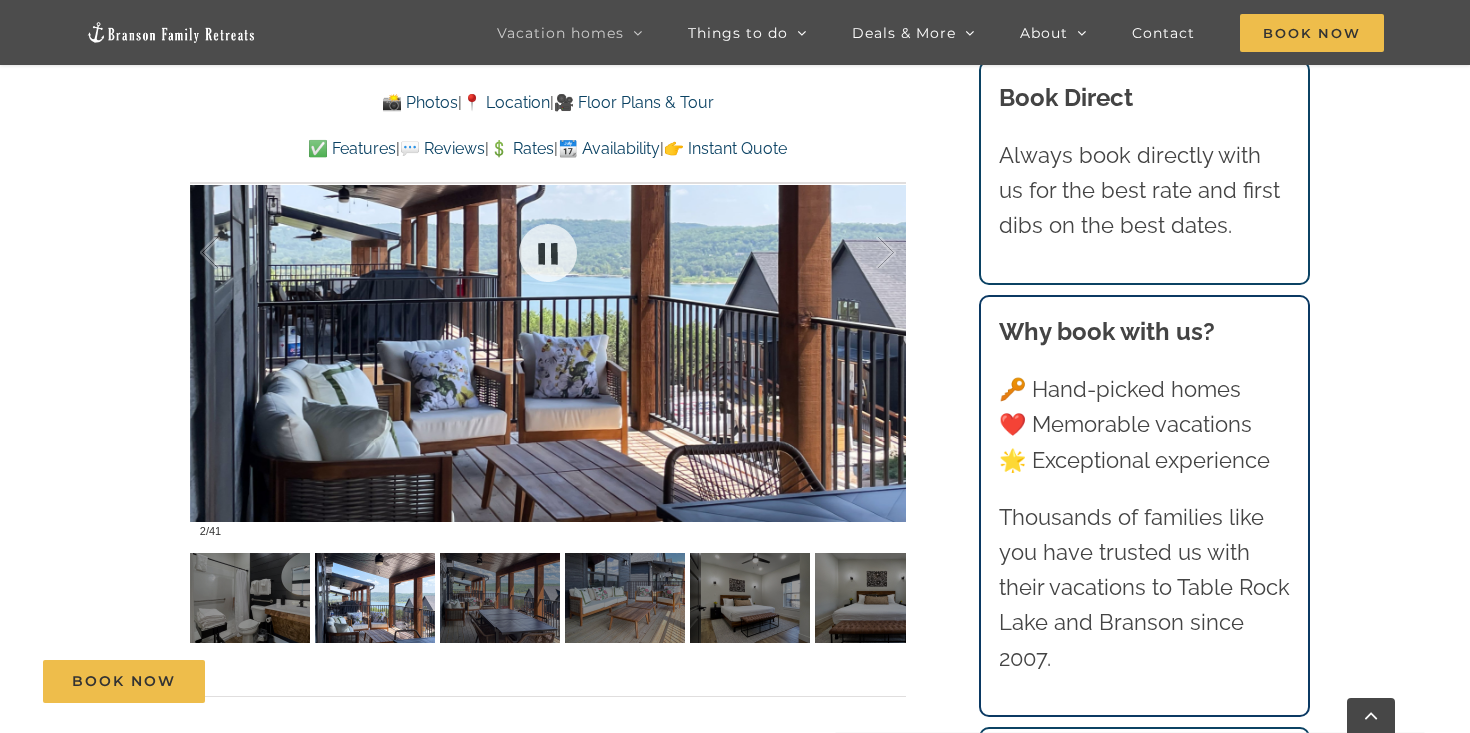 scroll, scrollTop: 1402, scrollLeft: 0, axis: vertical 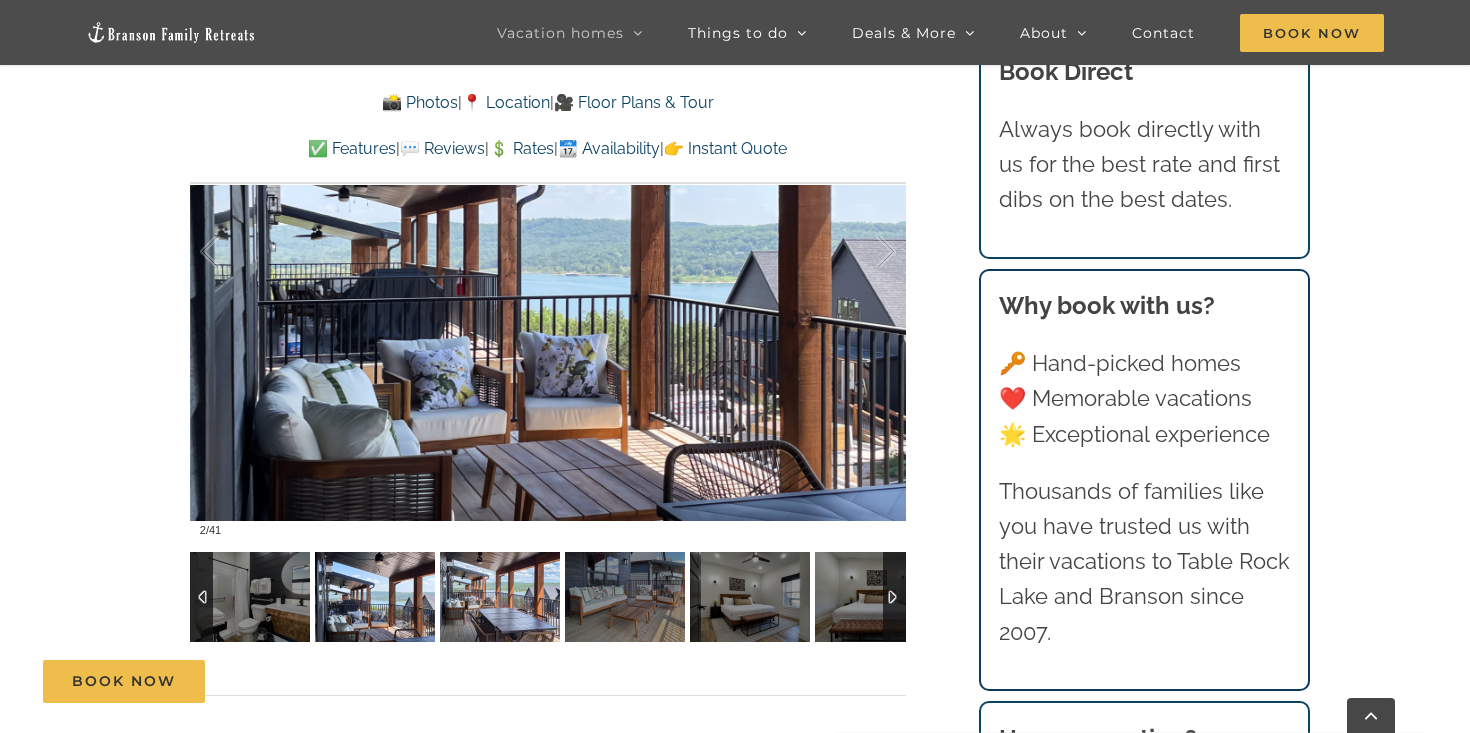 click at bounding box center (500, 597) 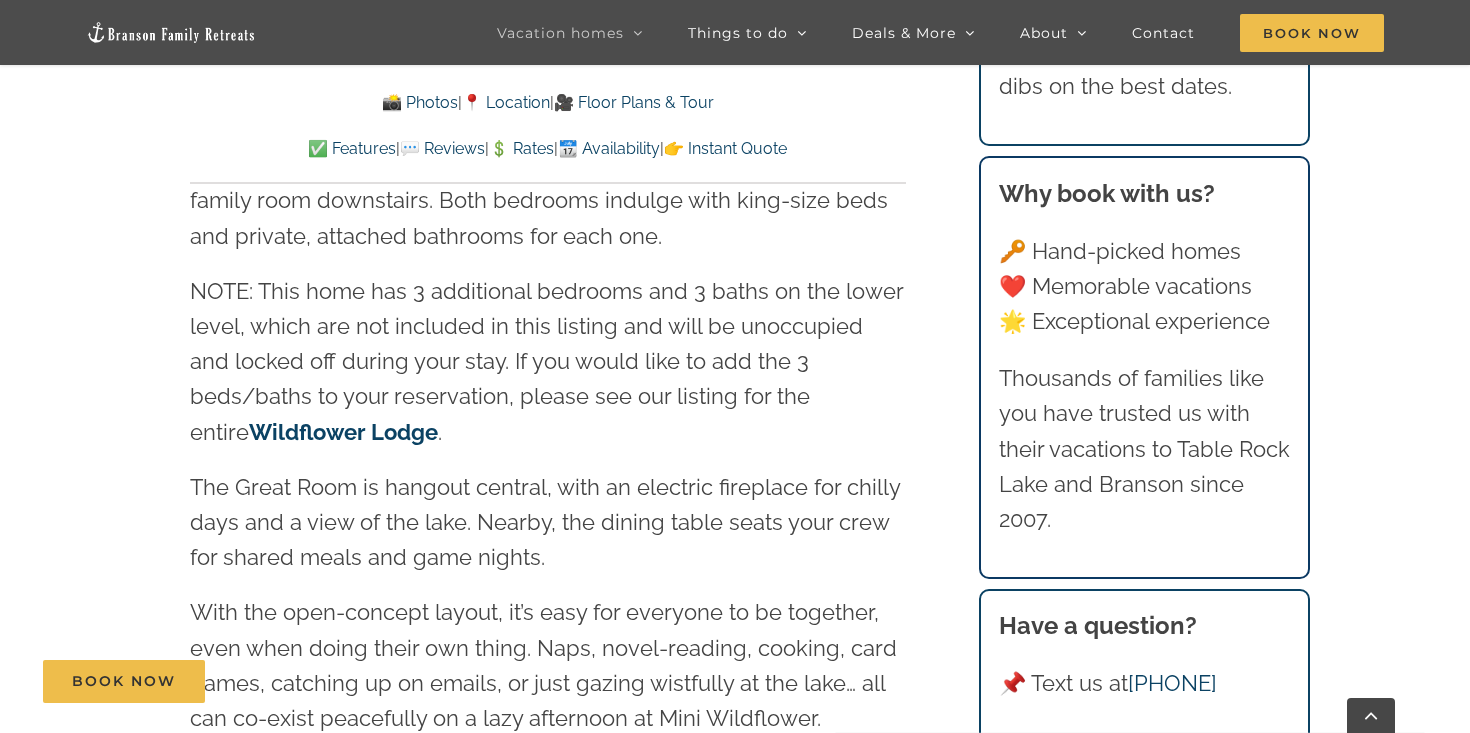 scroll, scrollTop: 2614, scrollLeft: 0, axis: vertical 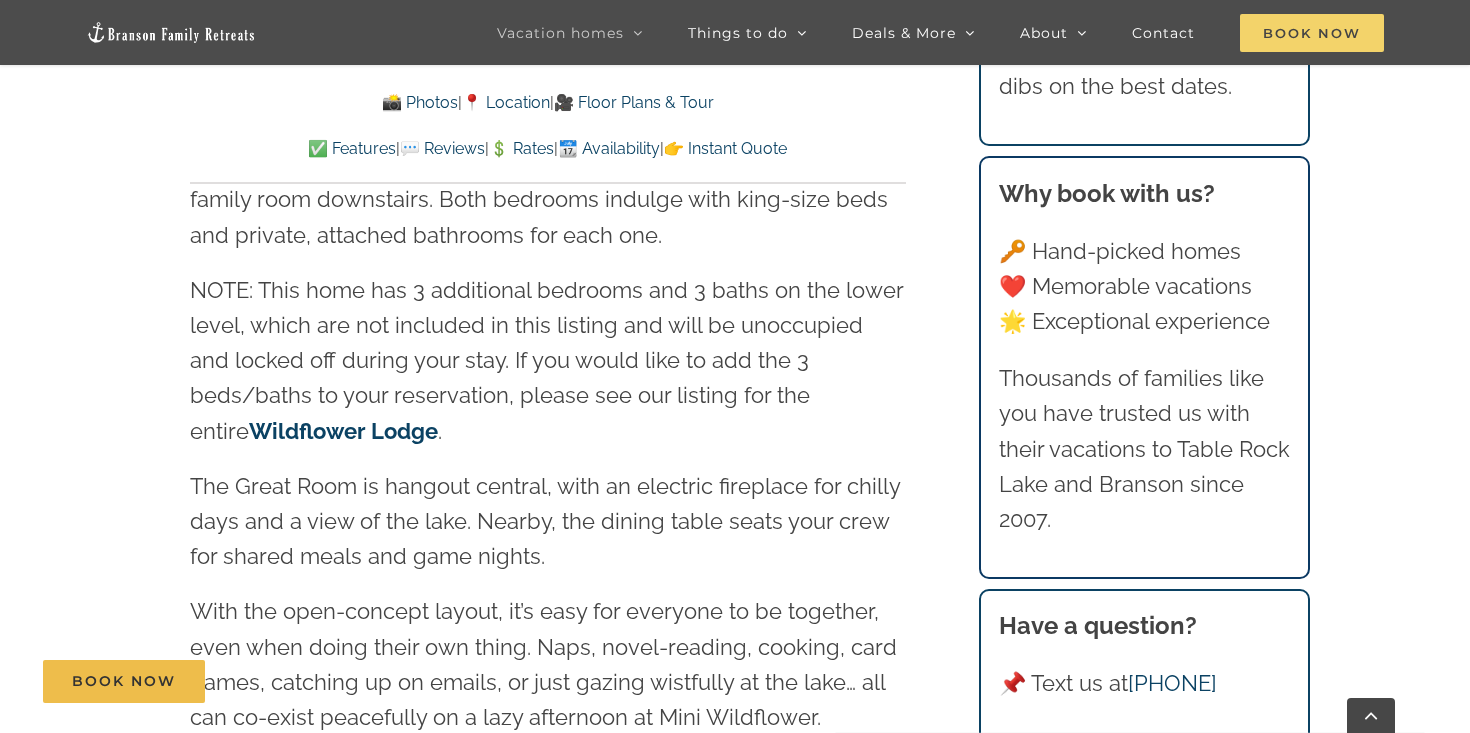 click on "Book Now" at bounding box center [1312, 33] 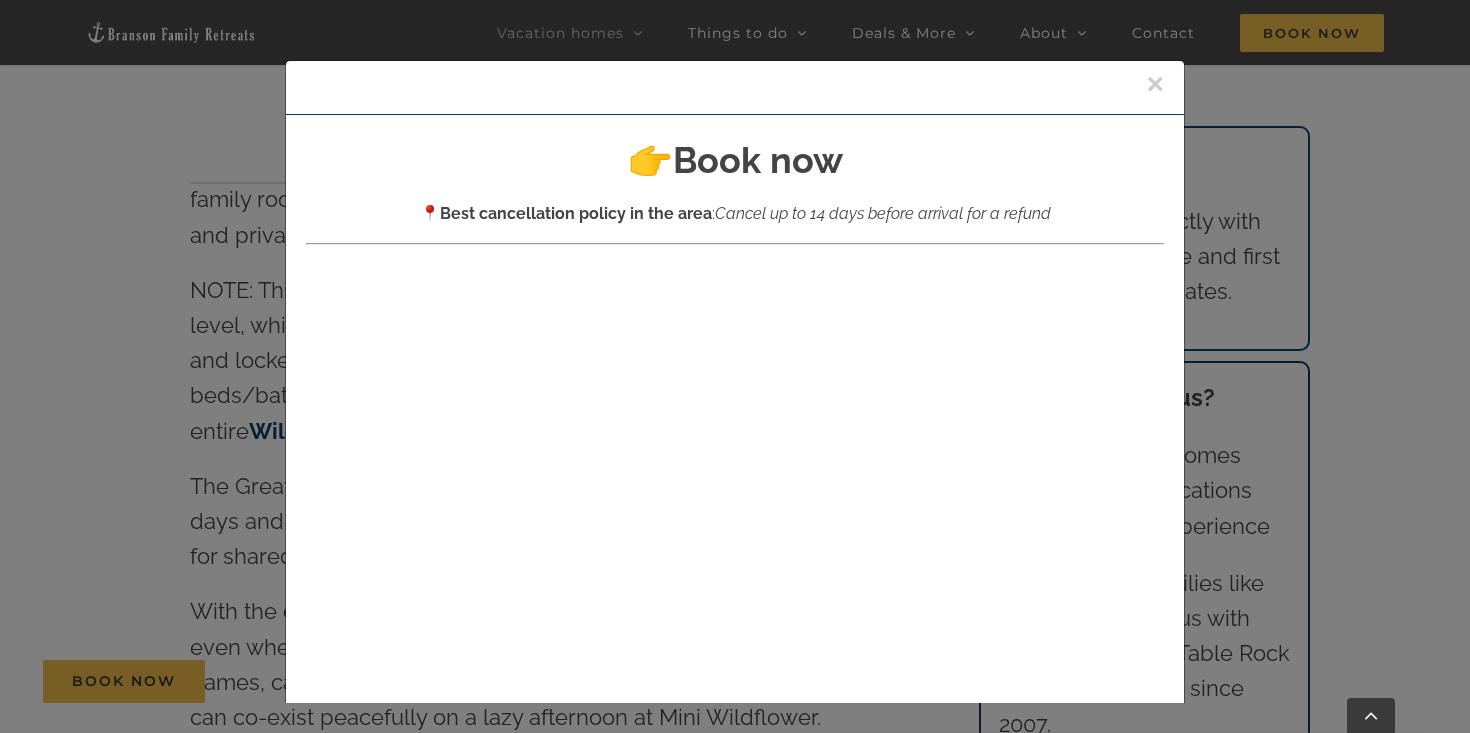 click on "×
👉  Book now
📍  Best cancellation policy in the area :  Cancel up to 14 days before arrival for a refund
Close" at bounding box center (735, 366) 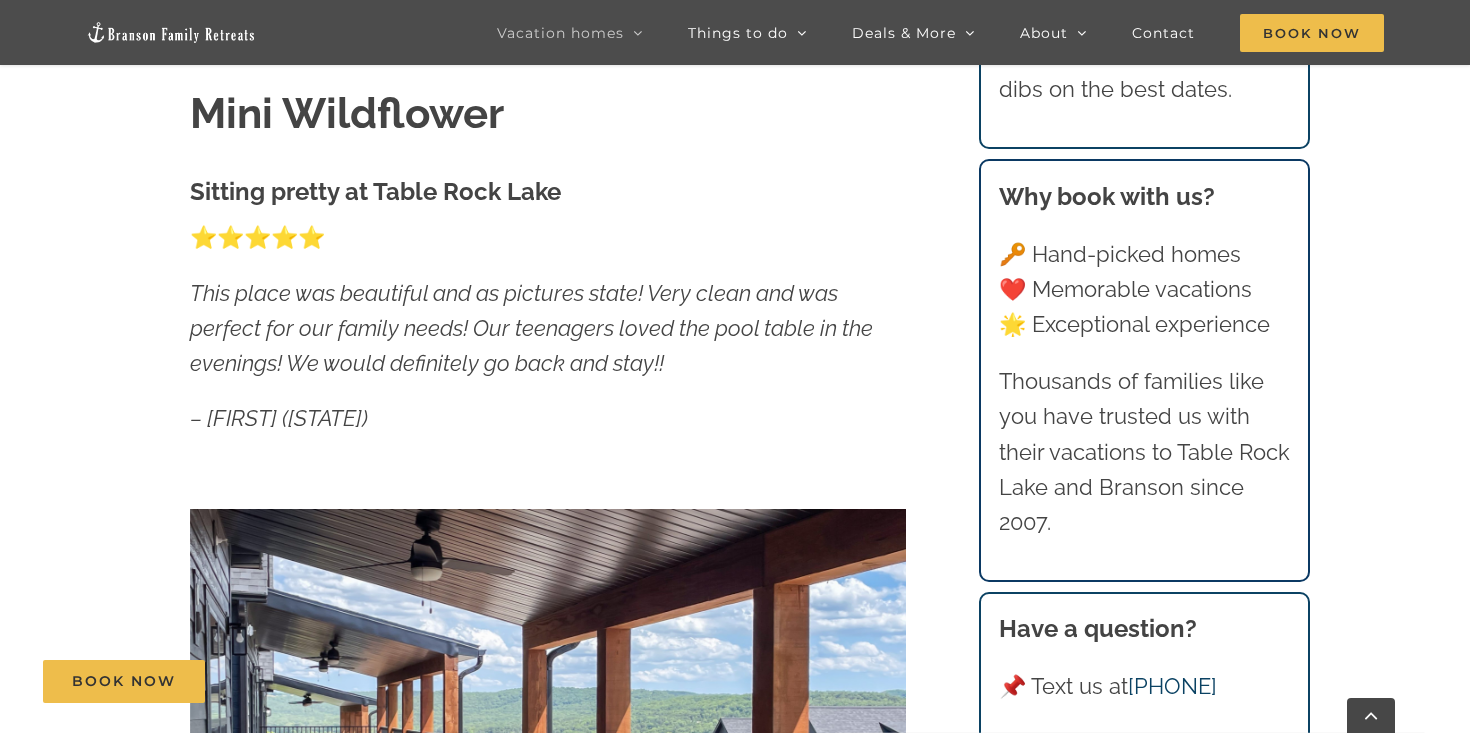 scroll, scrollTop: 0, scrollLeft: 0, axis: both 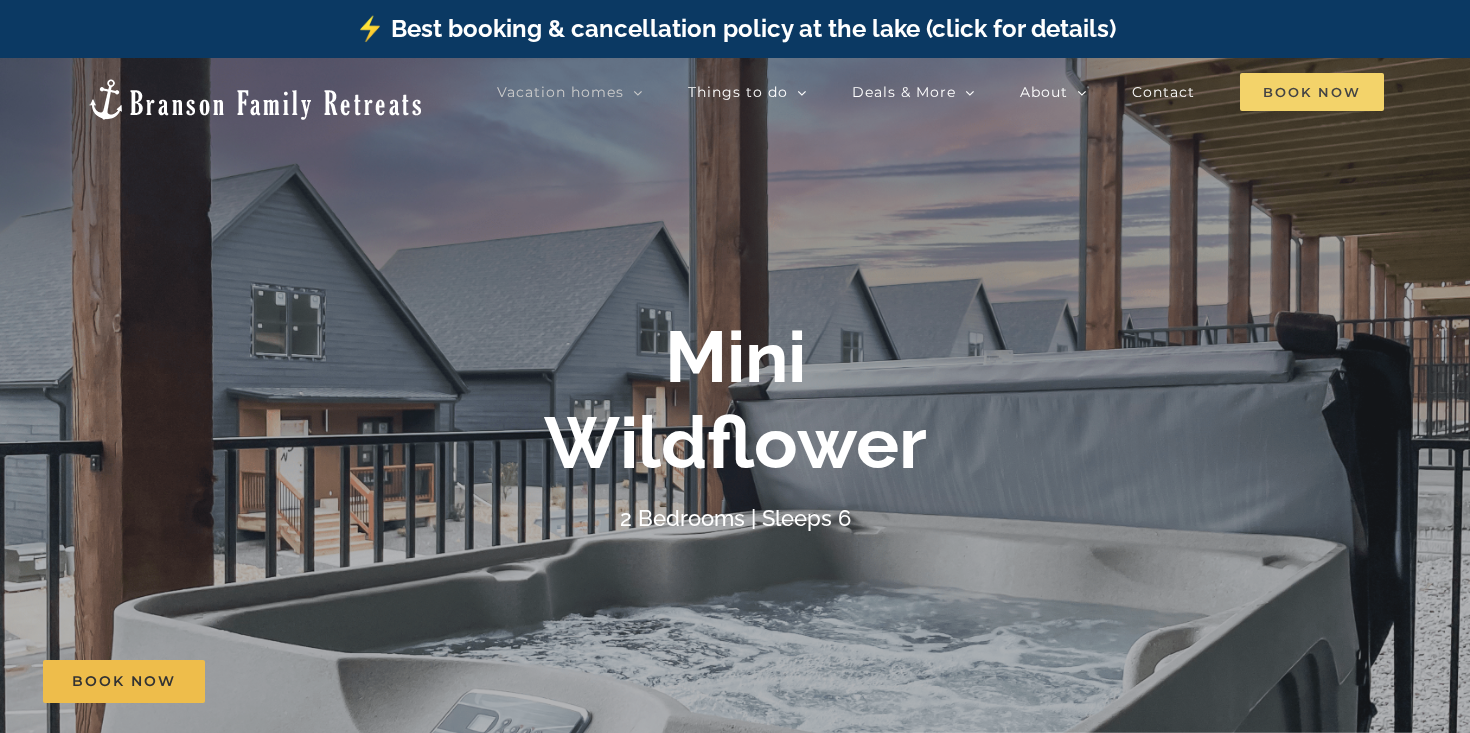 click on "Book Now" at bounding box center (1312, 92) 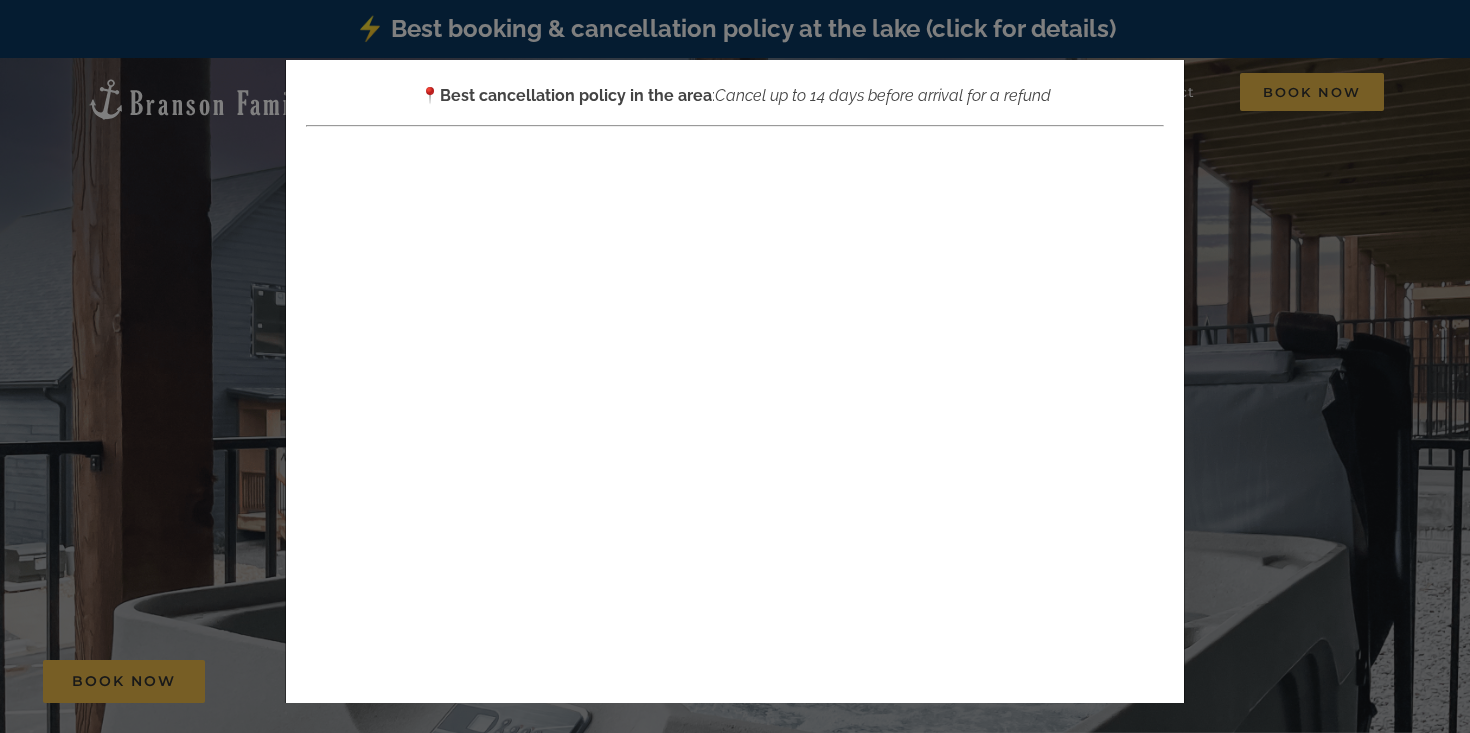 scroll, scrollTop: 119, scrollLeft: 0, axis: vertical 